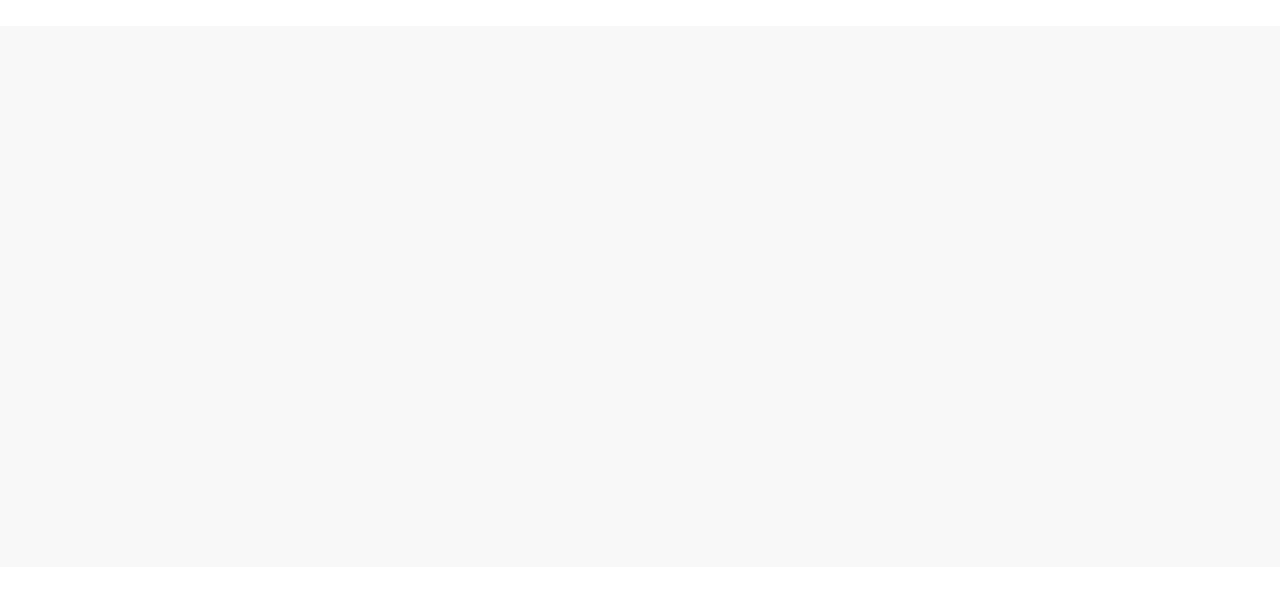 scroll, scrollTop: 0, scrollLeft: 0, axis: both 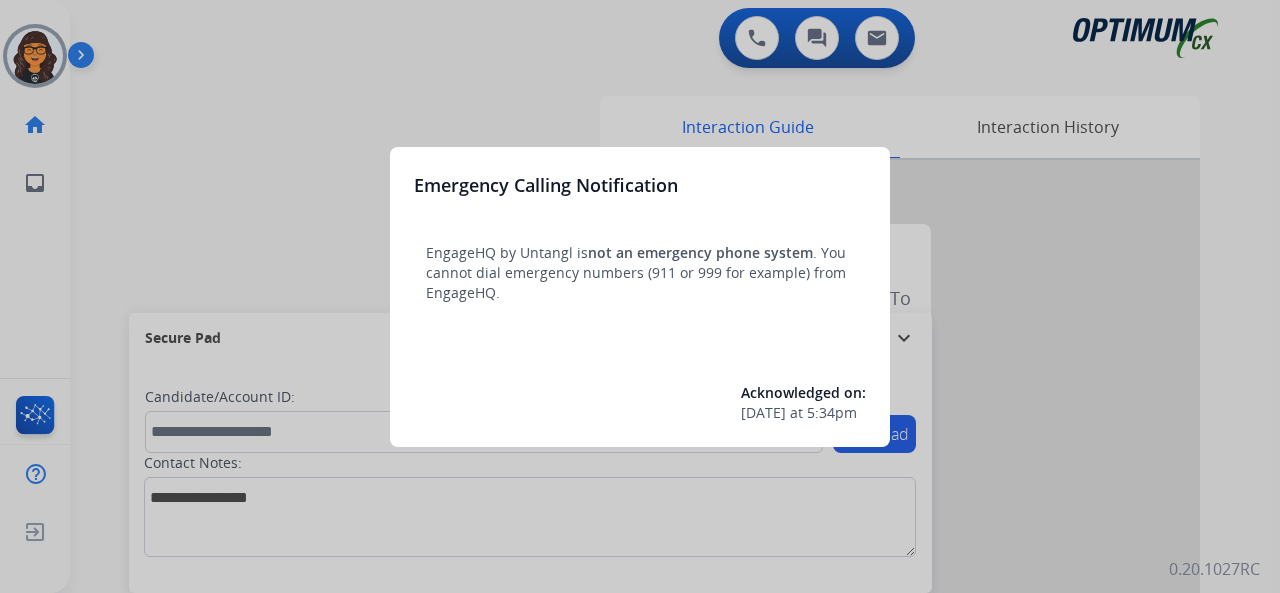 click at bounding box center (640, 296) 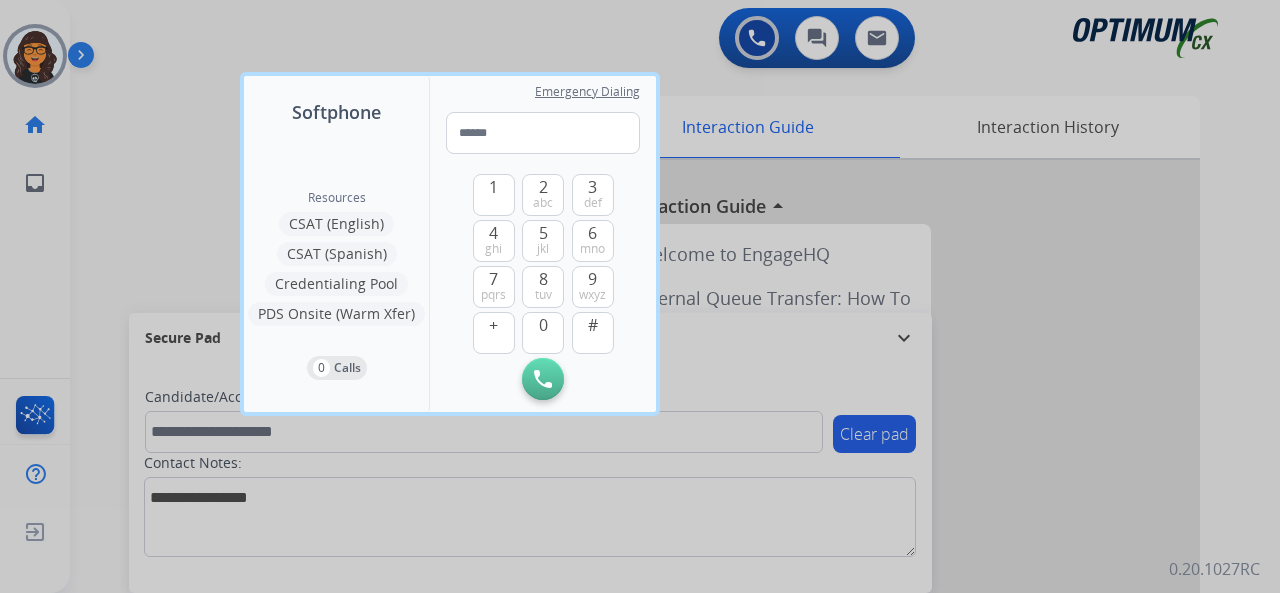 click at bounding box center [640, 296] 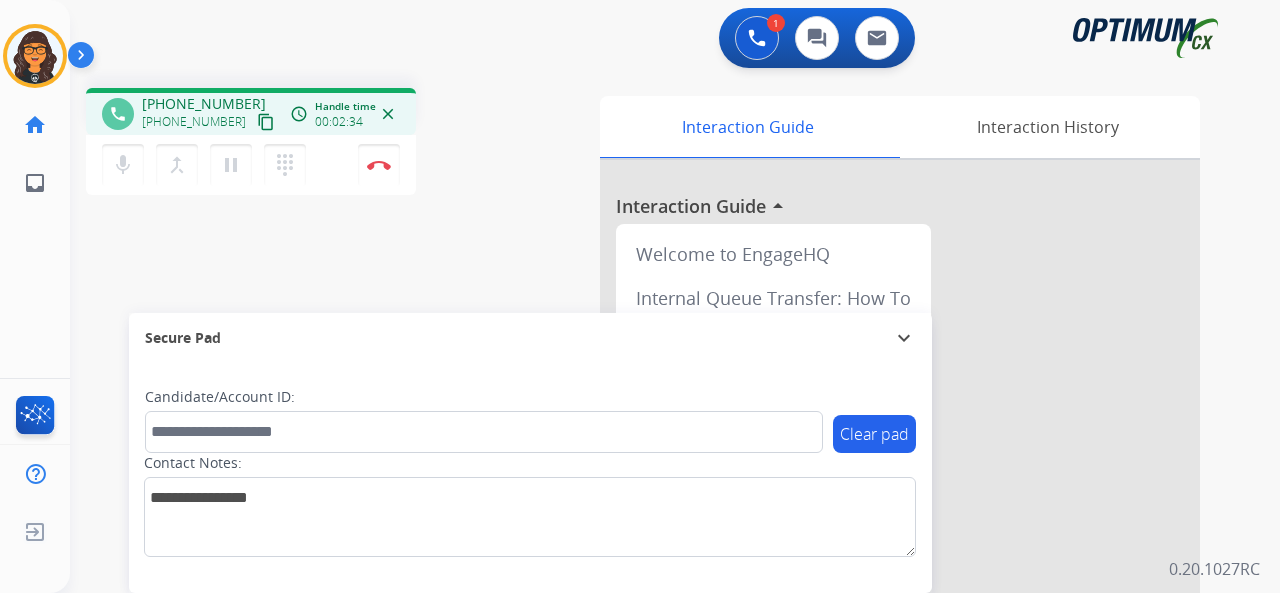 drag, startPoint x: 242, startPoint y: 123, endPoint x: 241, endPoint y: 107, distance: 16.03122 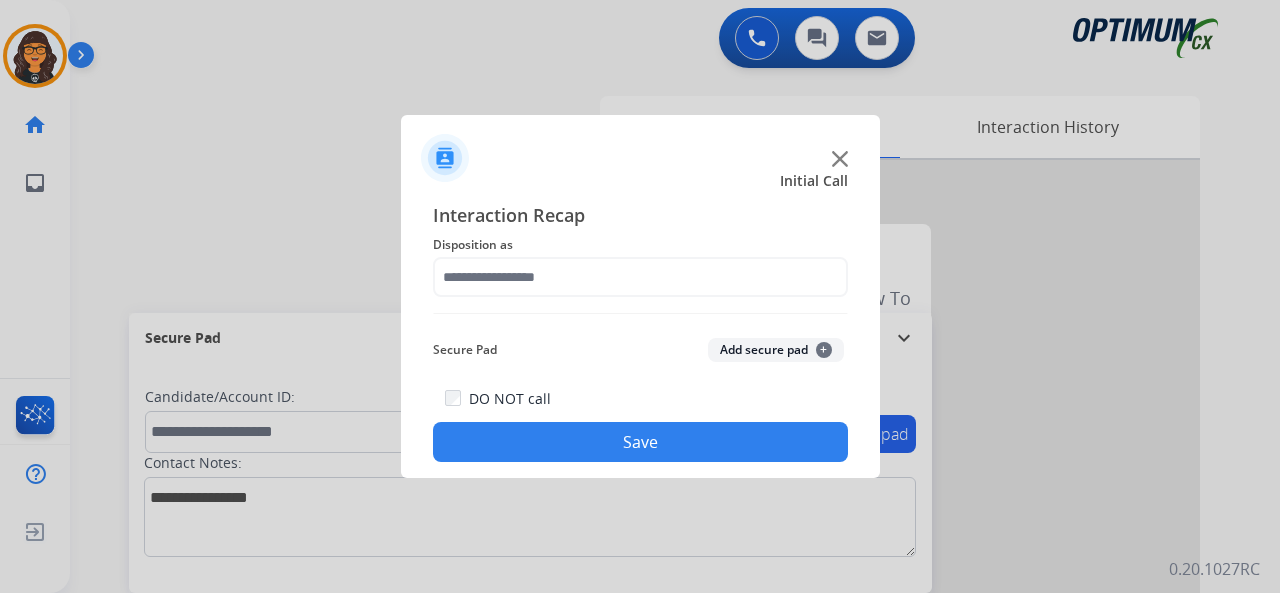 click at bounding box center [640, 296] 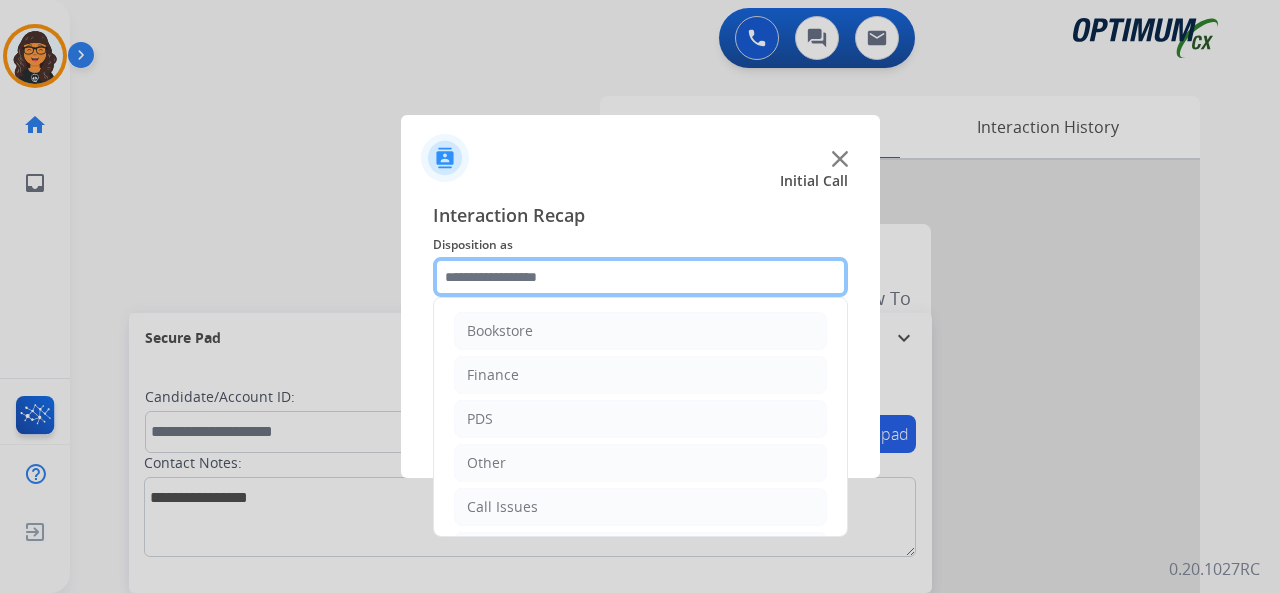 drag, startPoint x: 469, startPoint y: 269, endPoint x: 488, endPoint y: 296, distance: 33.01515 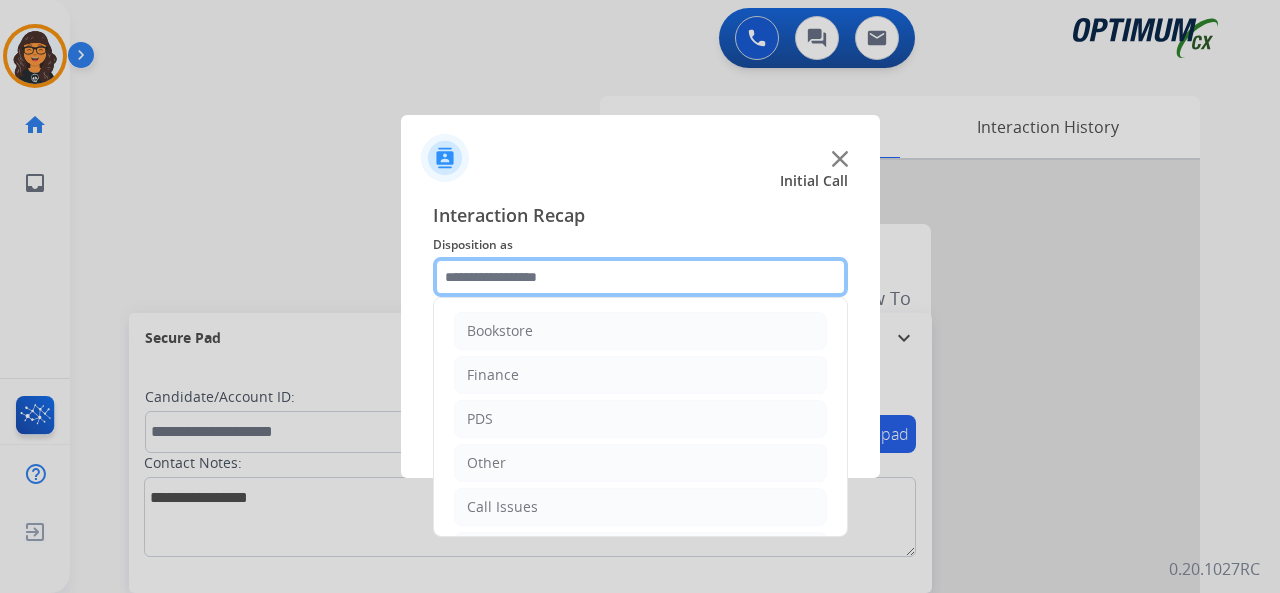 click 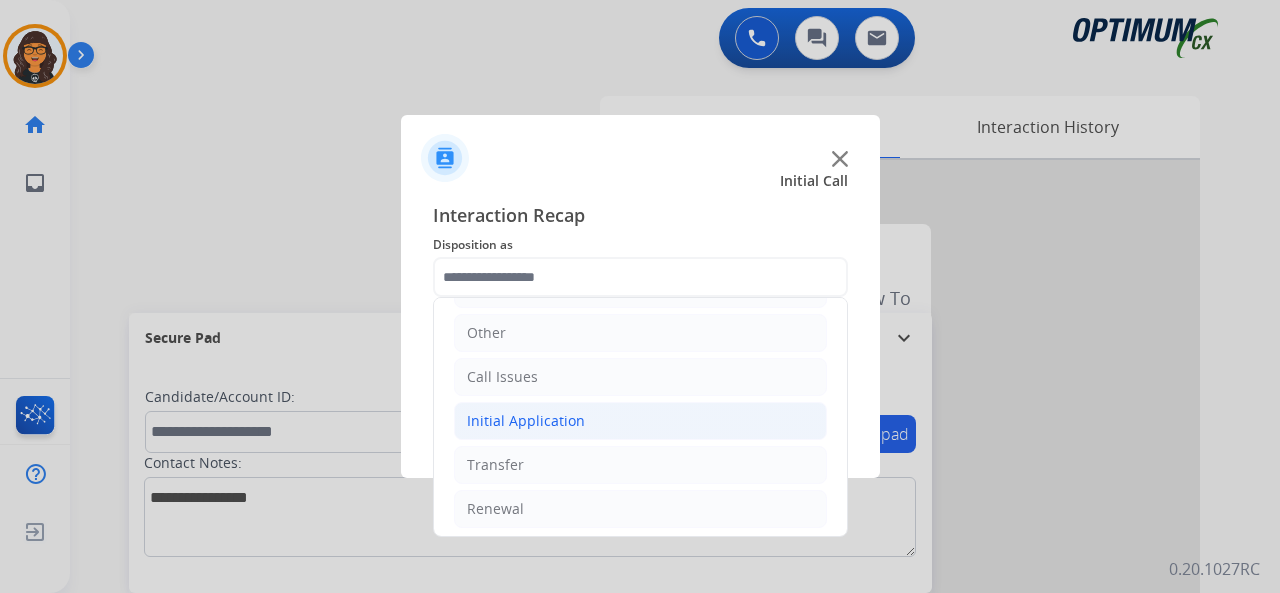click on "Initial Application" 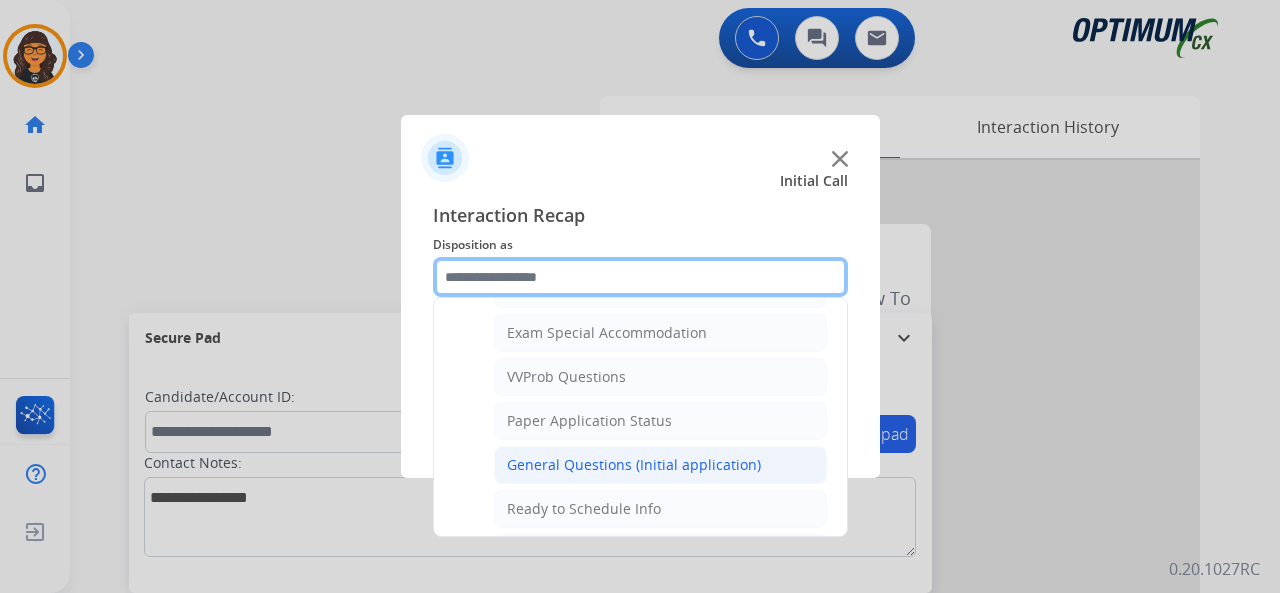 scroll, scrollTop: 1130, scrollLeft: 0, axis: vertical 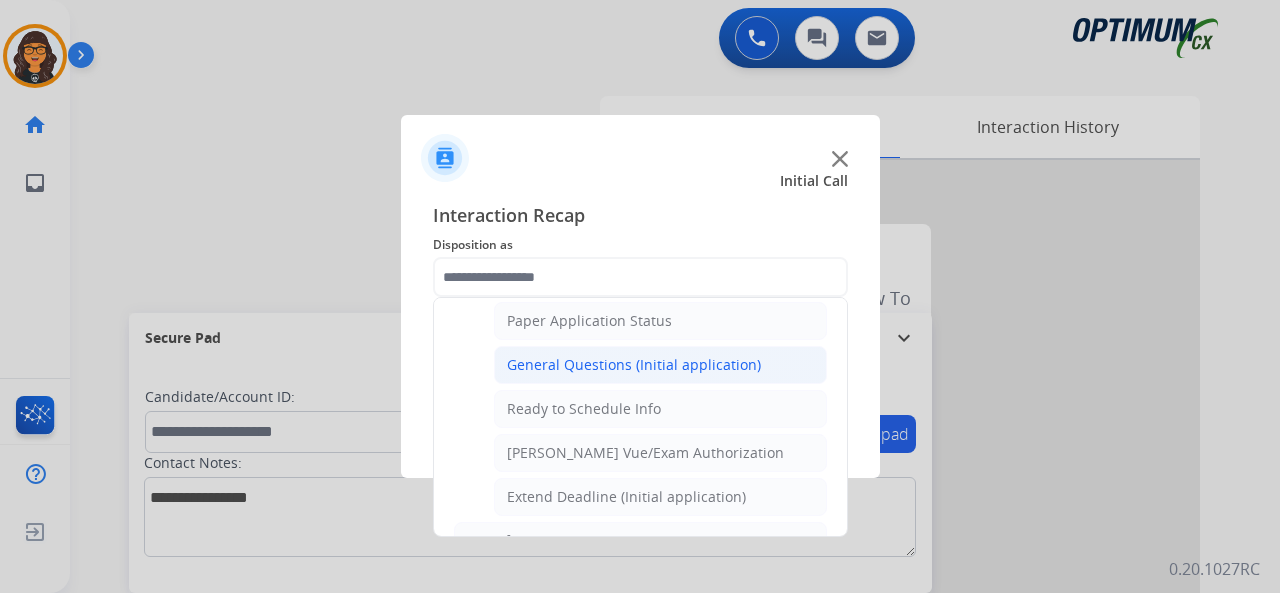 click on "General Questions (Initial application)" 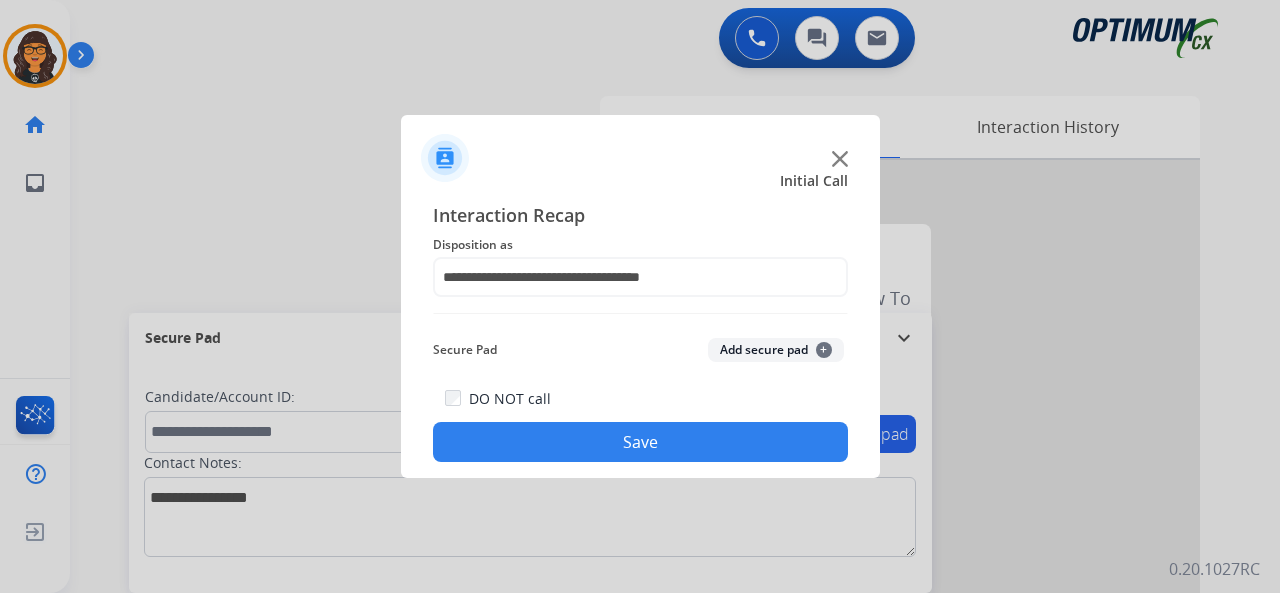 click on "Save" 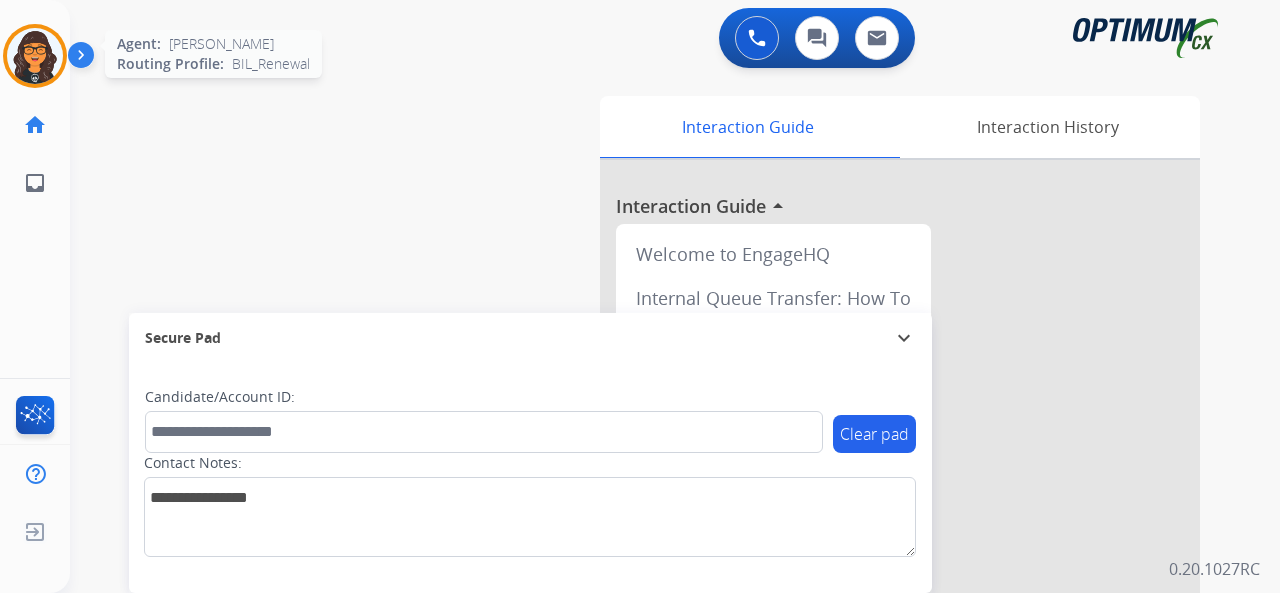 click at bounding box center [35, 56] 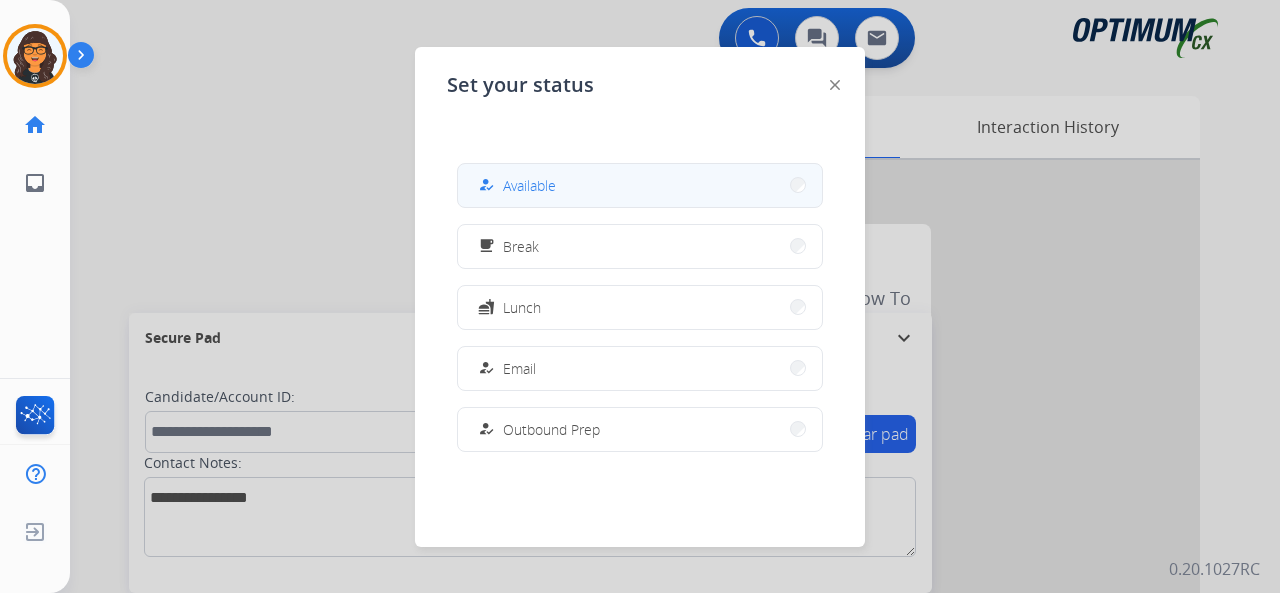 click on "Available" at bounding box center (529, 185) 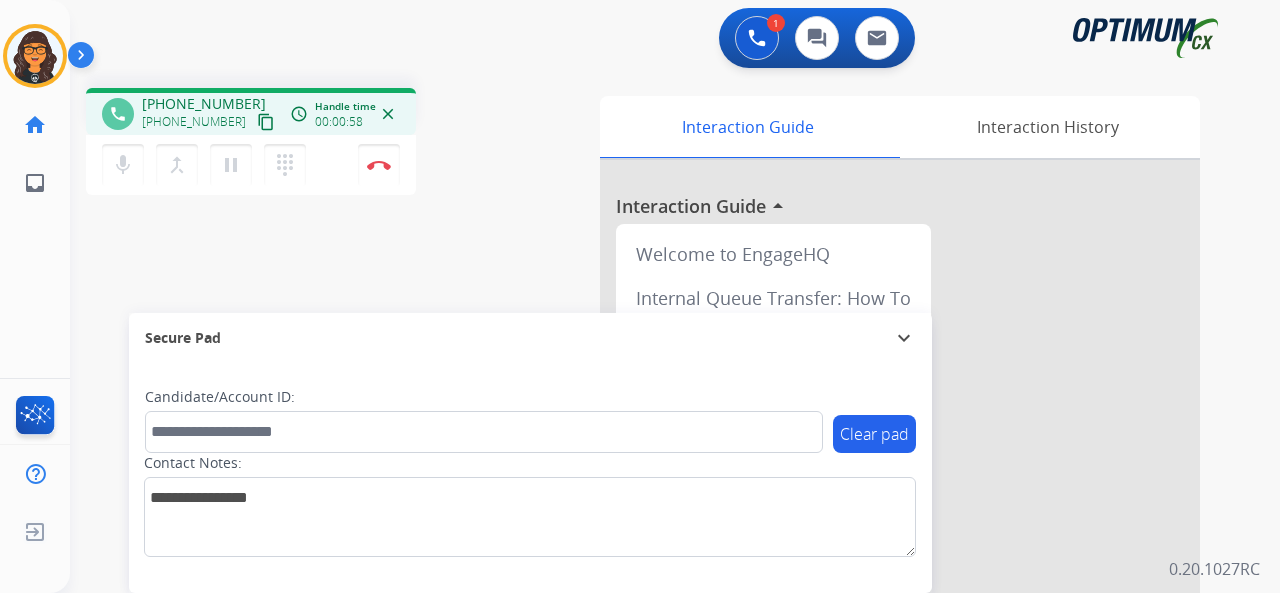 click on "content_copy" at bounding box center (266, 122) 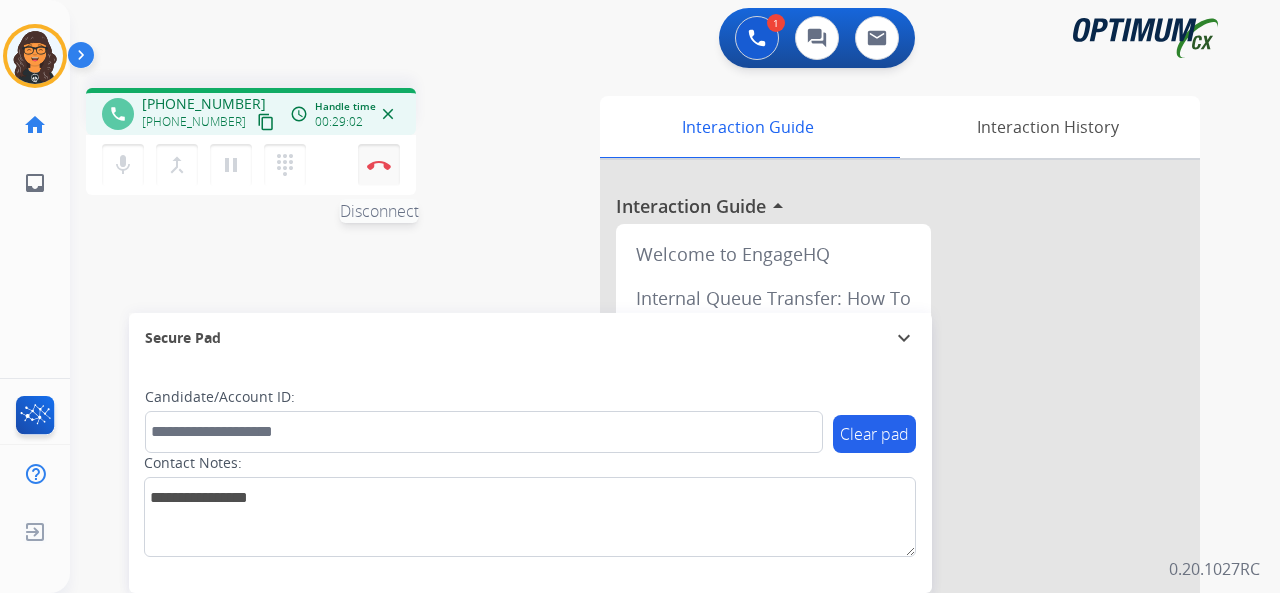 click at bounding box center [379, 165] 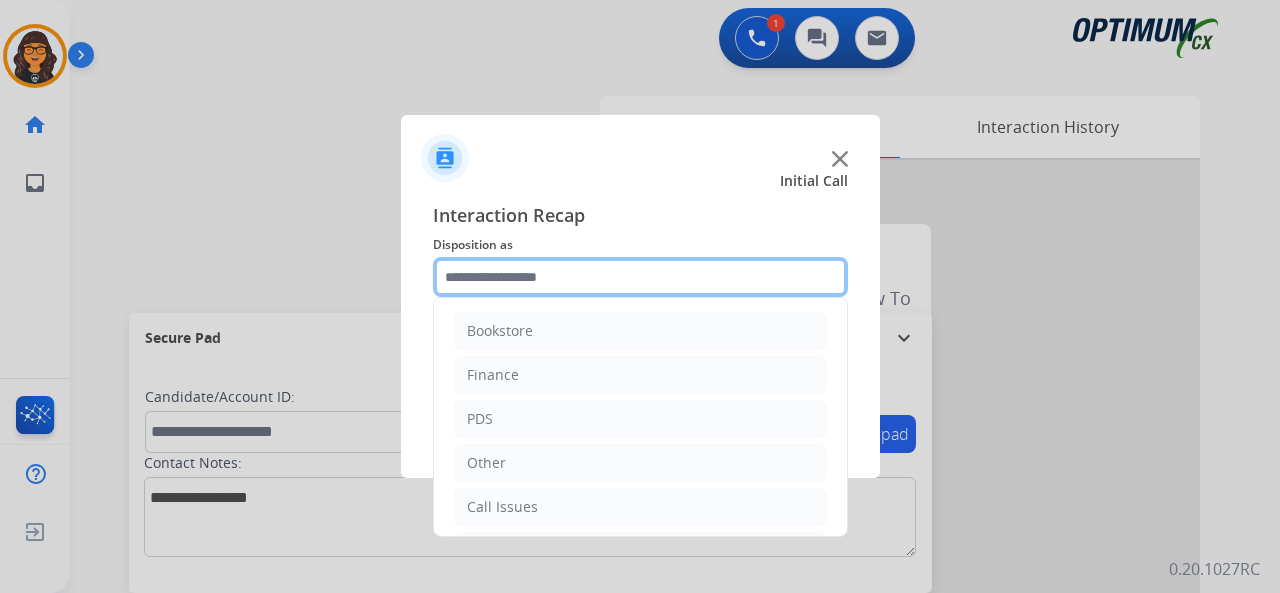 click 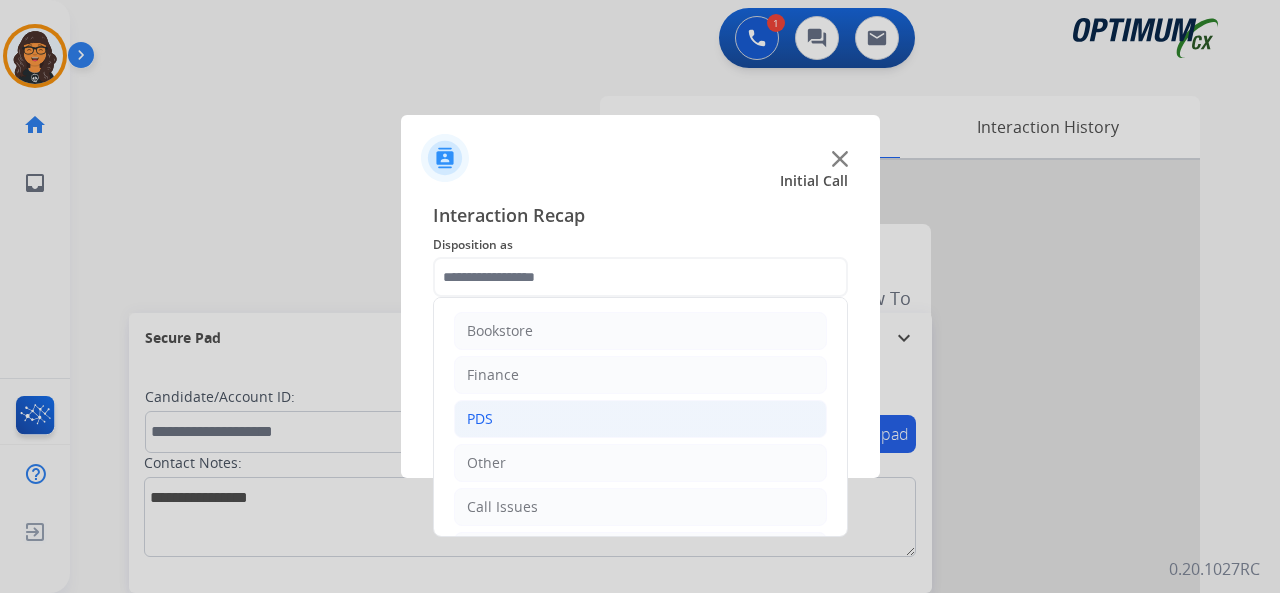 click on "PDS" 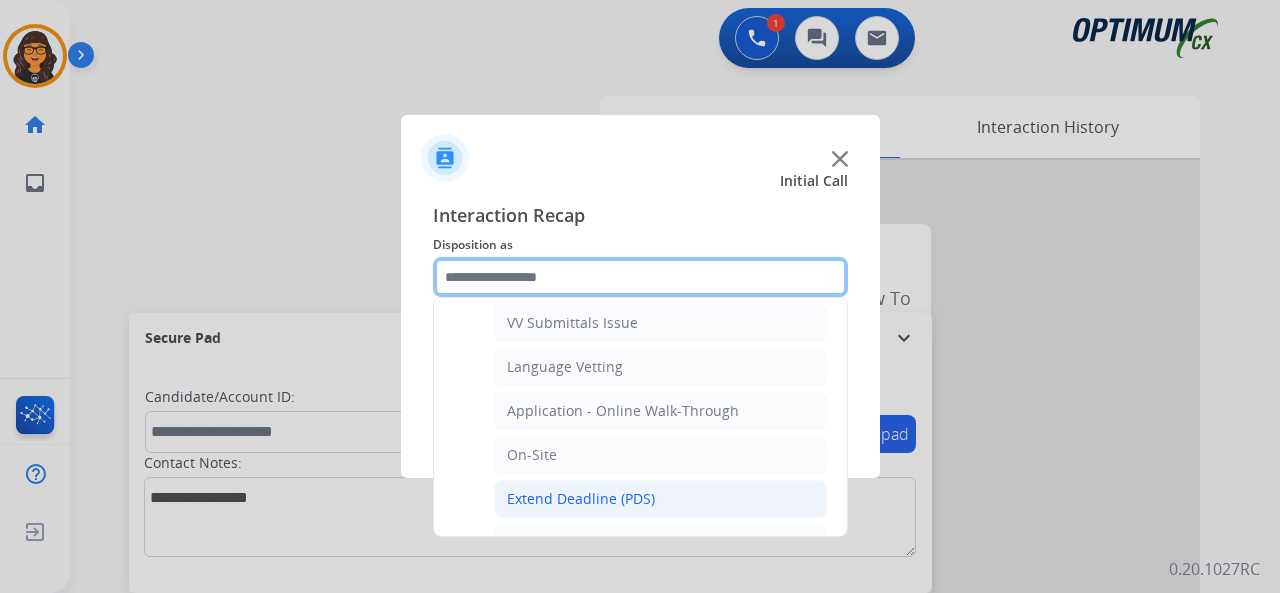 scroll, scrollTop: 500, scrollLeft: 0, axis: vertical 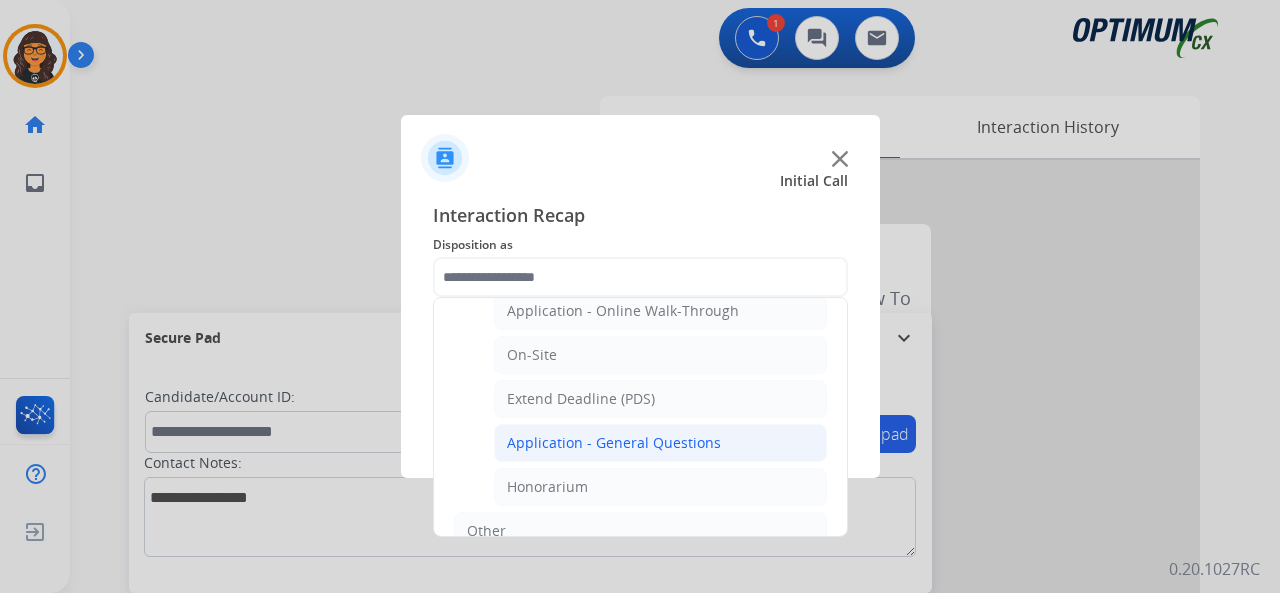 click on "Application - General Questions" 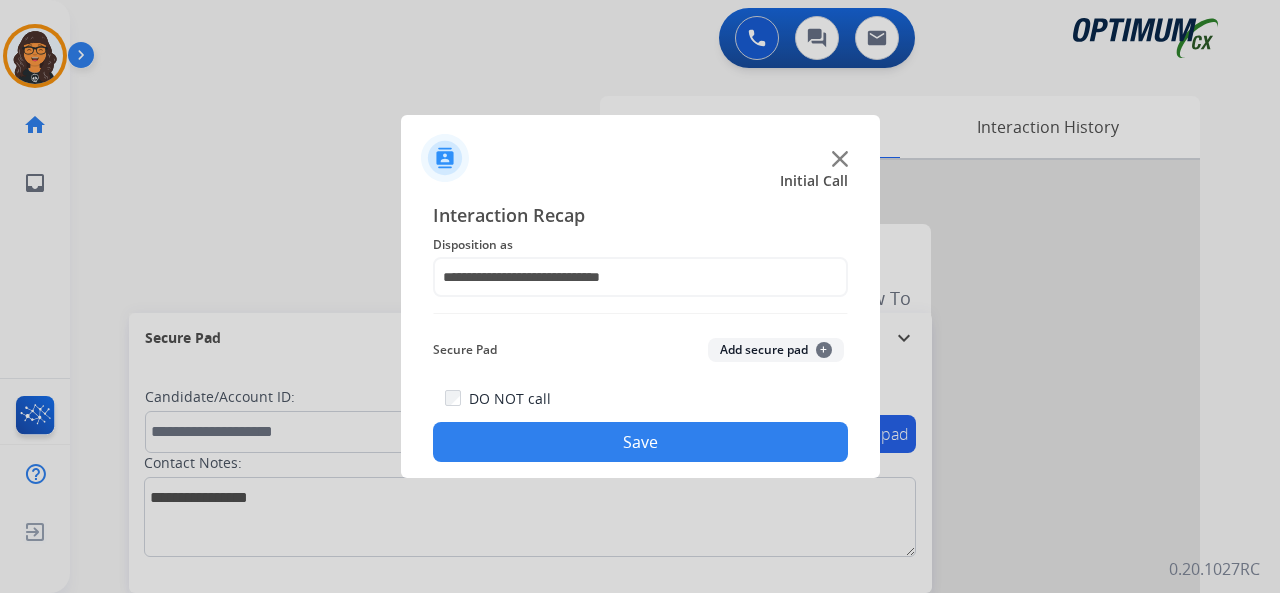 click on "Save" 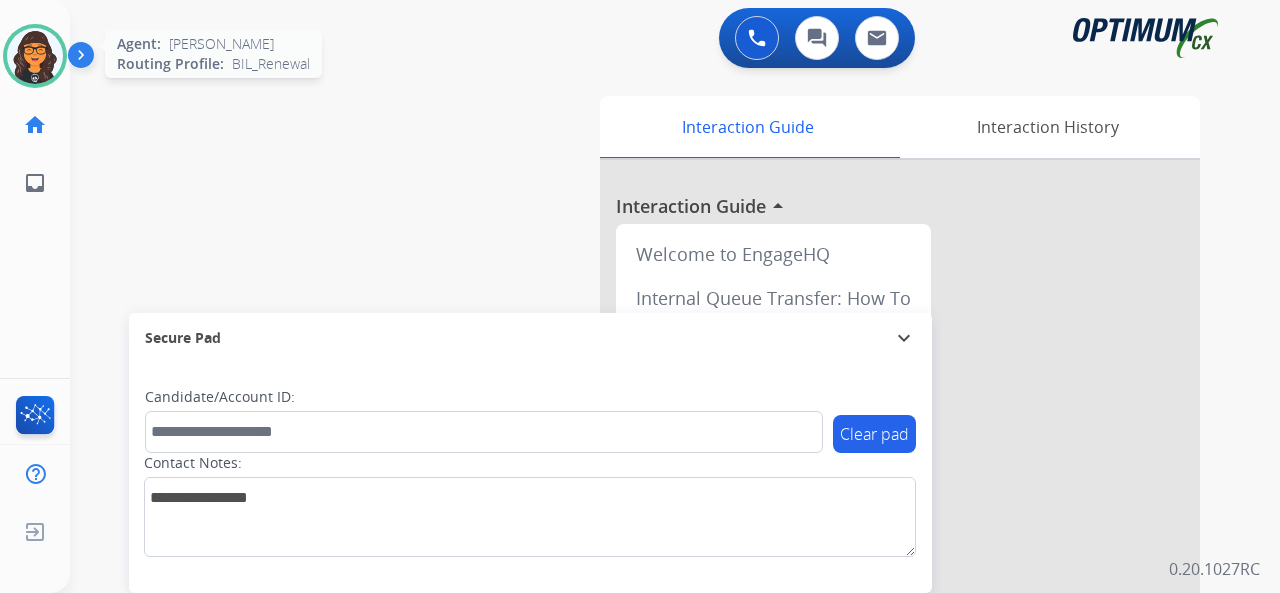 click at bounding box center [35, 56] 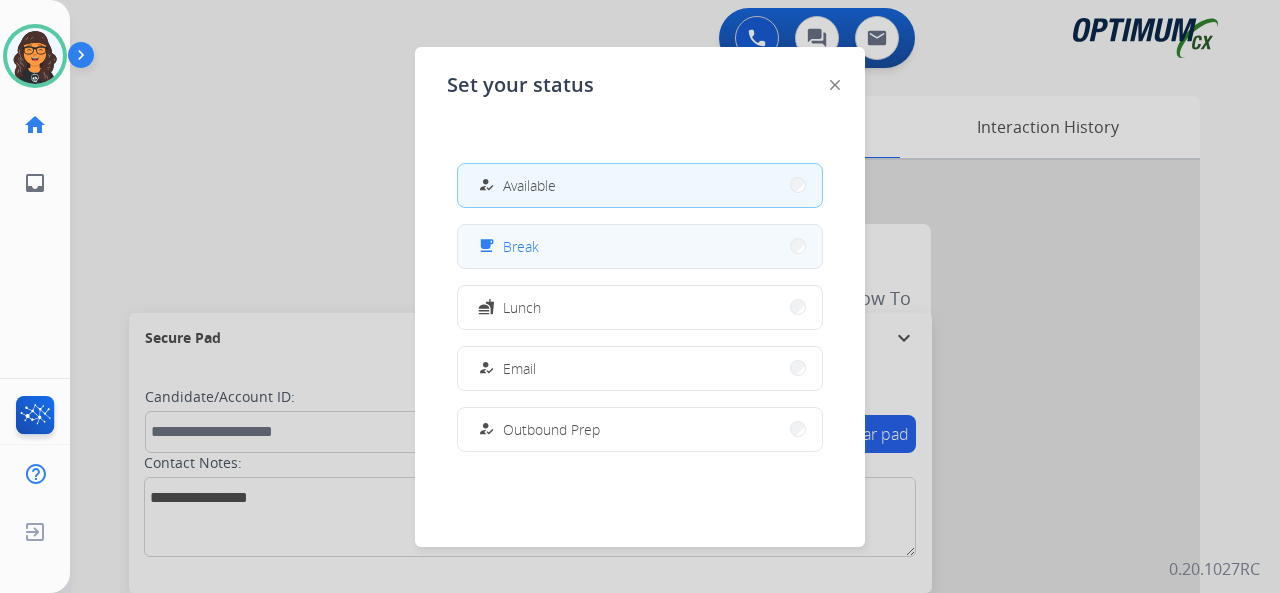 click on "free_breakfast Break" at bounding box center [640, 246] 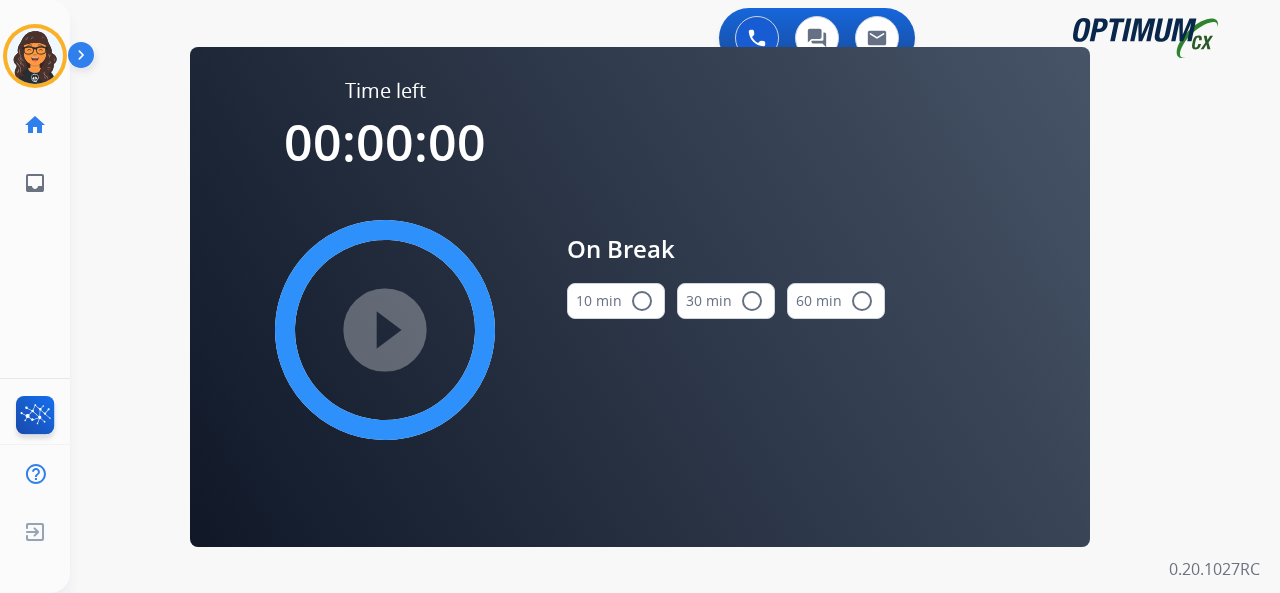 click on "10 min  radio_button_unchecked" at bounding box center (616, 301) 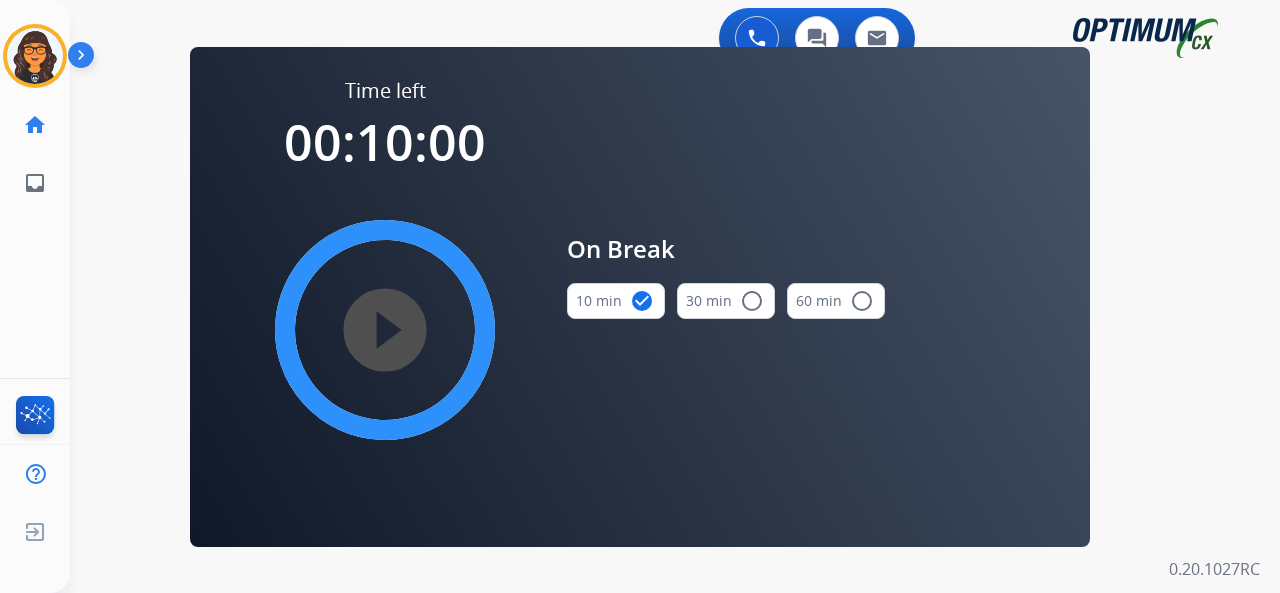 click on "play_circle_filled" at bounding box center (385, 330) 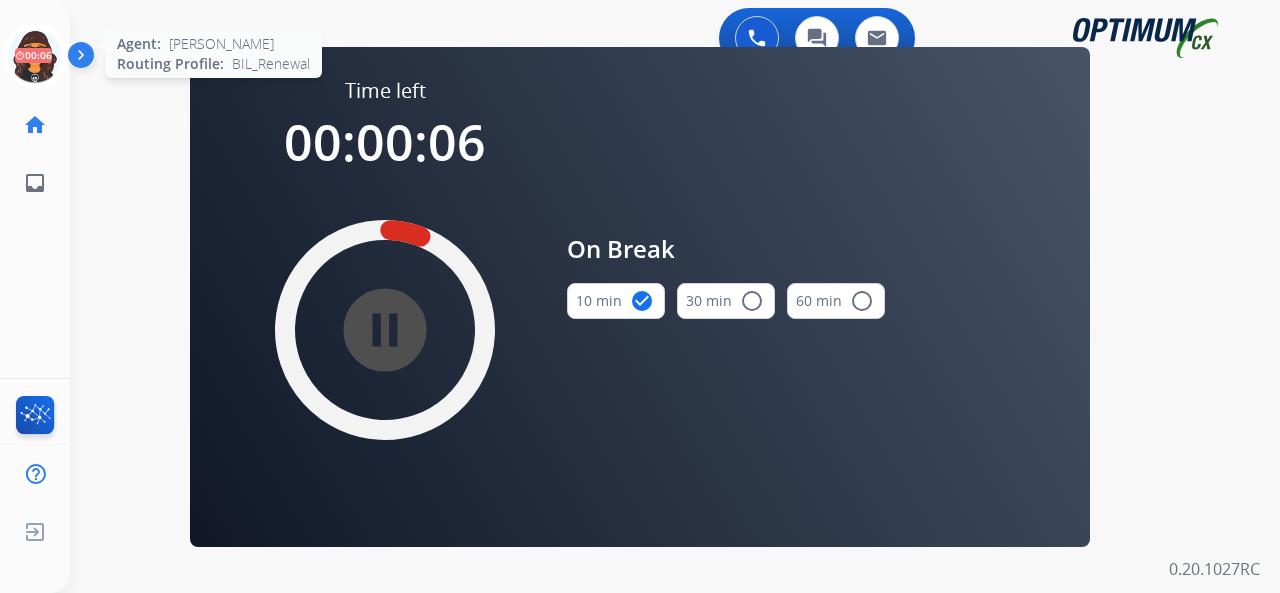 click 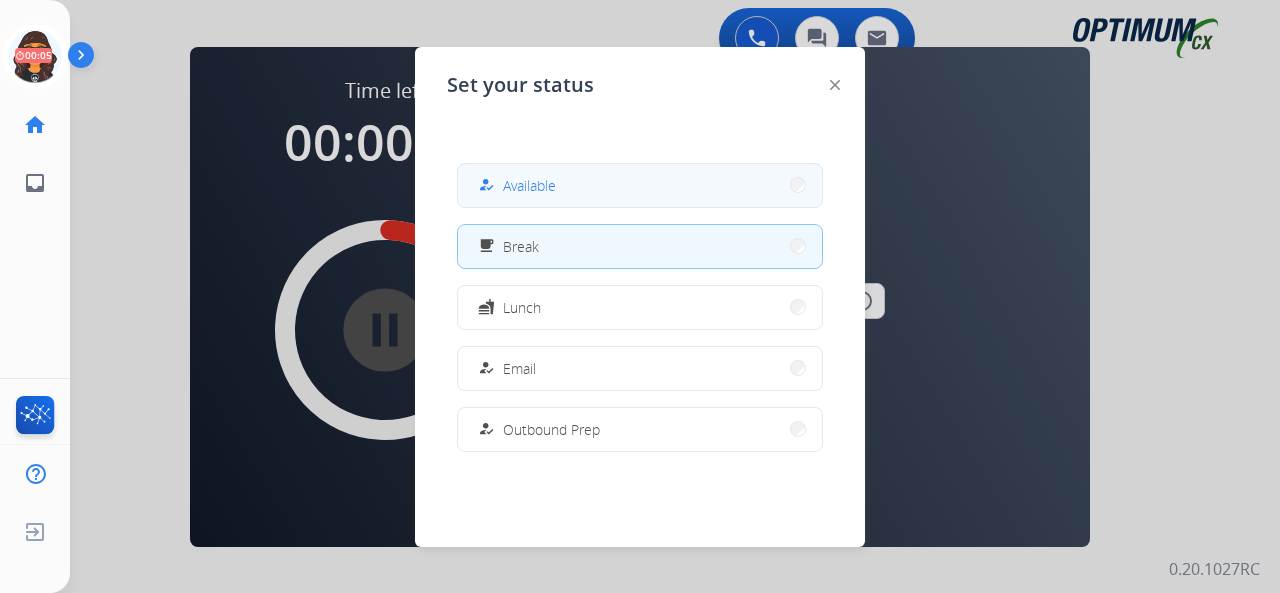 click on "how_to_reg Available" at bounding box center (640, 185) 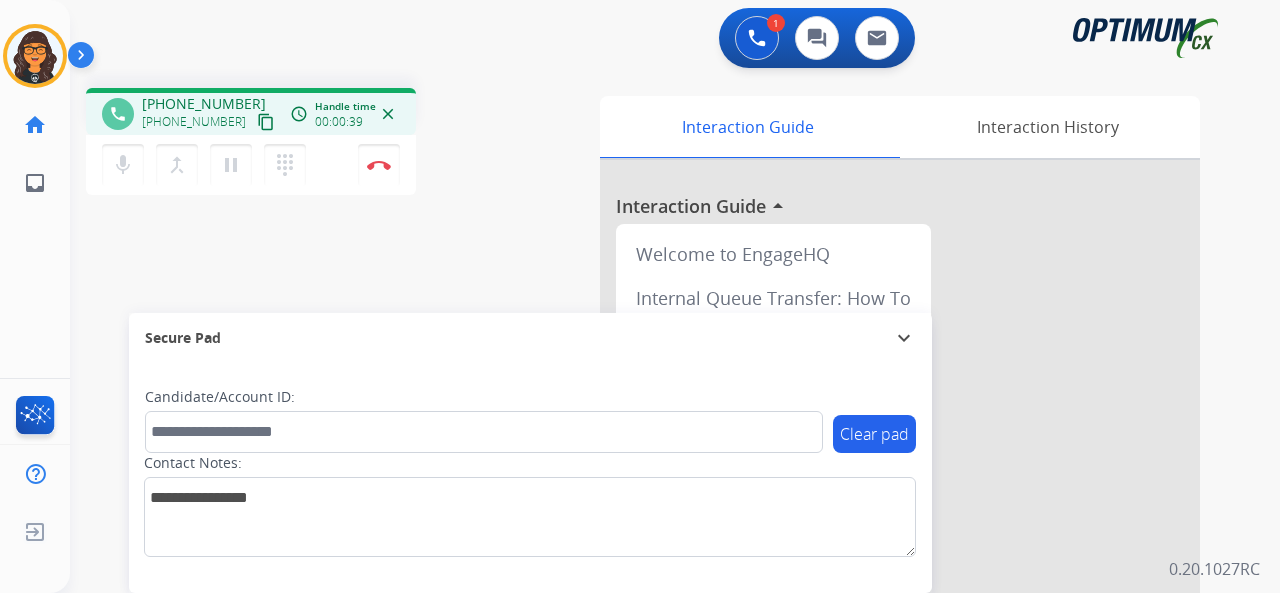 drag, startPoint x: 244, startPoint y: 122, endPoint x: 242, endPoint y: 108, distance: 14.142136 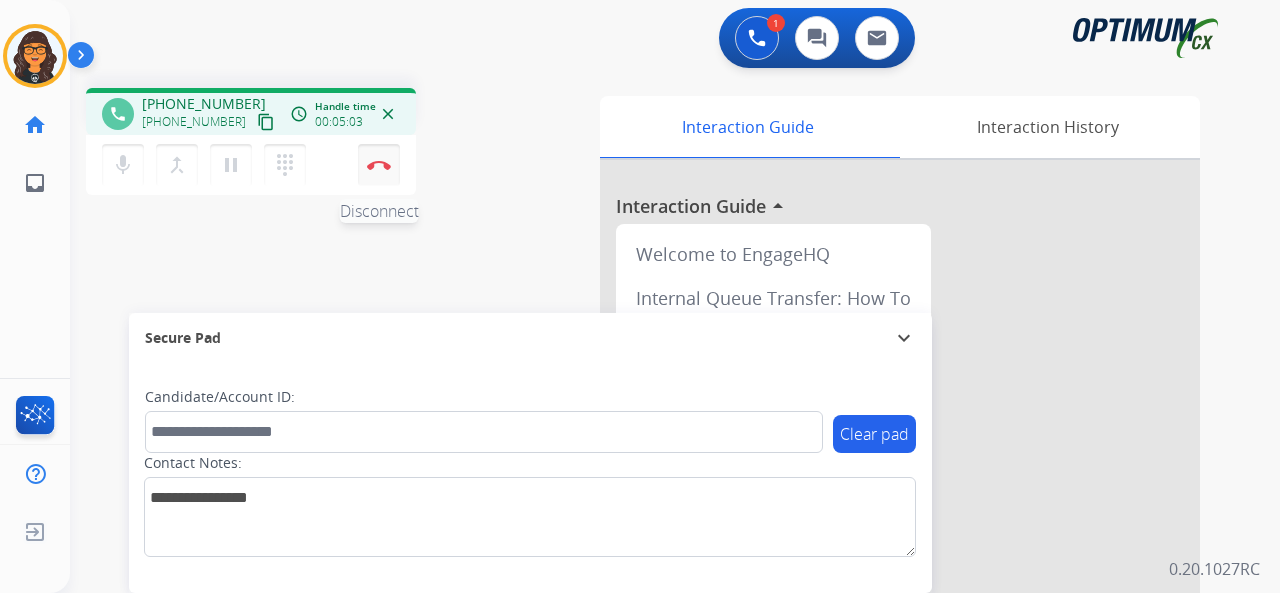 click on "Disconnect" at bounding box center (379, 165) 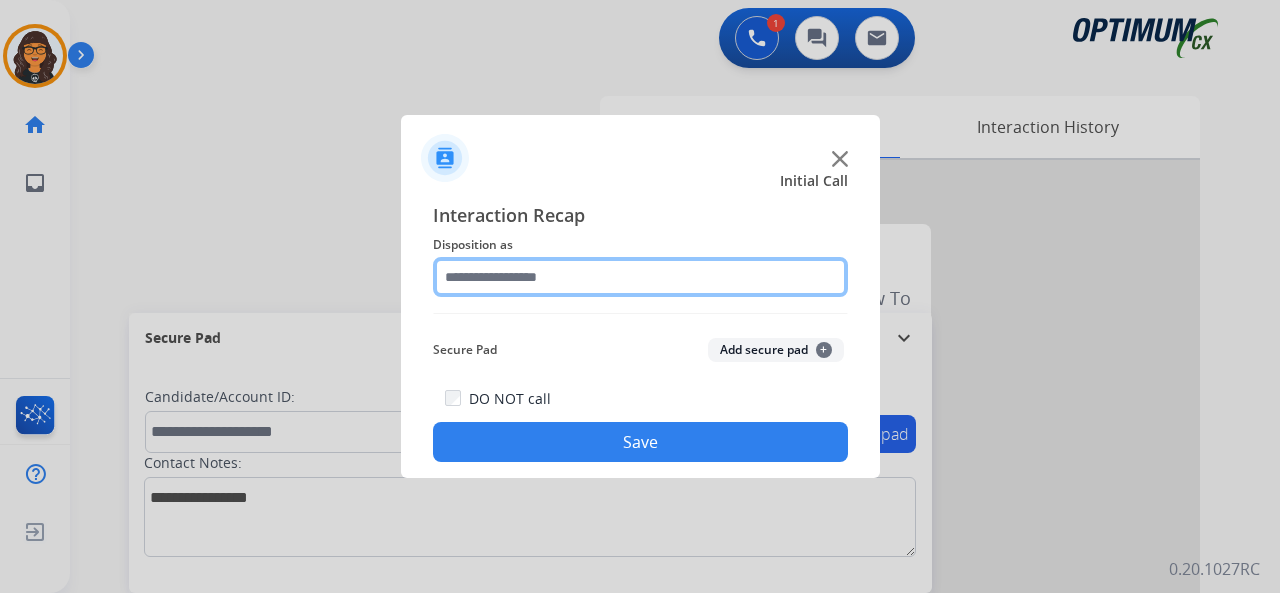 click 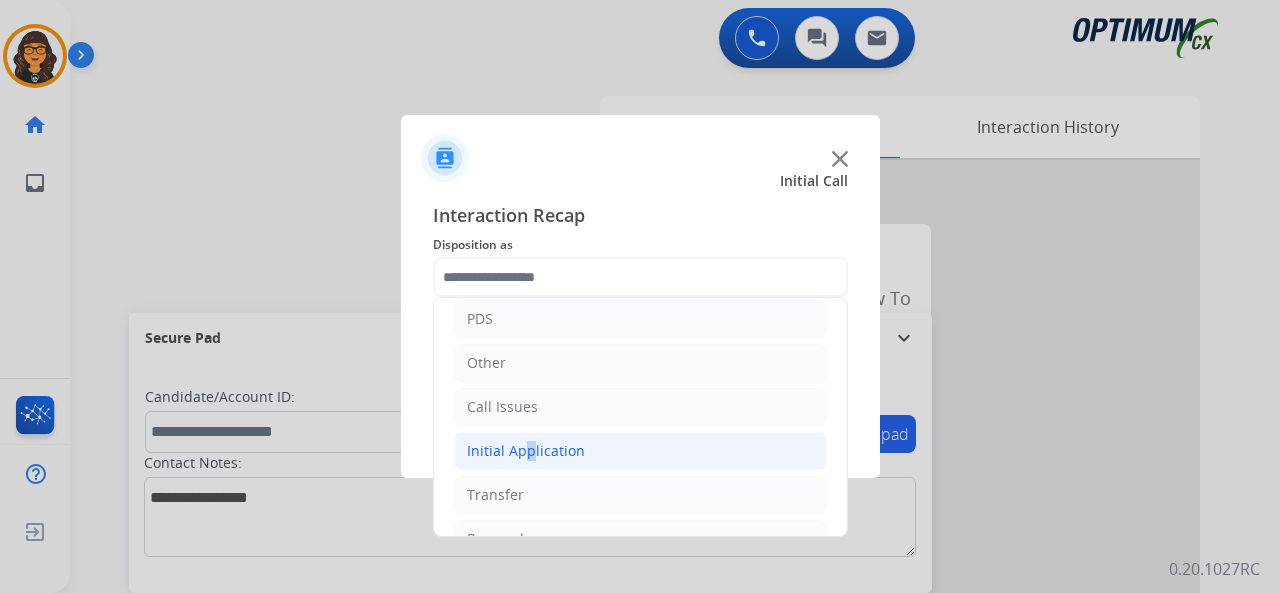 drag, startPoint x: 518, startPoint y: 463, endPoint x: 538, endPoint y: 454, distance: 21.931713 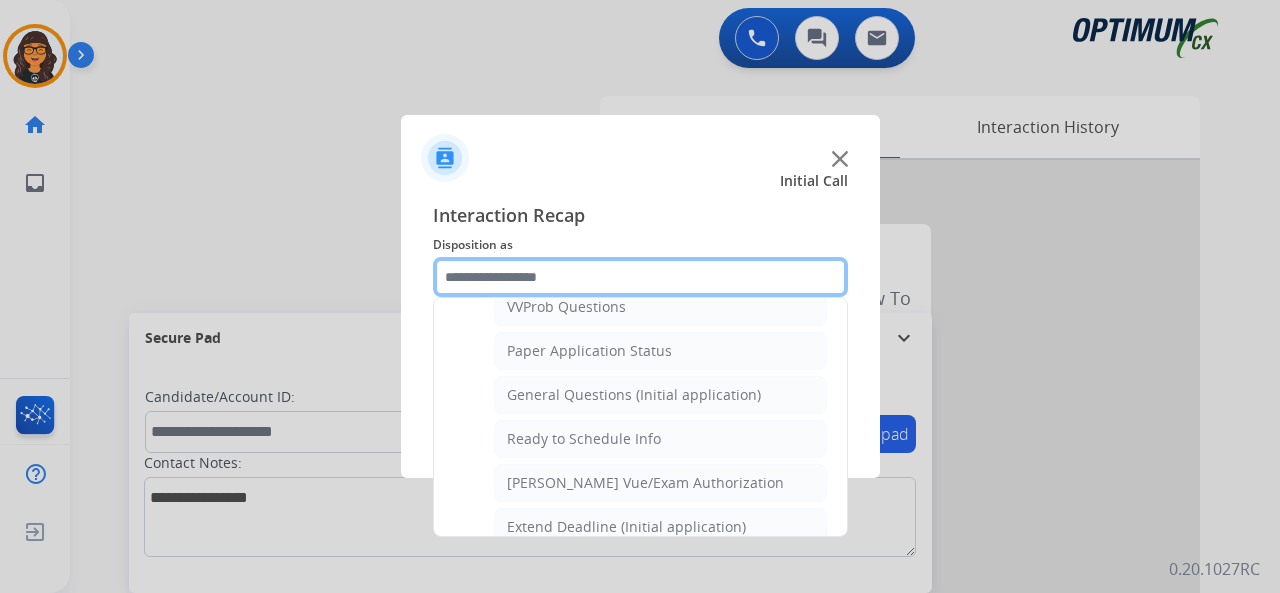 scroll, scrollTop: 1190, scrollLeft: 0, axis: vertical 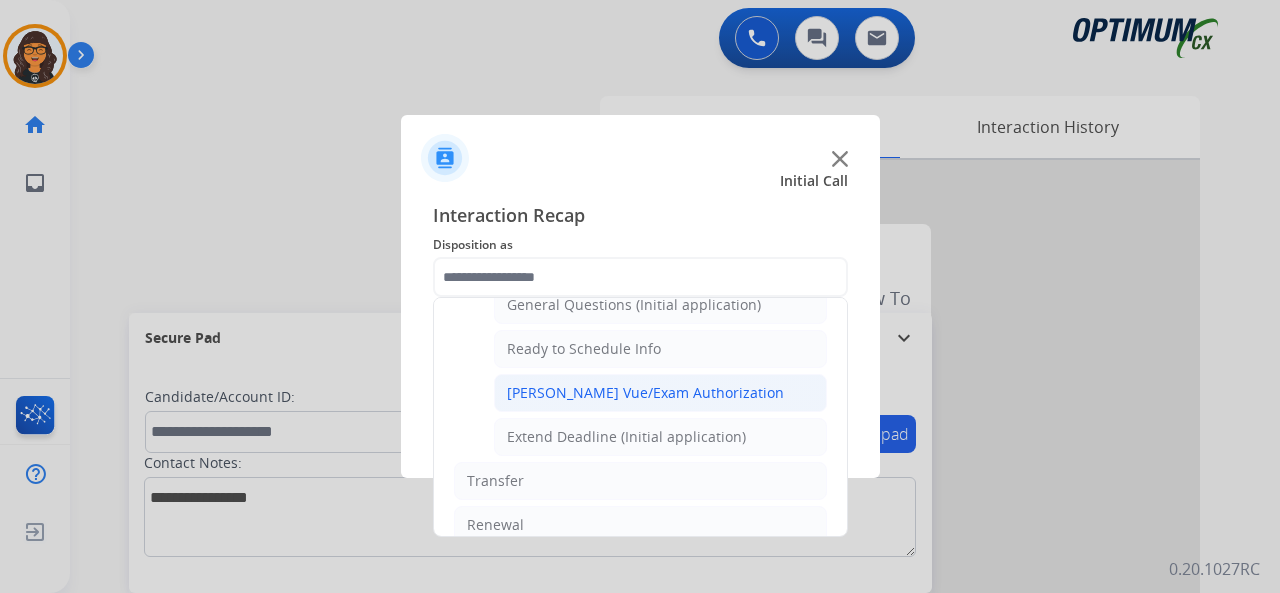 click on "[PERSON_NAME] Vue/Exam Authorization" 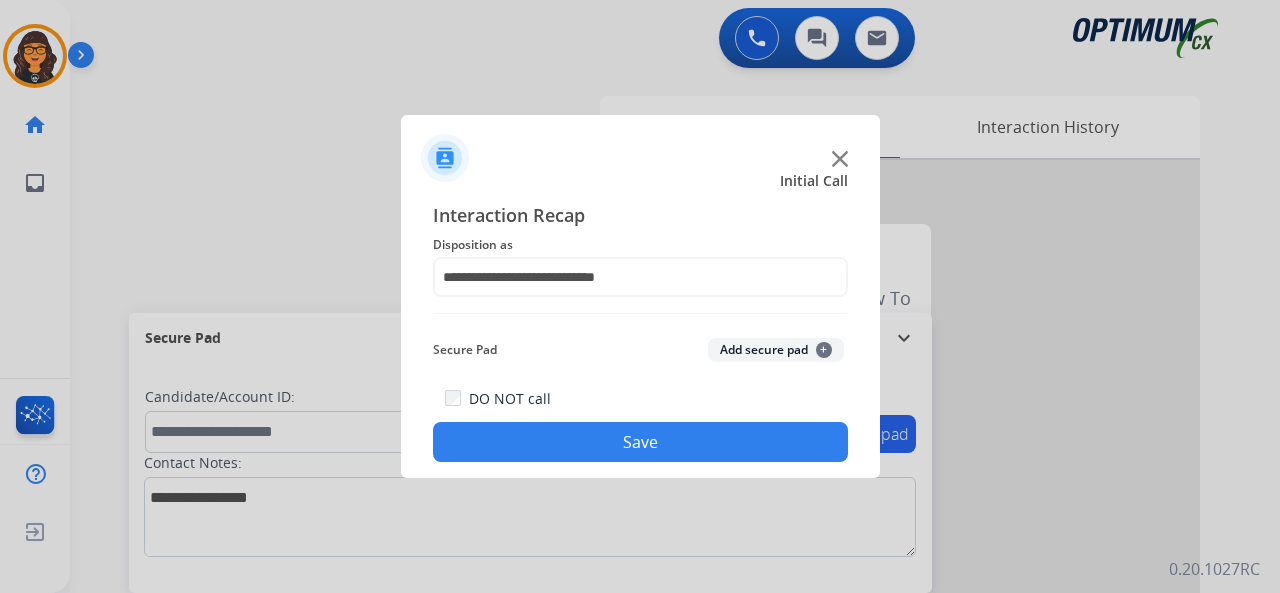 click on "Save" 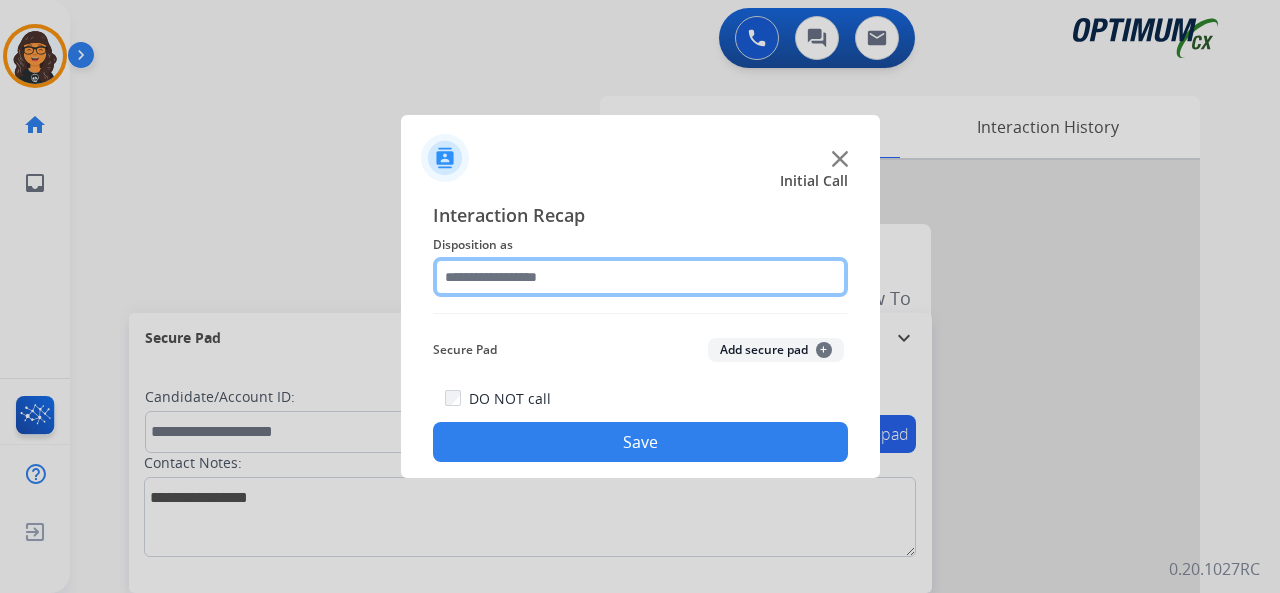 click 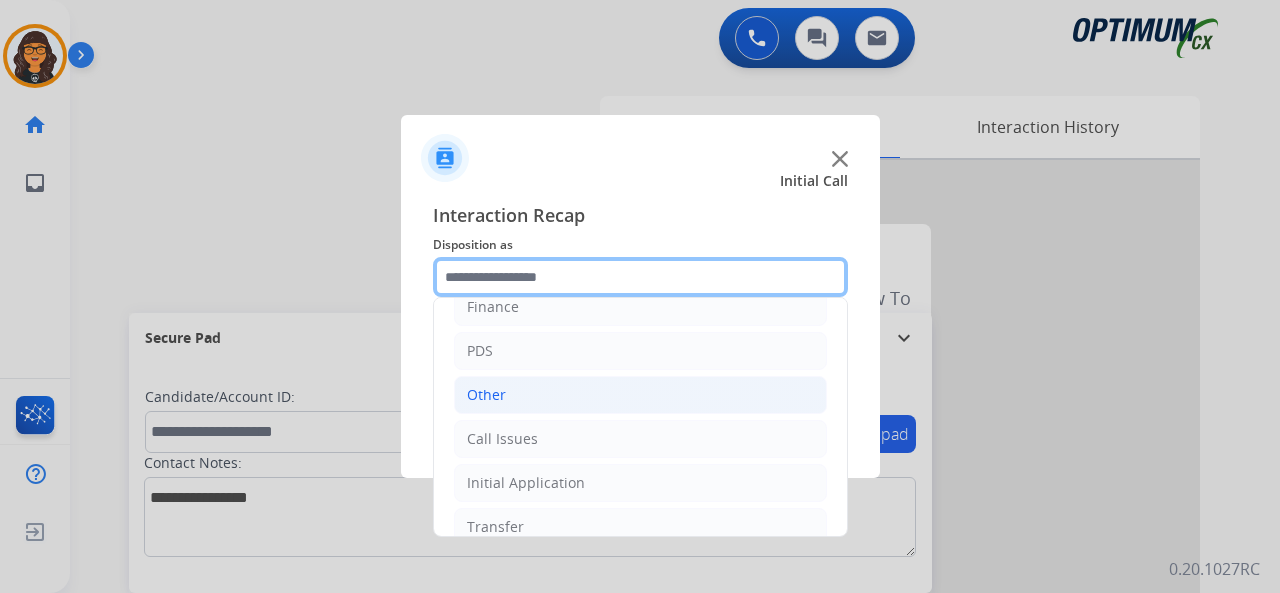 scroll, scrollTop: 100, scrollLeft: 0, axis: vertical 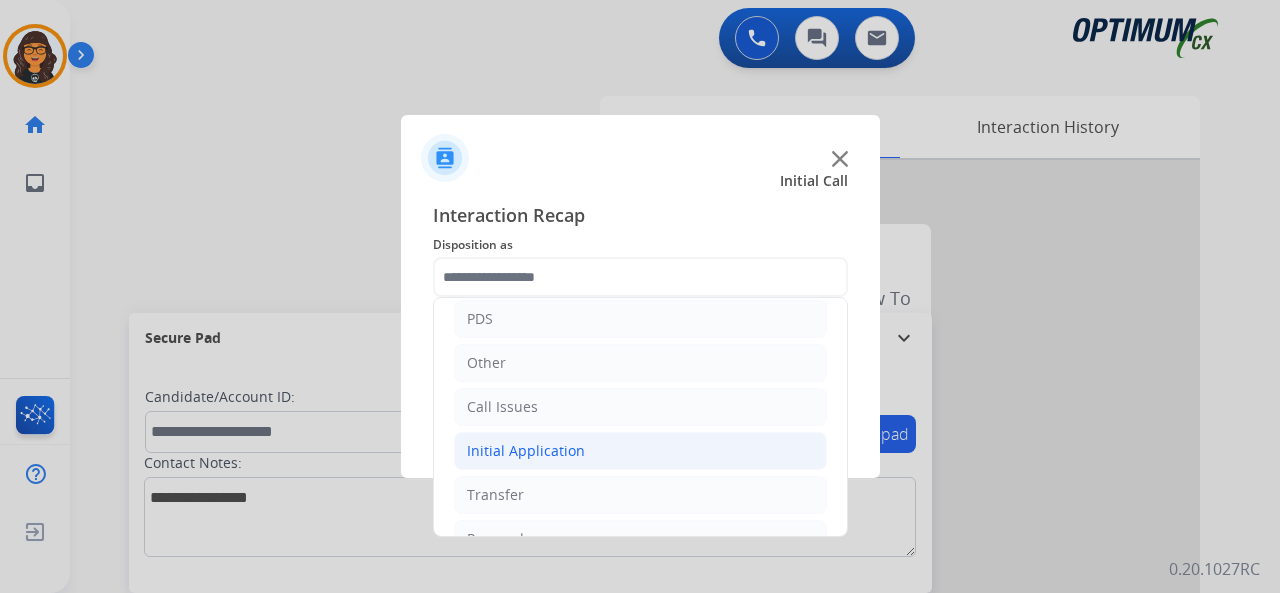 drag, startPoint x: 510, startPoint y: 451, endPoint x: 650, endPoint y: 431, distance: 141.42136 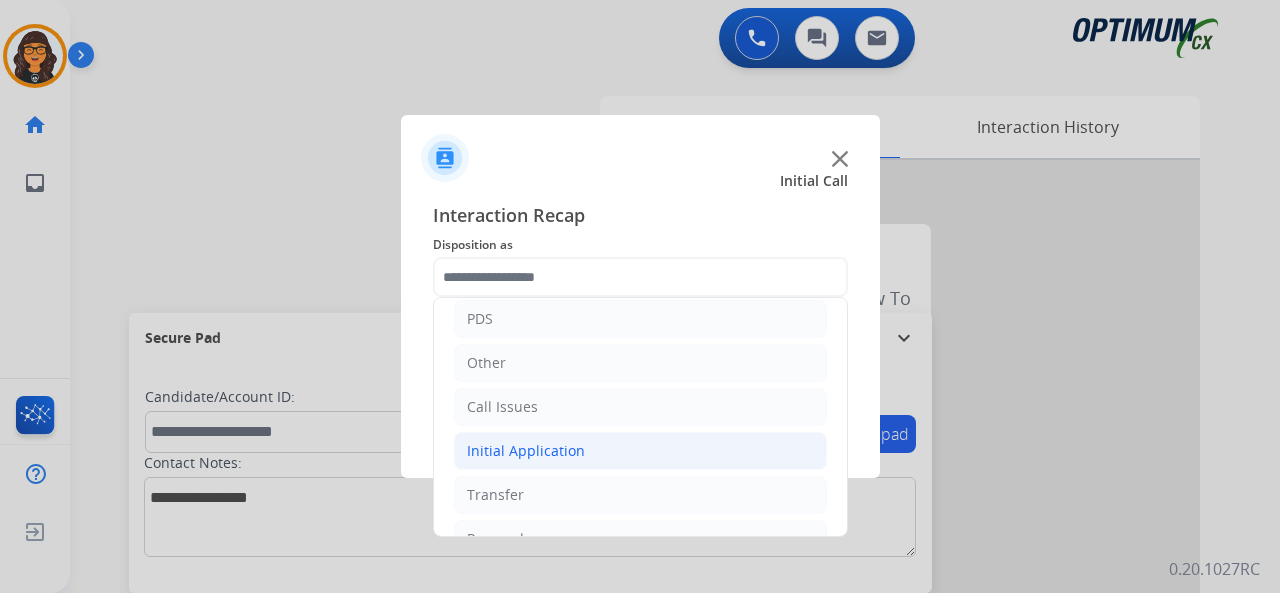 click on "Initial Application" 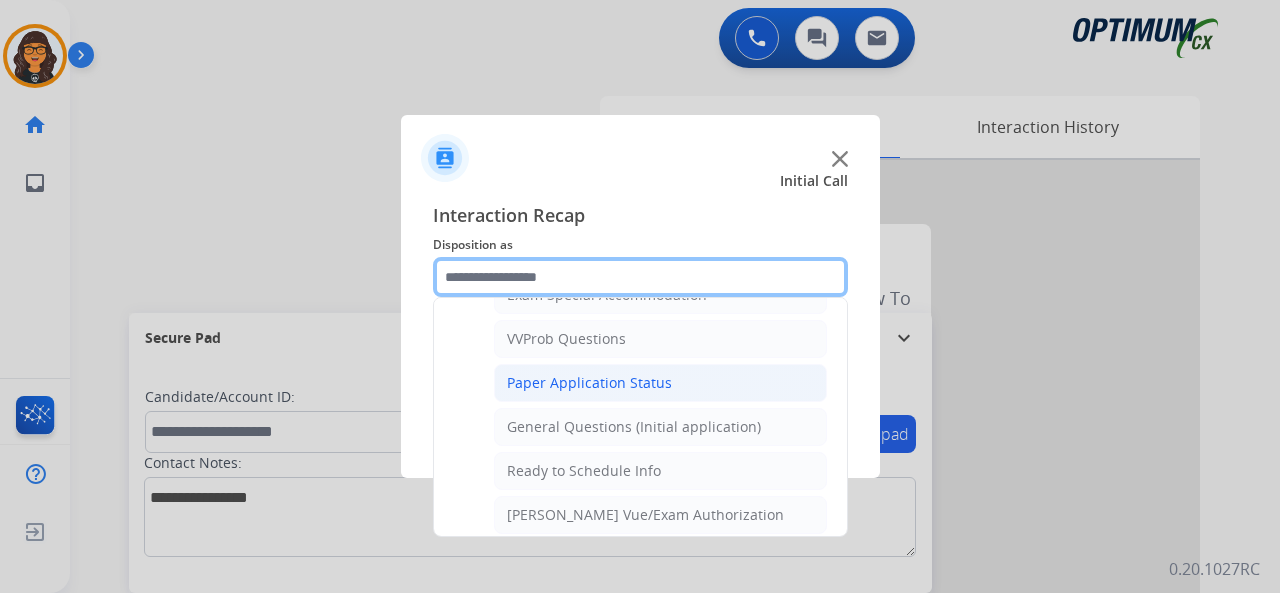 scroll, scrollTop: 1100, scrollLeft: 0, axis: vertical 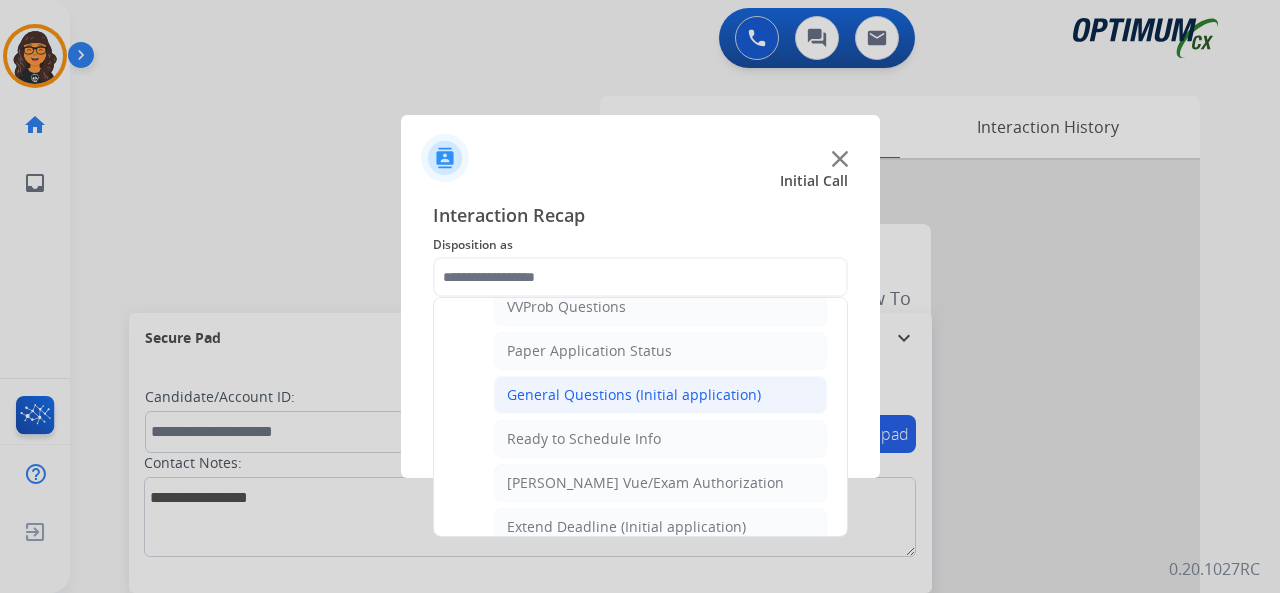 click on "General Questions (Initial application)" 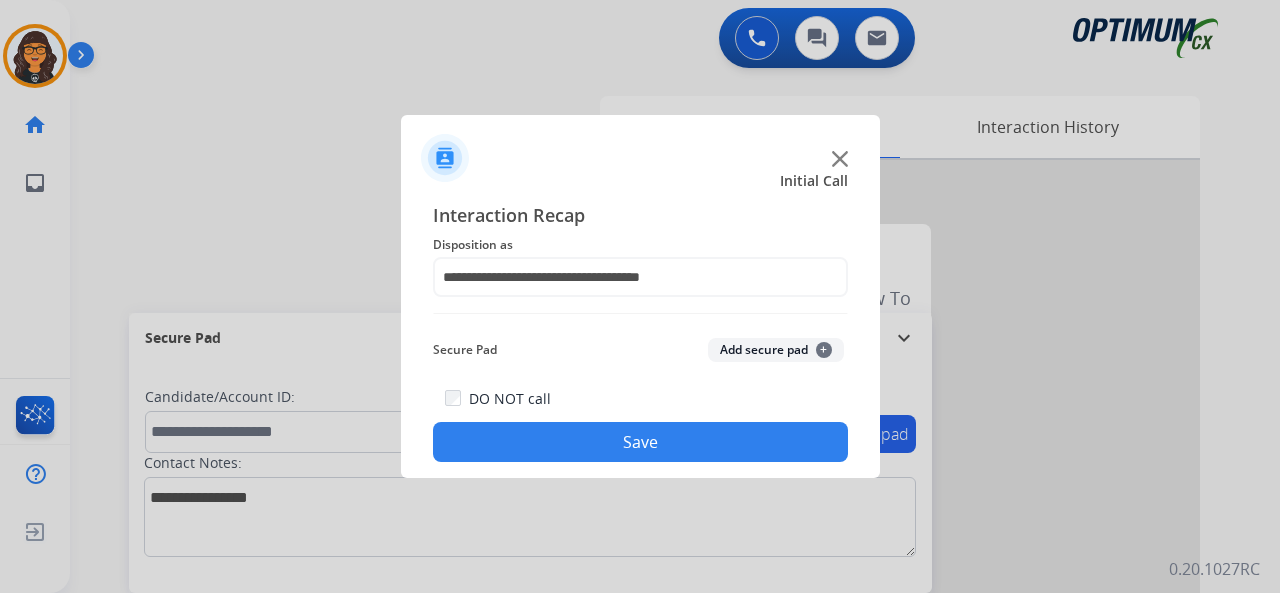 click on "Save" 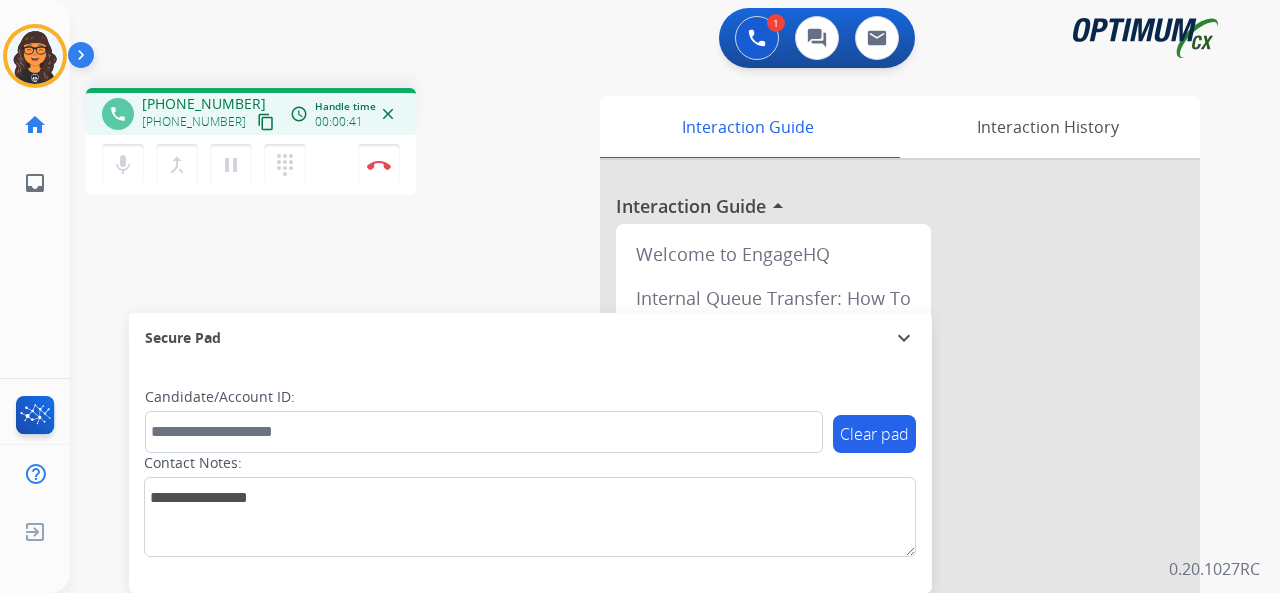 click on "content_copy" at bounding box center (266, 122) 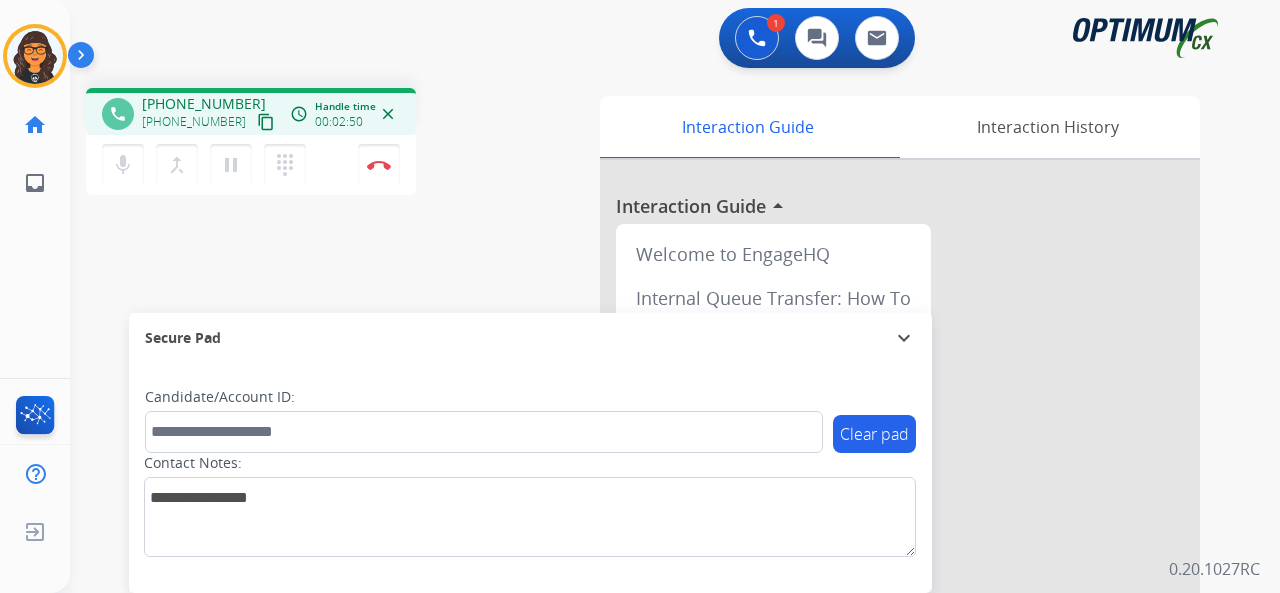 click on "content_copy" at bounding box center [266, 122] 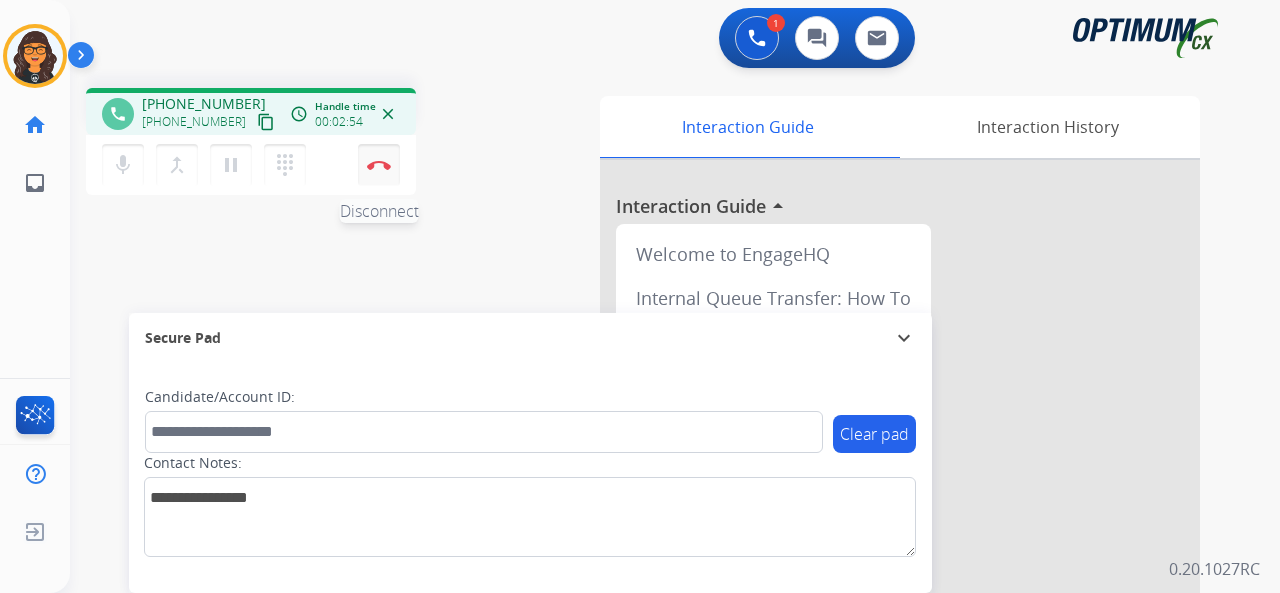 click at bounding box center (379, 165) 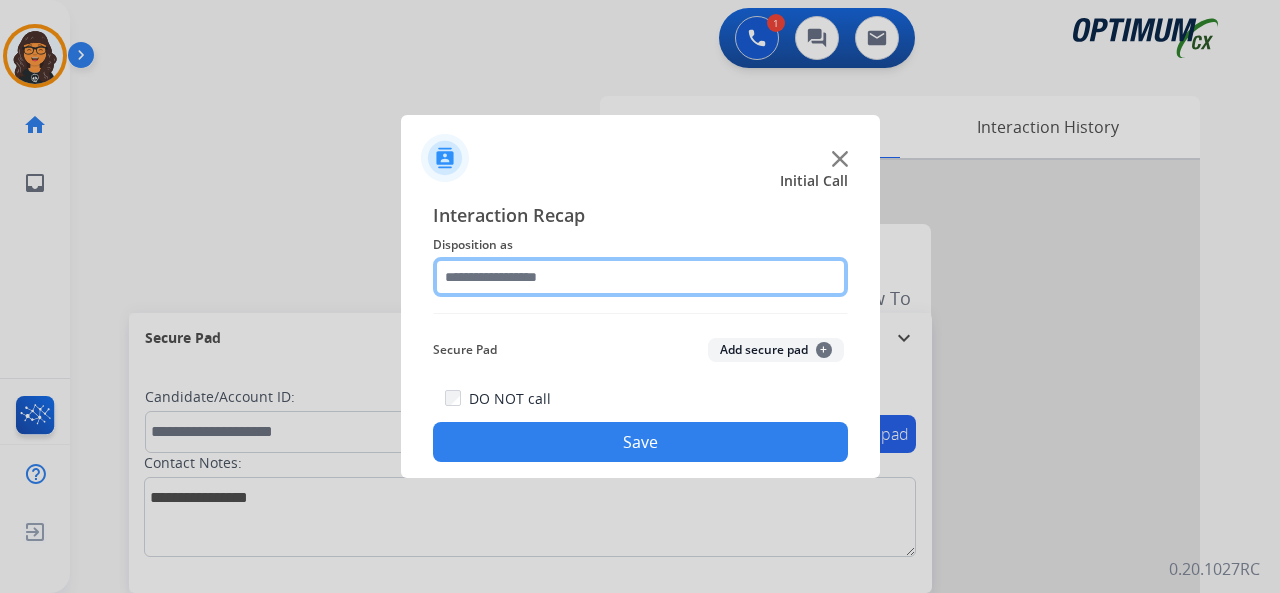 click 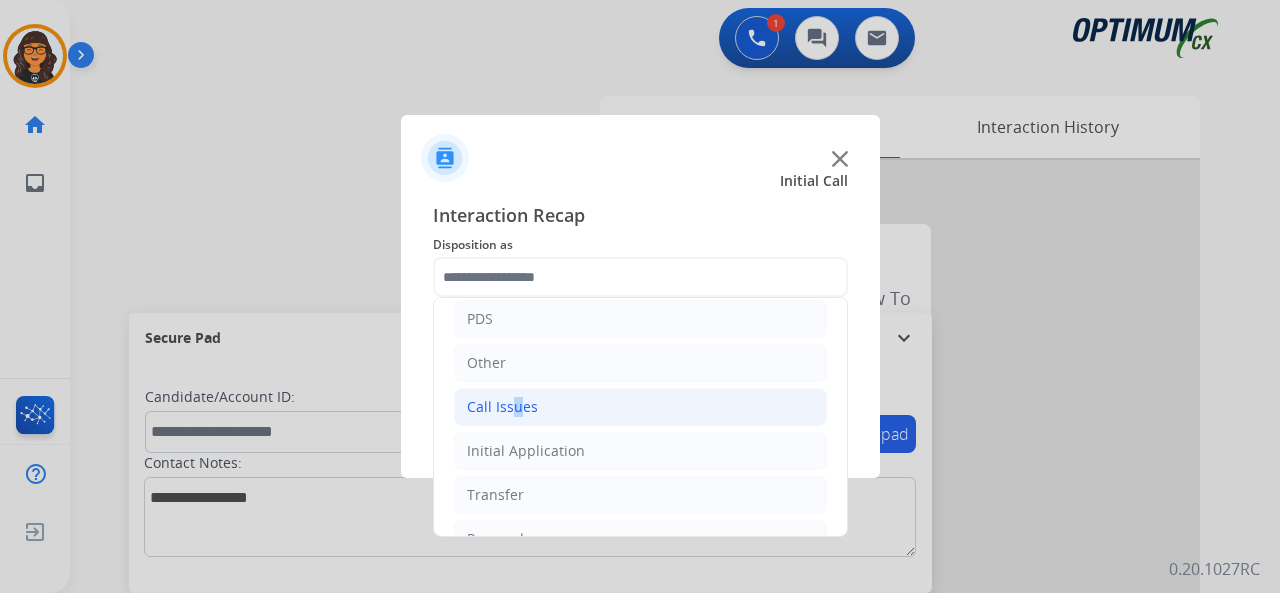 click on "Call Issues" 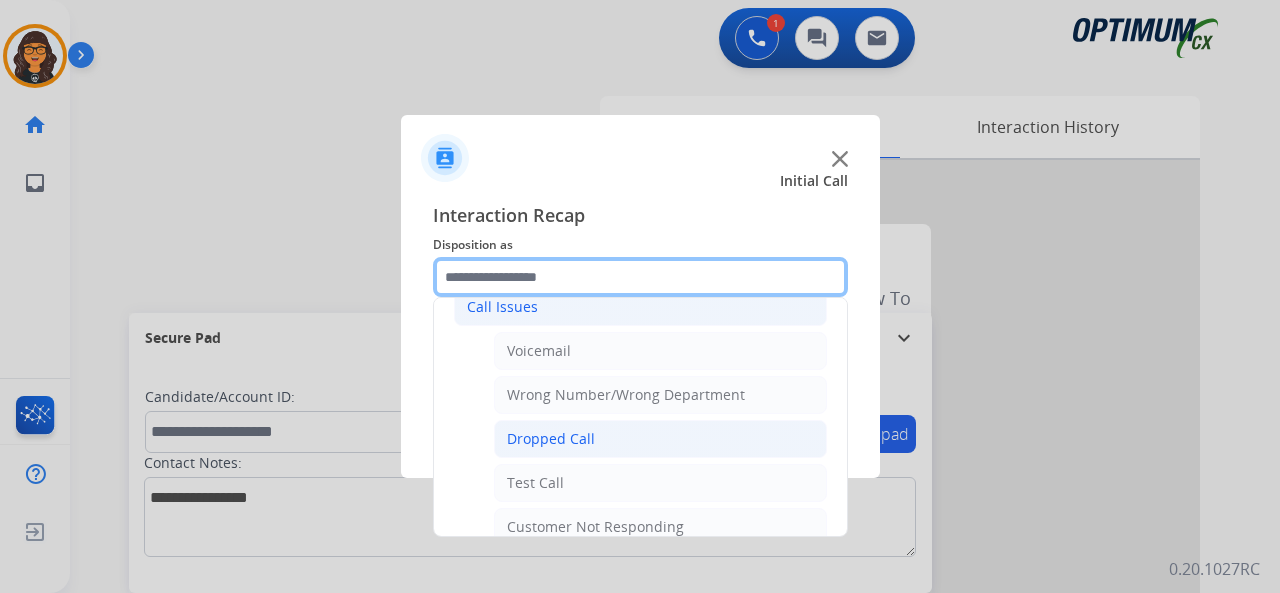 scroll, scrollTop: 300, scrollLeft: 0, axis: vertical 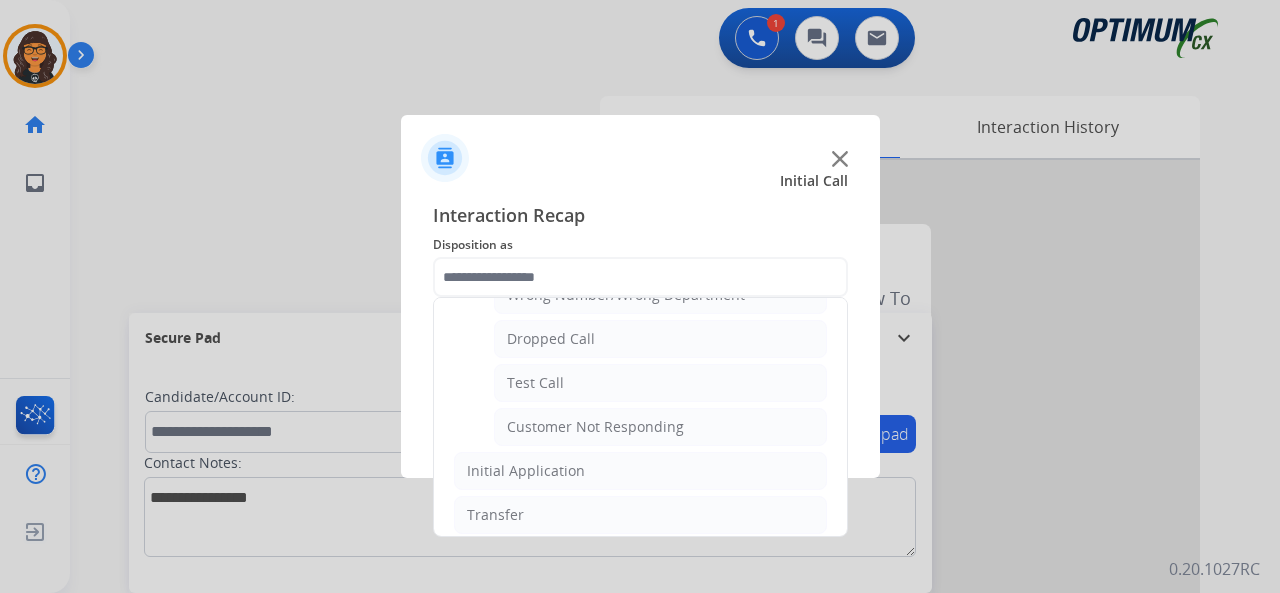 click on "Customer Not Responding" 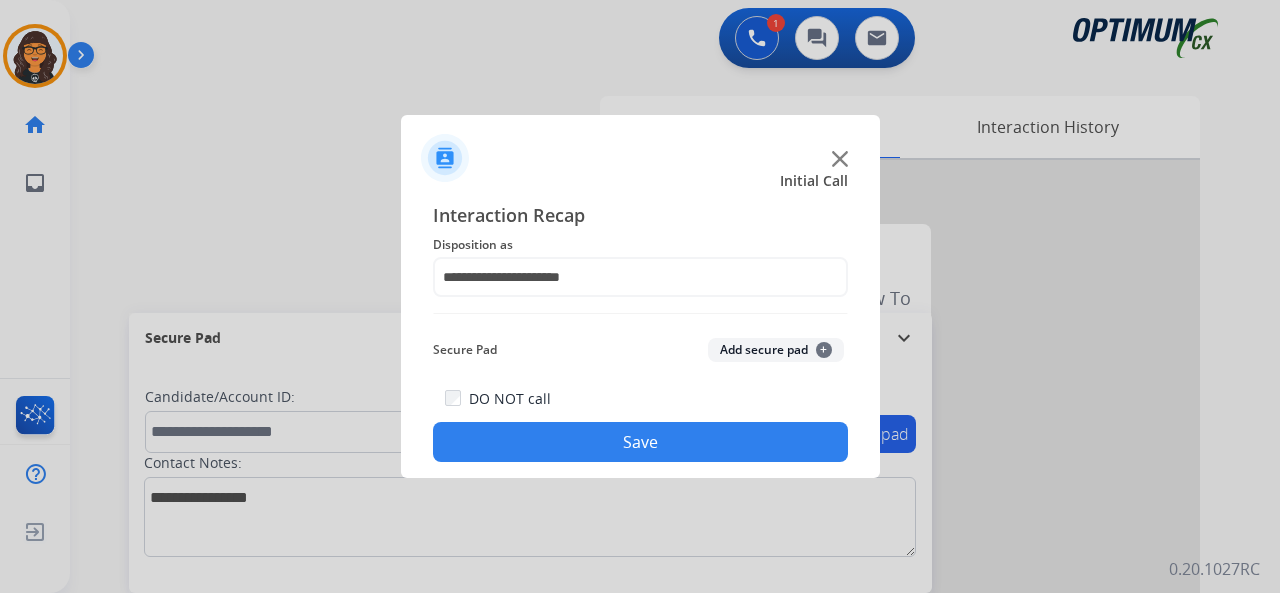 click on "Save" 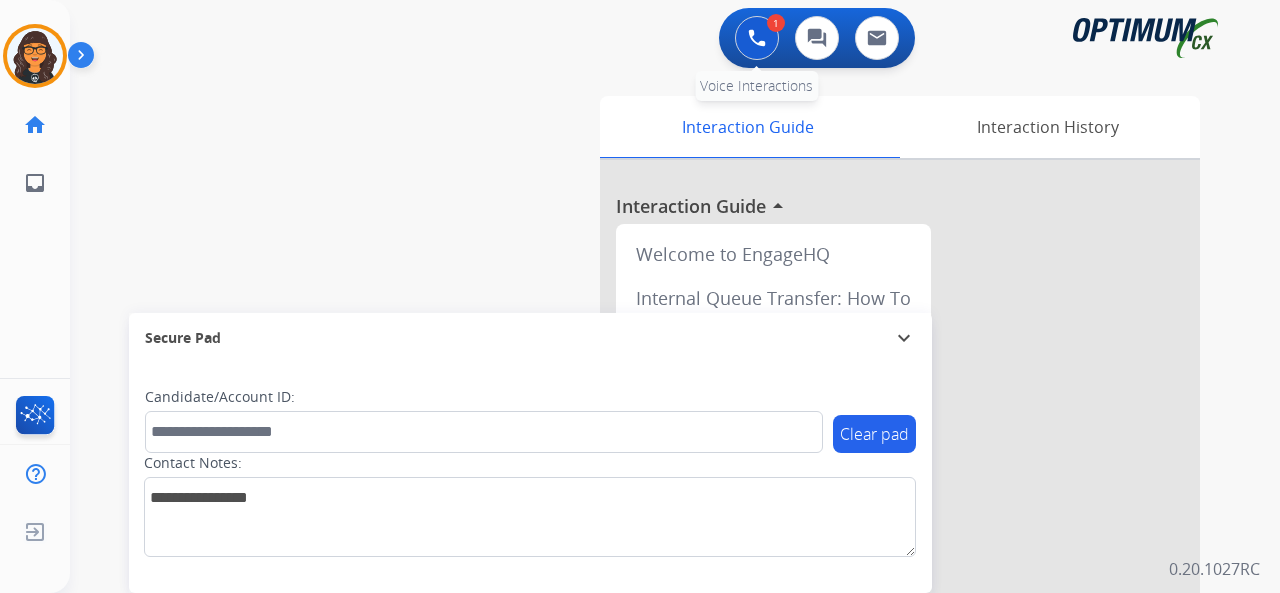 click at bounding box center (757, 38) 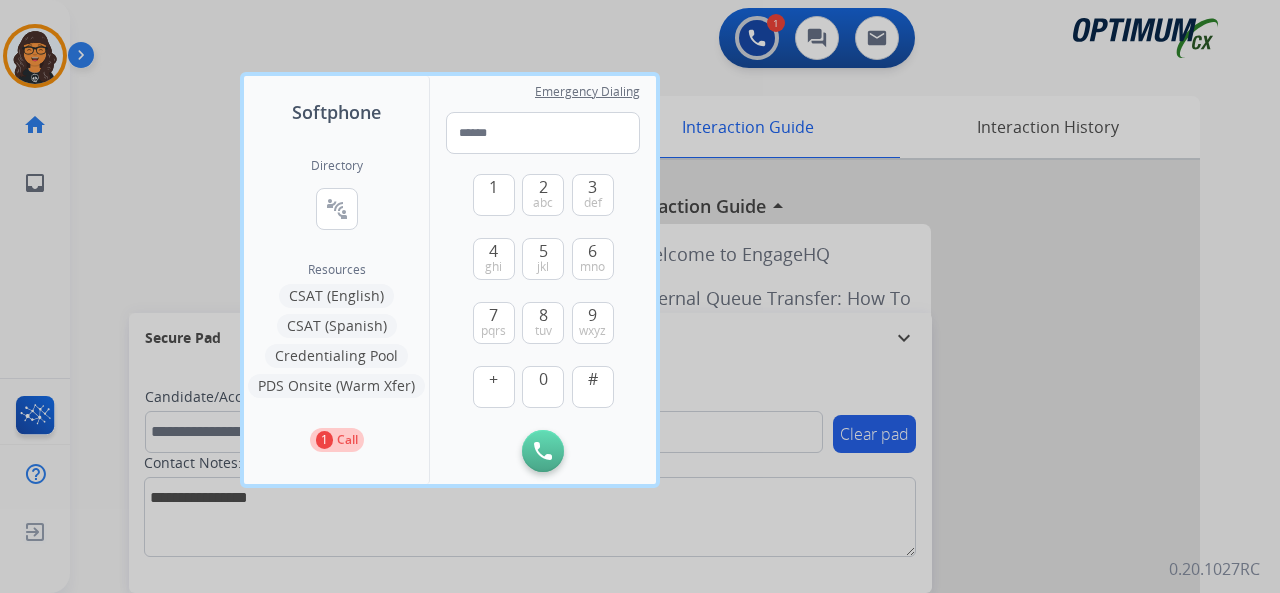 click at bounding box center (640, 296) 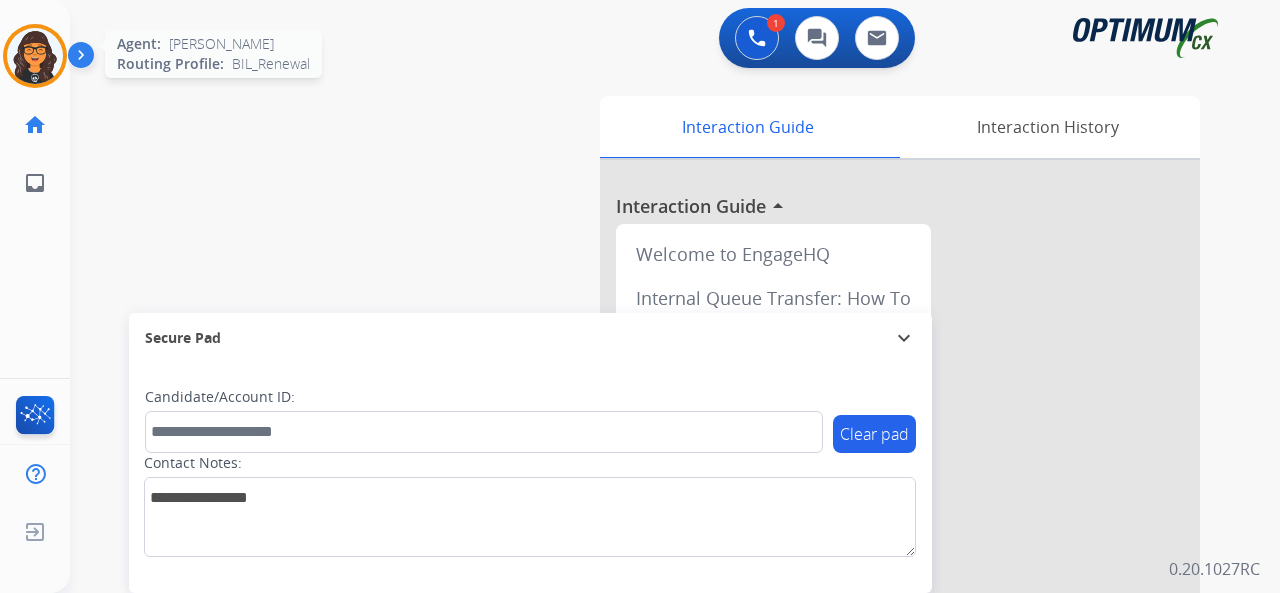 click at bounding box center [35, 56] 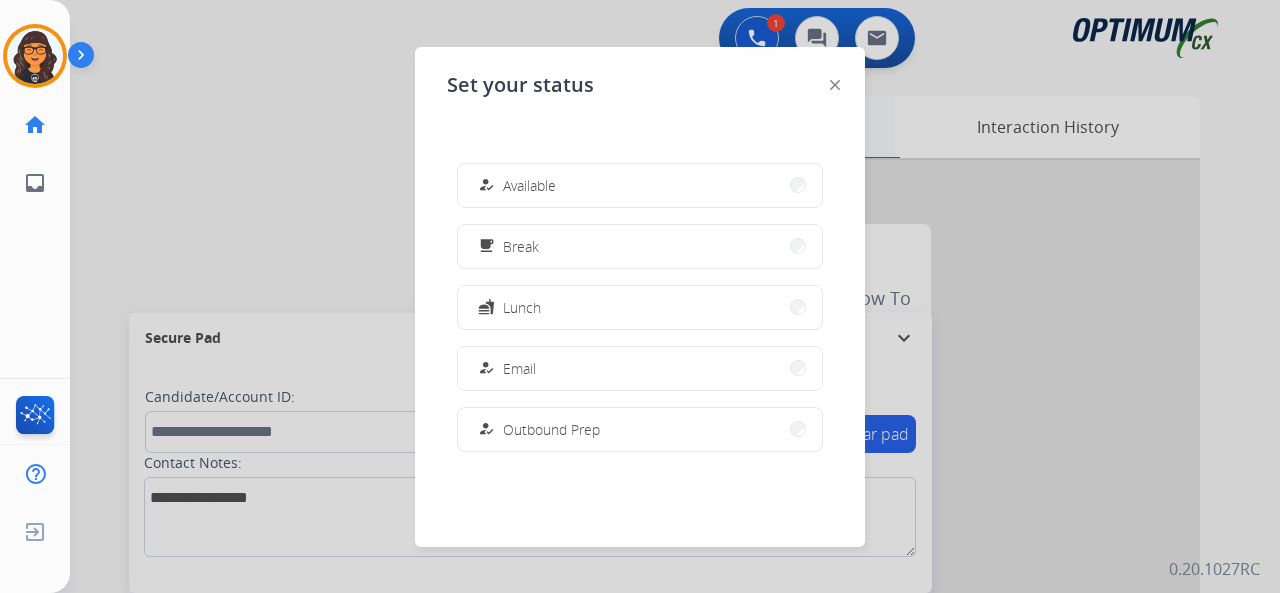 drag, startPoint x: 523, startPoint y: 176, endPoint x: 630, endPoint y: 101, distance: 130.66751 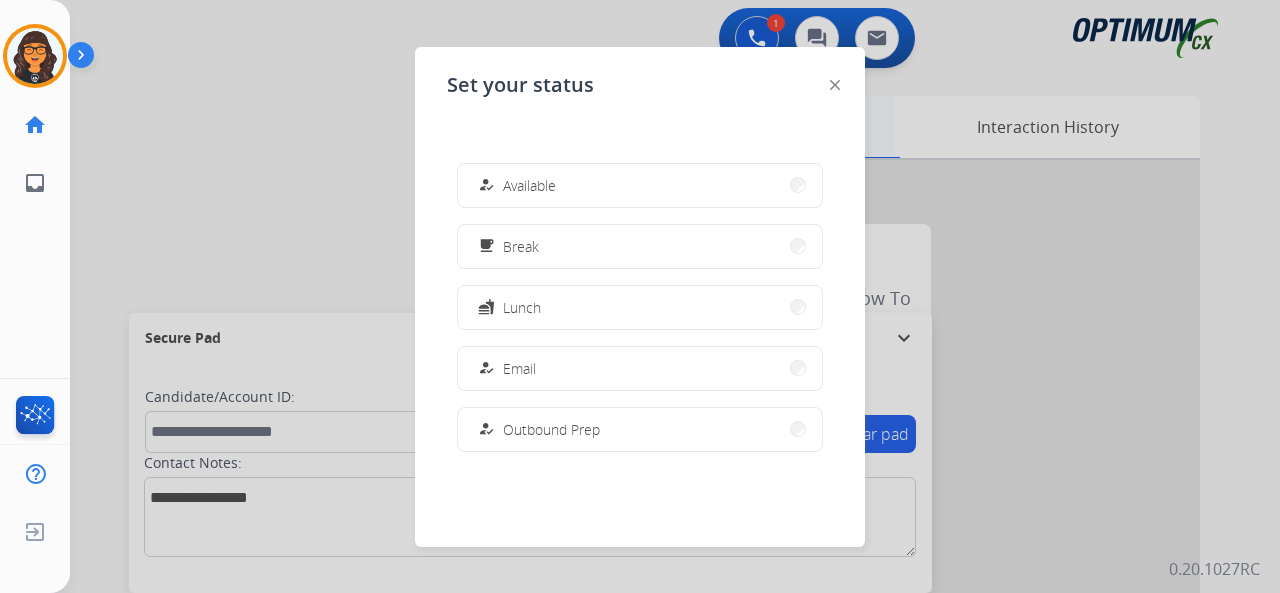 click on "Available" at bounding box center [529, 185] 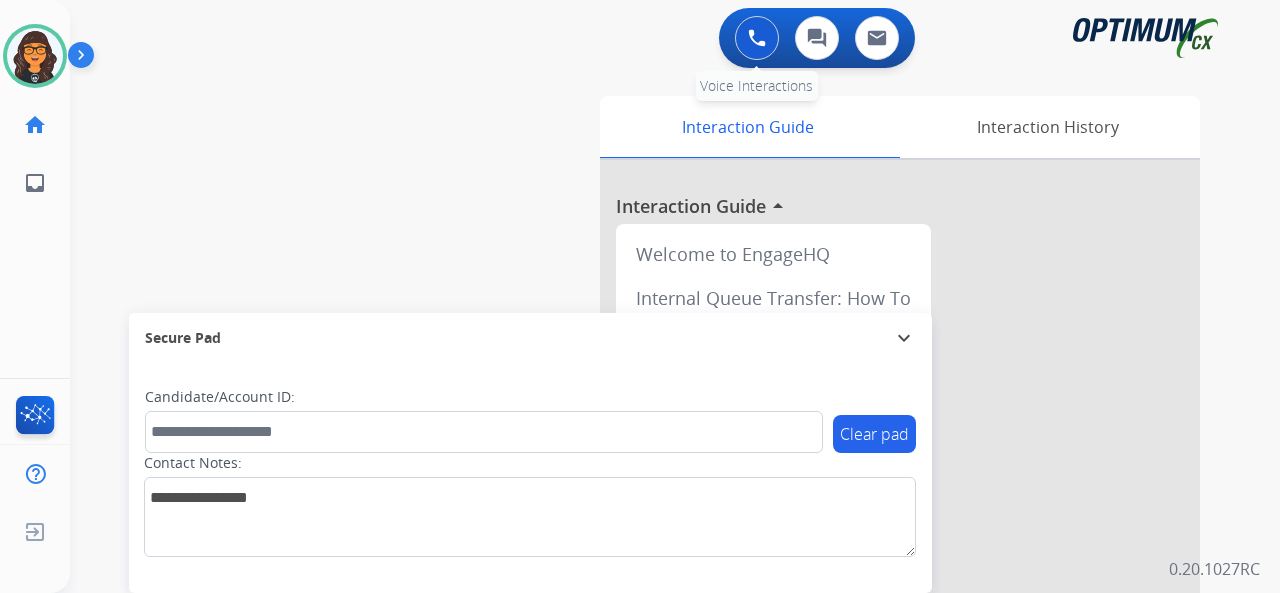 click at bounding box center [757, 38] 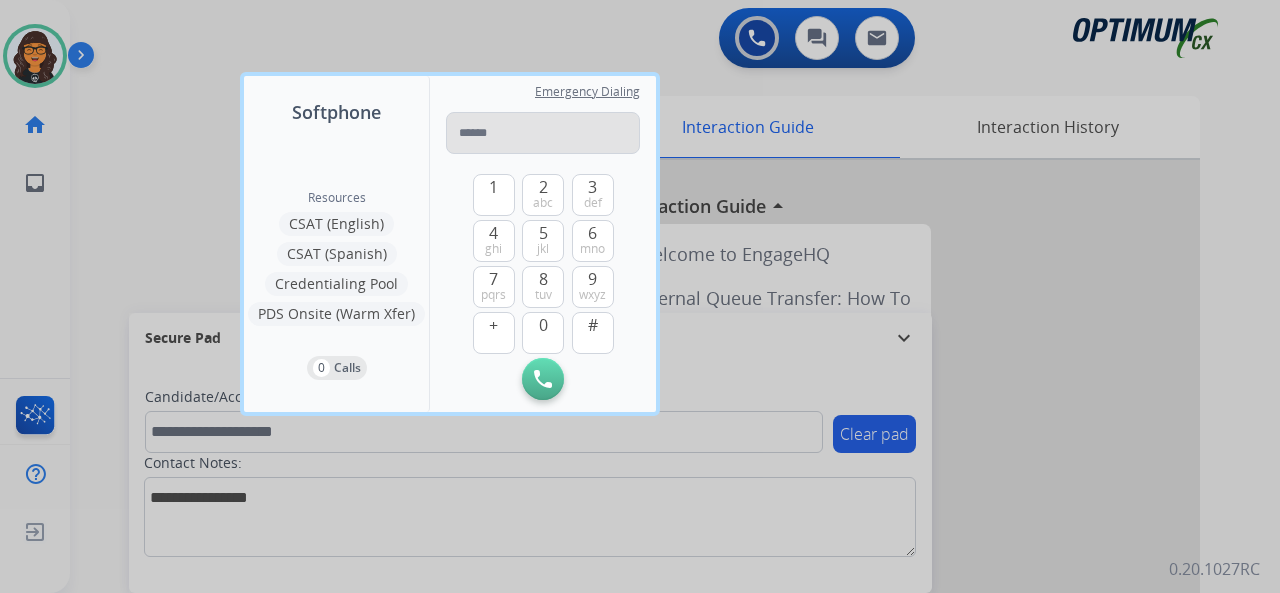 click at bounding box center (543, 133) 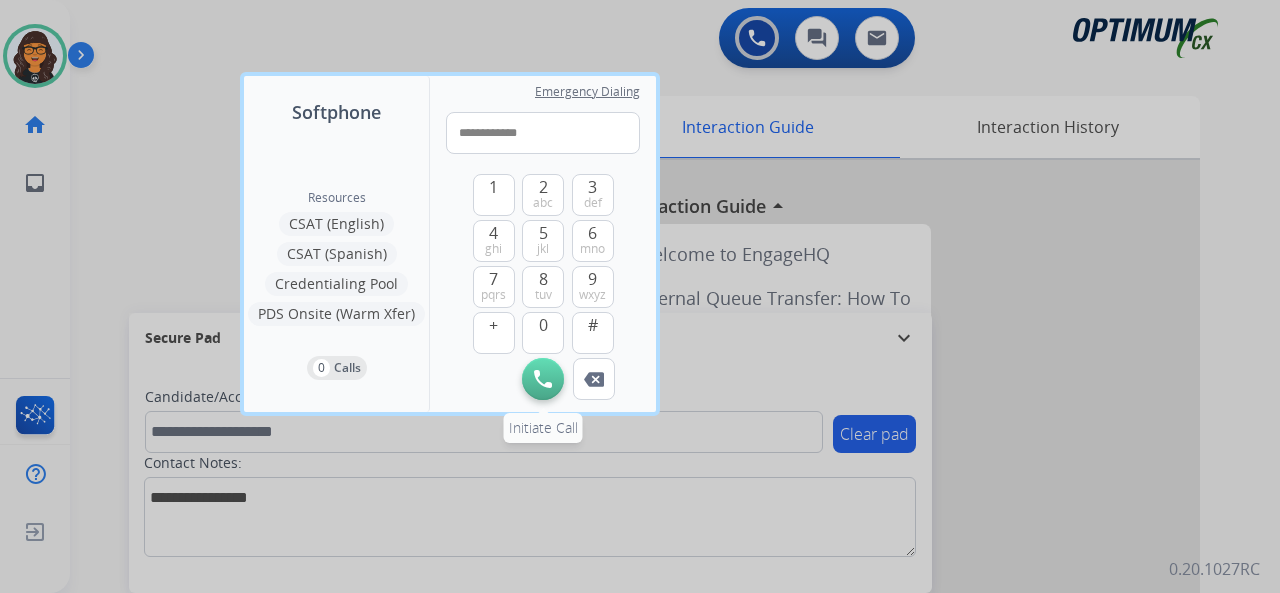 type on "**********" 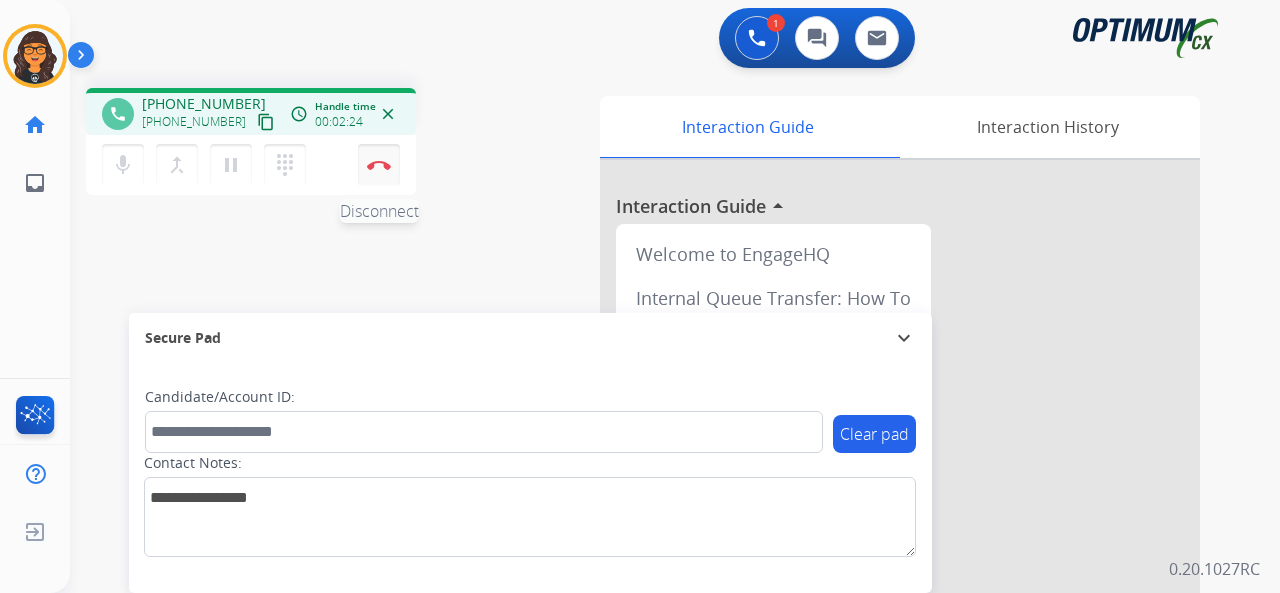 click on "Disconnect" at bounding box center [379, 165] 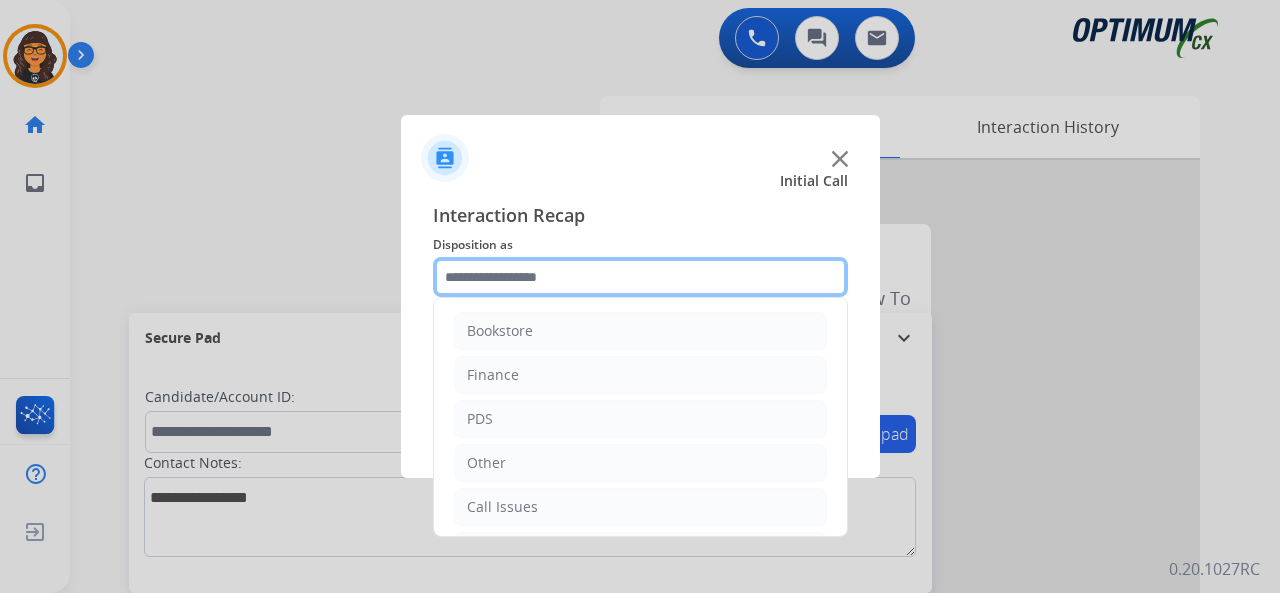 click 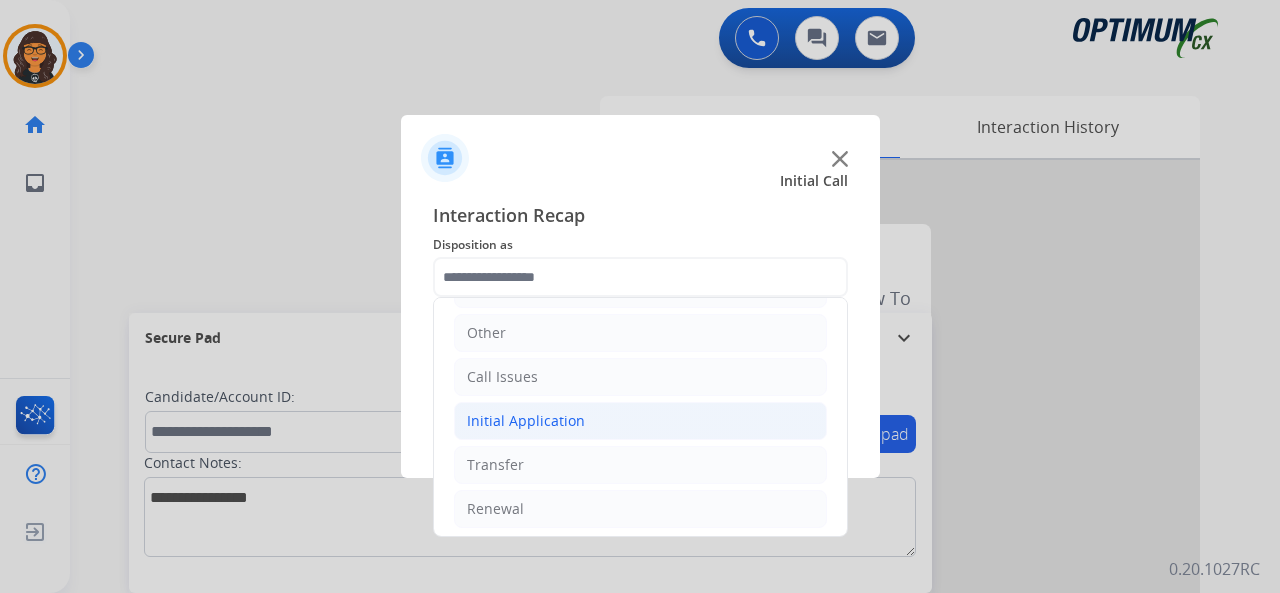 click on "Initial Application" 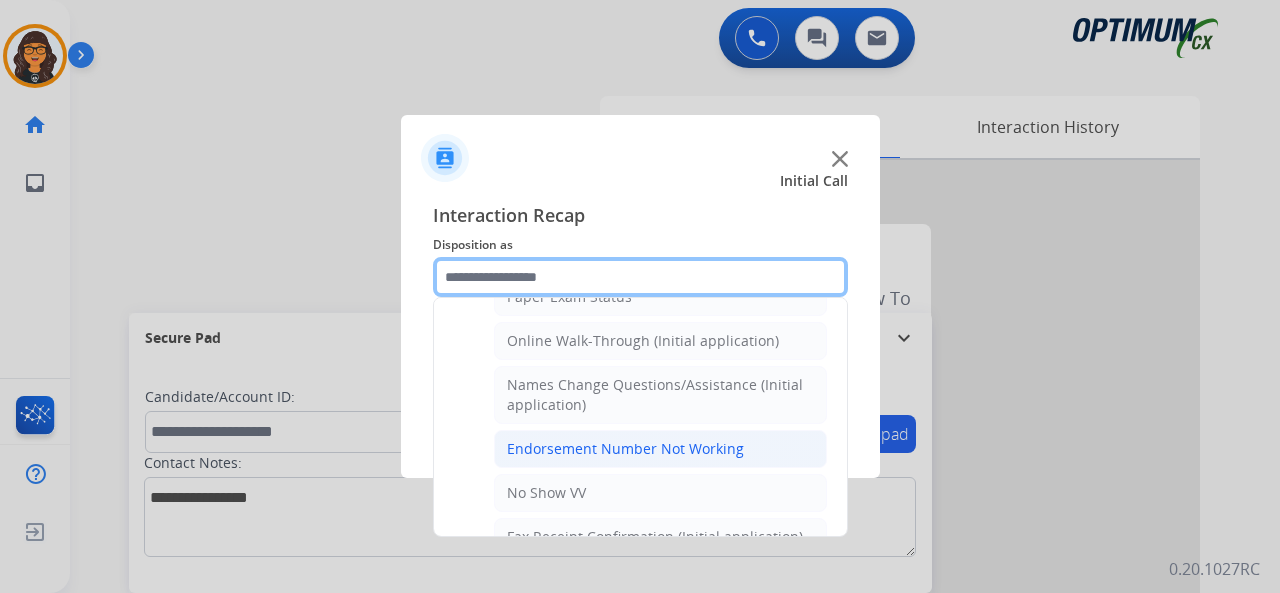scroll, scrollTop: 130, scrollLeft: 0, axis: vertical 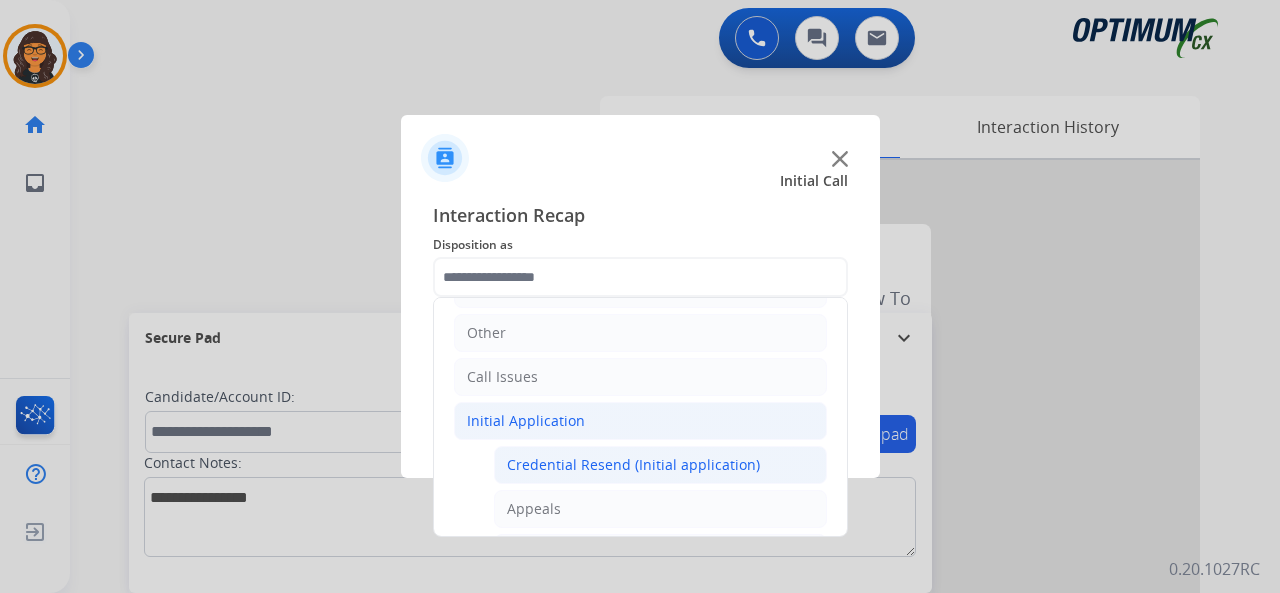 click on "Credential Resend (Initial application)" 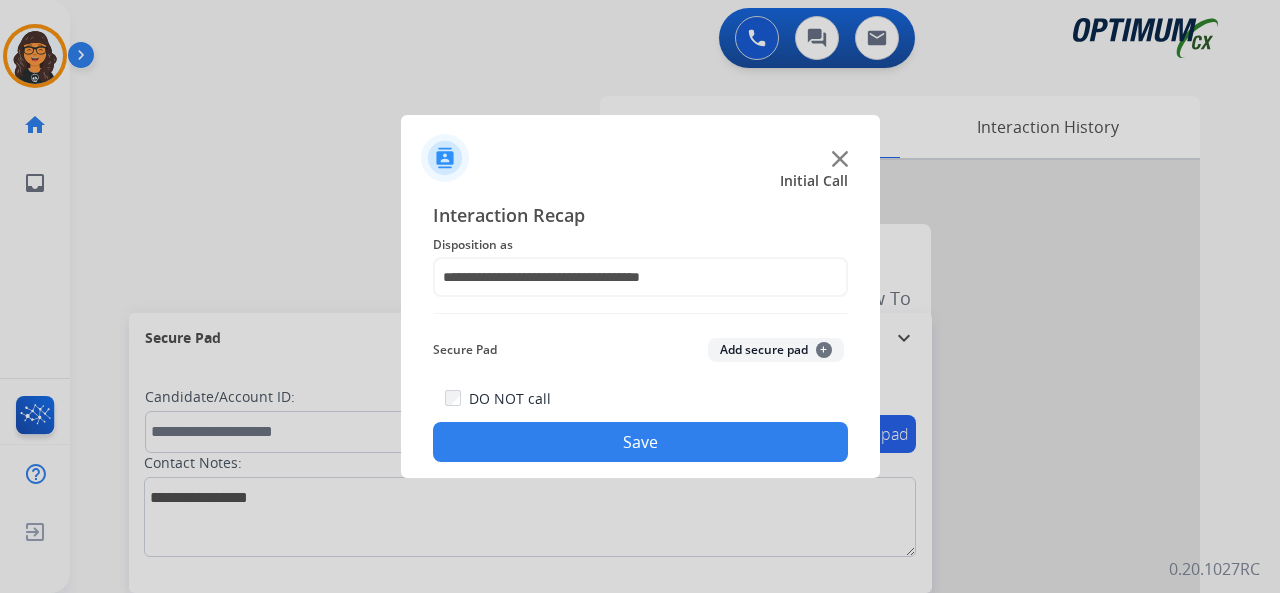 click on "Save" 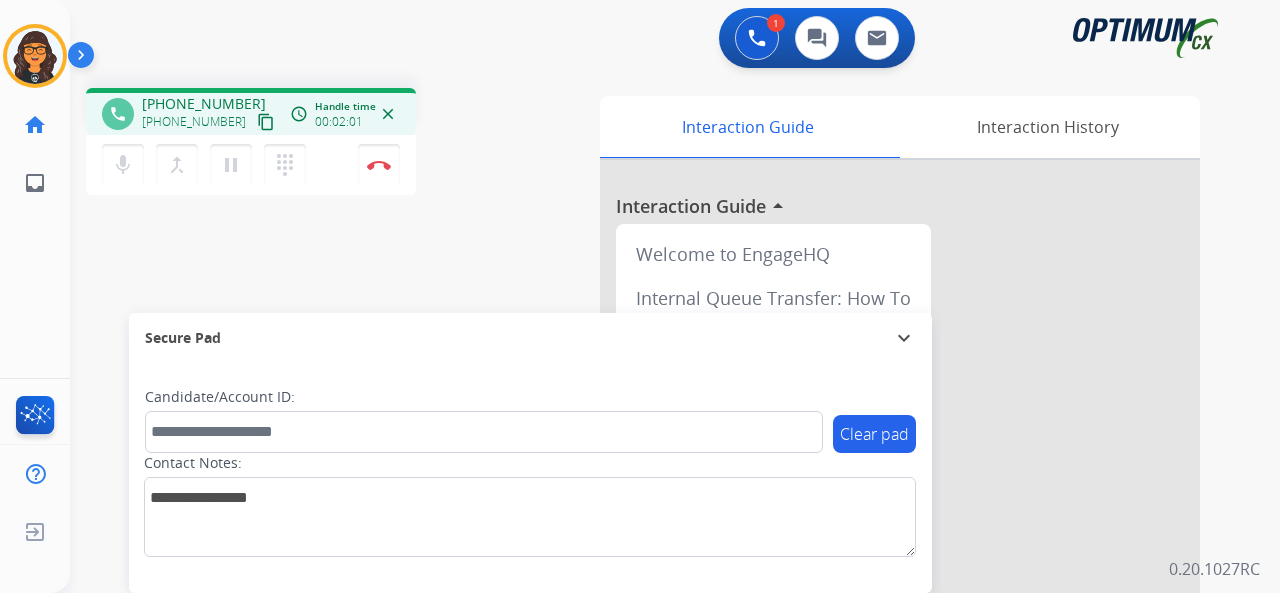 click on "content_copy" at bounding box center (266, 122) 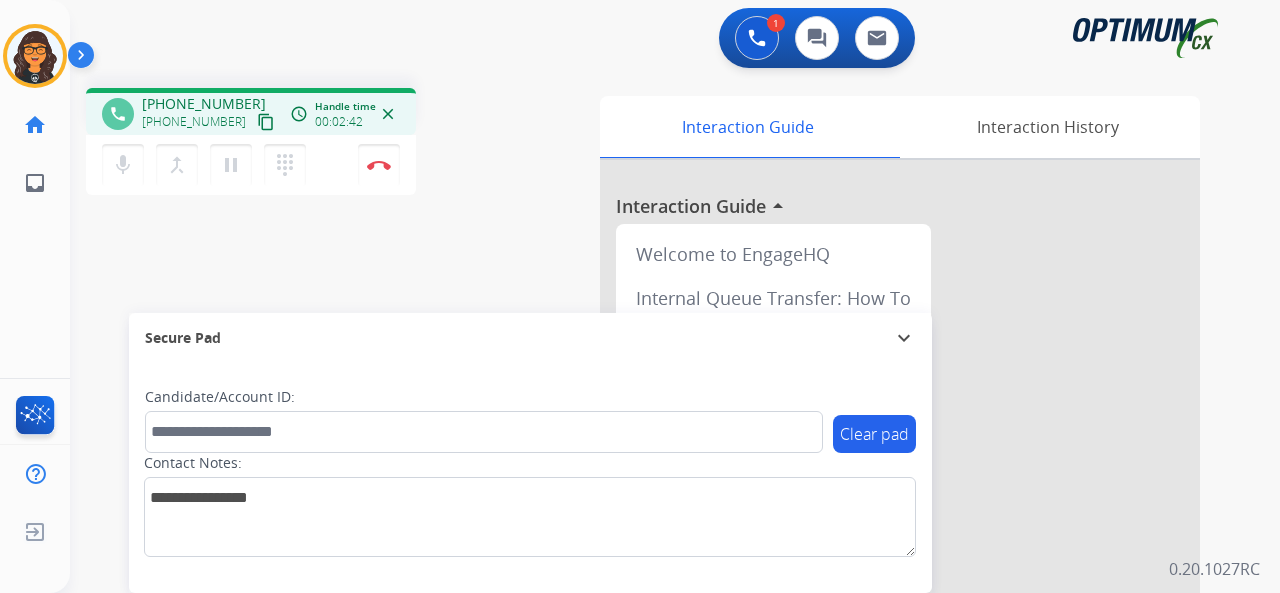 click on "content_copy" at bounding box center (266, 122) 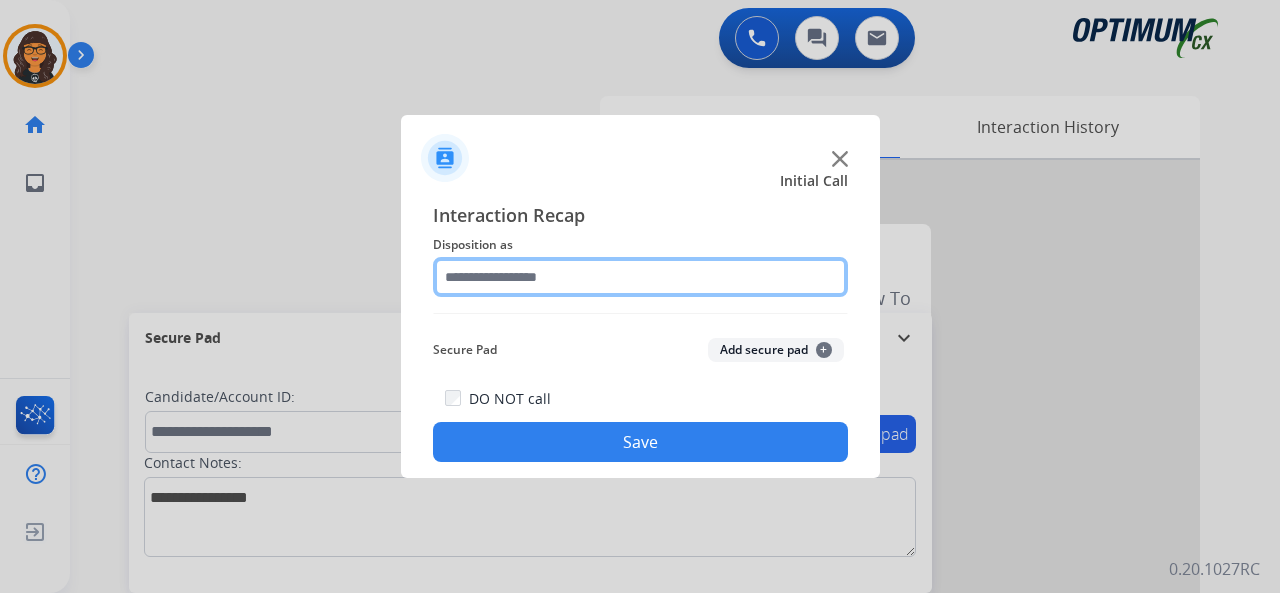 click 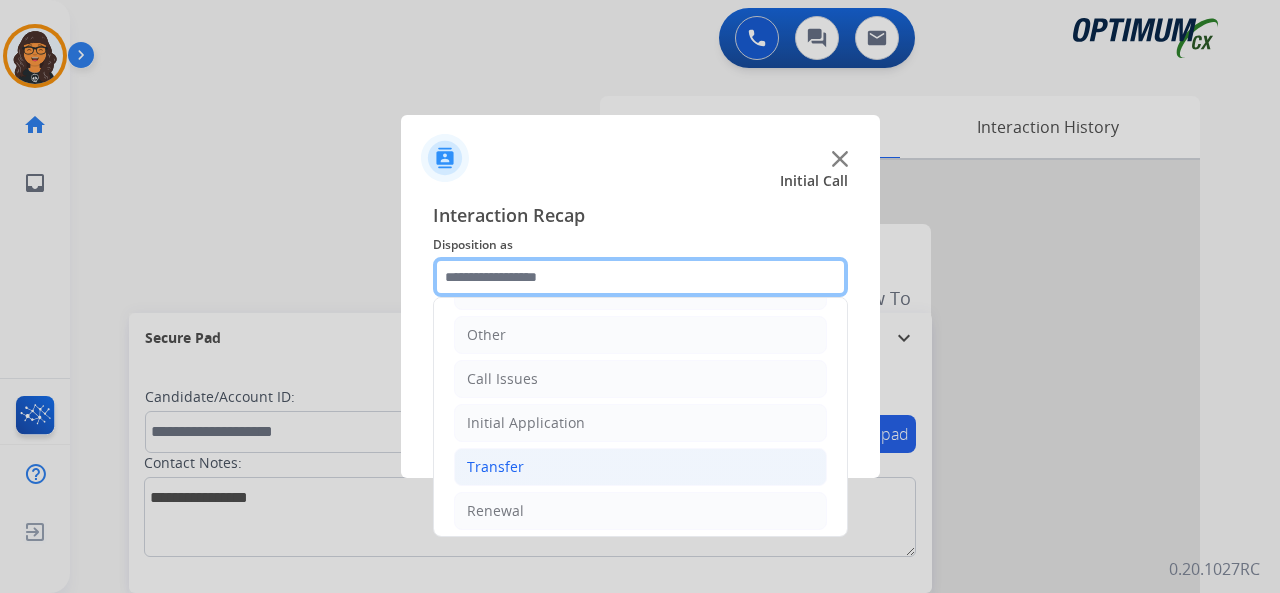 scroll, scrollTop: 130, scrollLeft: 0, axis: vertical 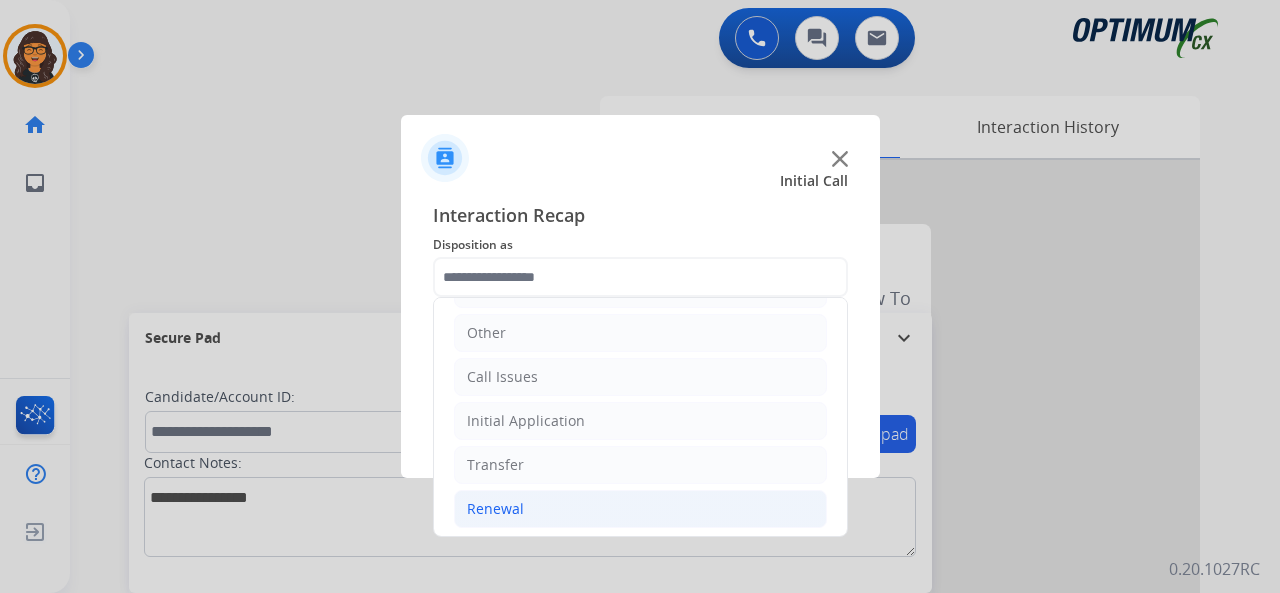 click on "Renewal" 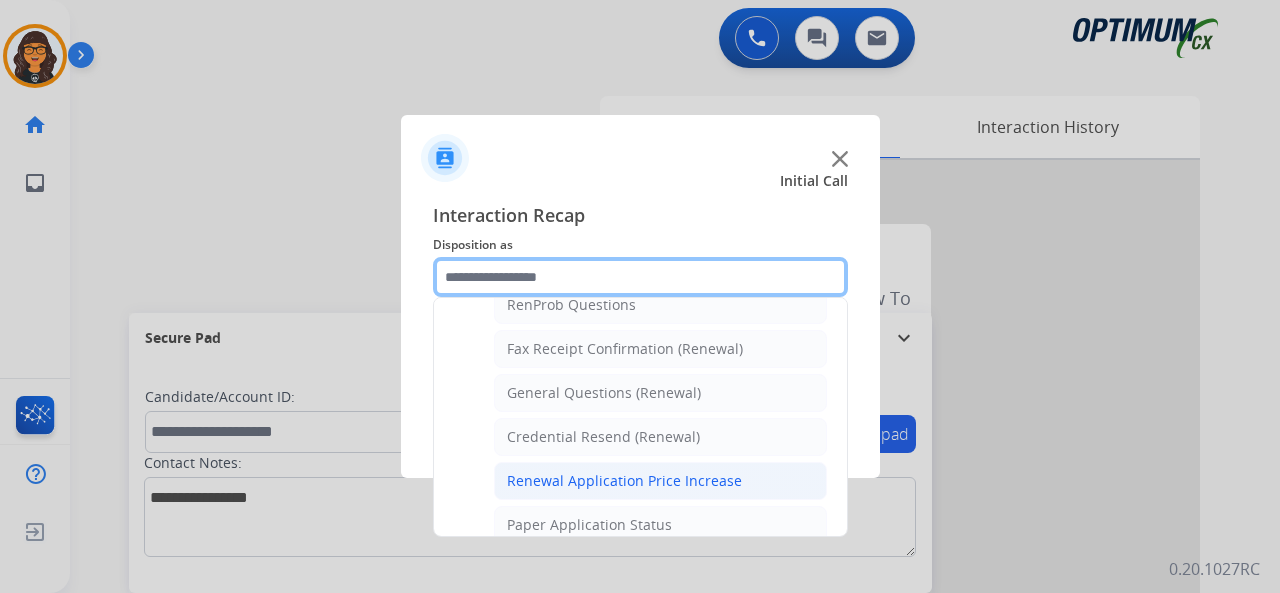 scroll, scrollTop: 630, scrollLeft: 0, axis: vertical 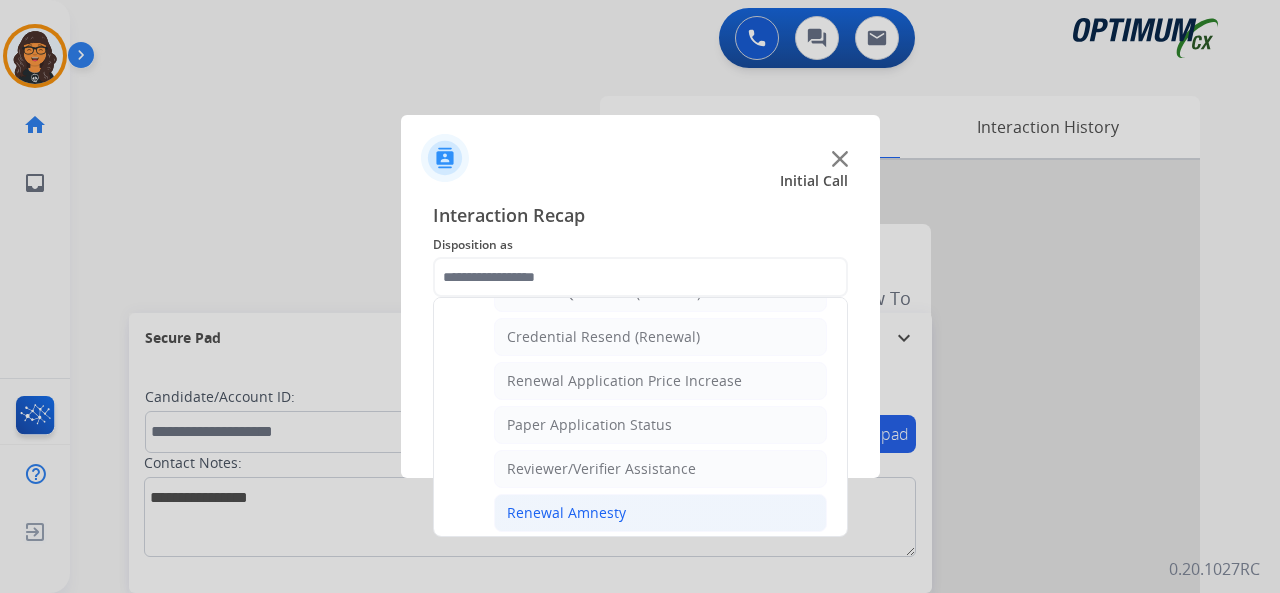 drag, startPoint x: 566, startPoint y: 501, endPoint x: 567, endPoint y: 485, distance: 16.03122 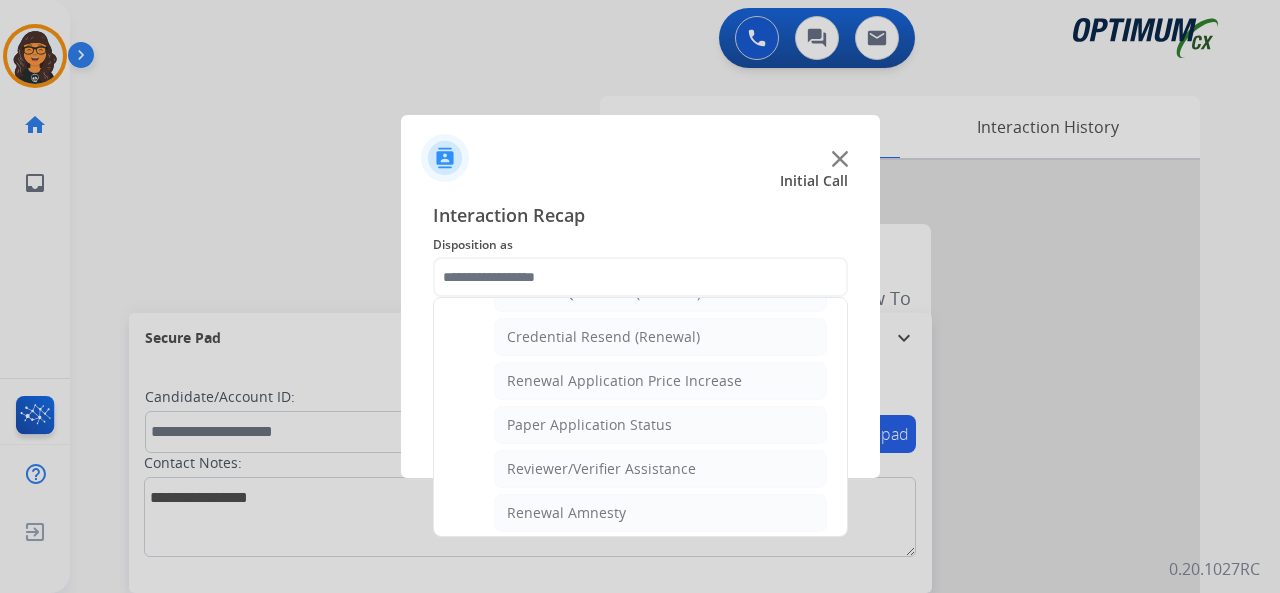 click on "Renewal Amnesty" 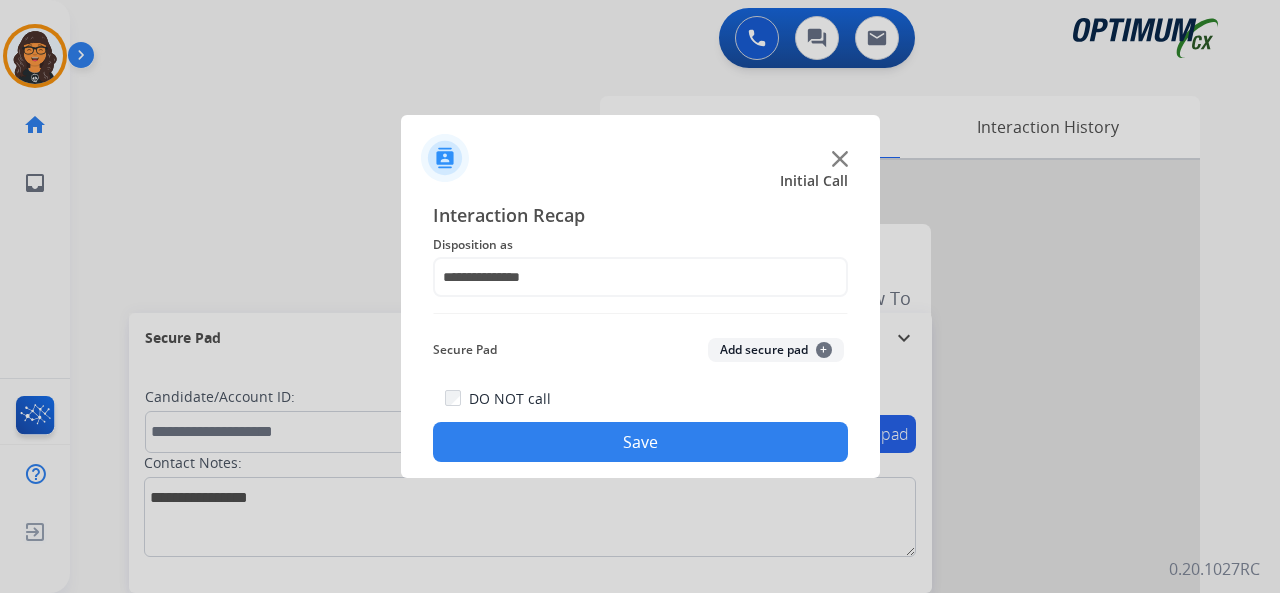 click on "Save" 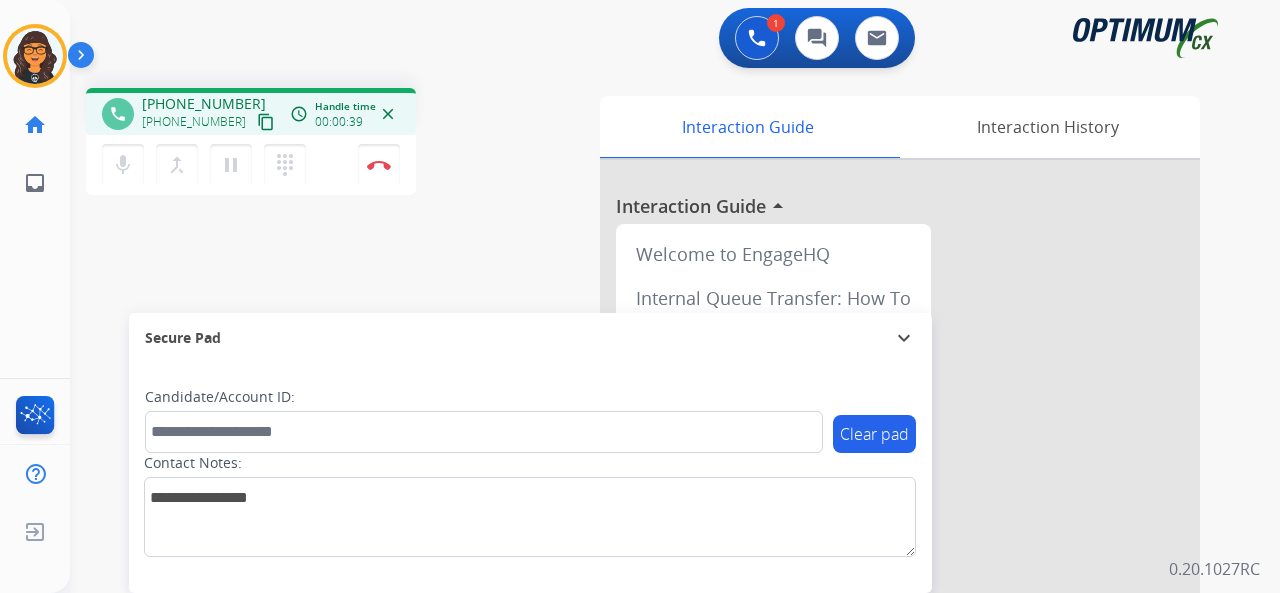click on "content_copy" at bounding box center (266, 122) 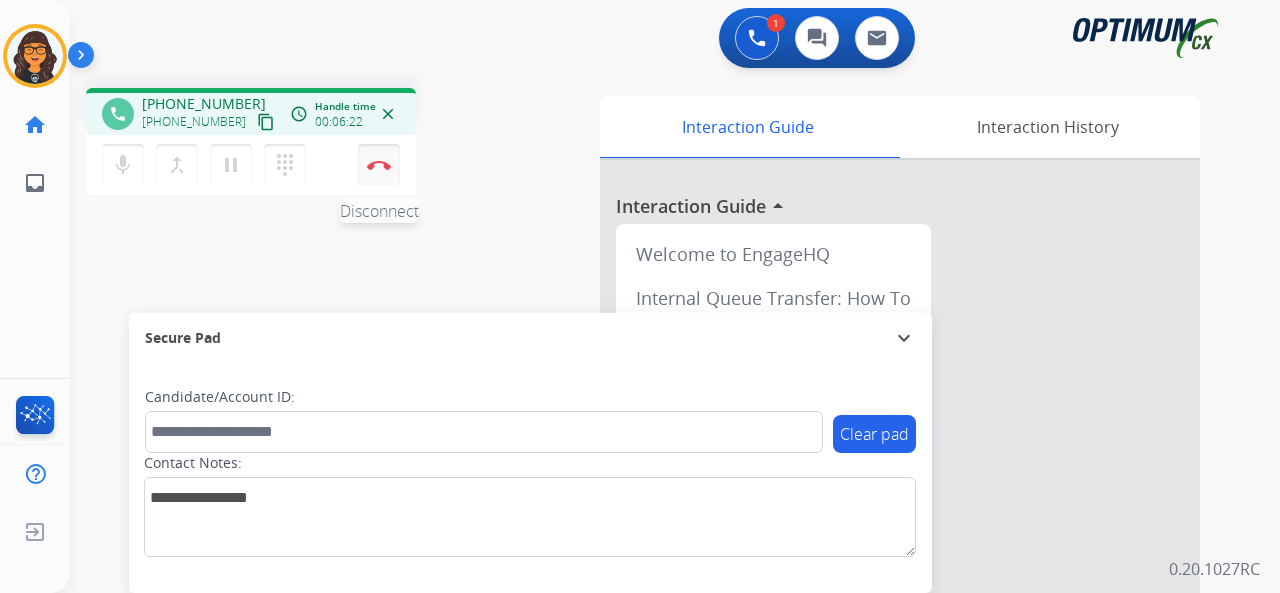 click at bounding box center (379, 165) 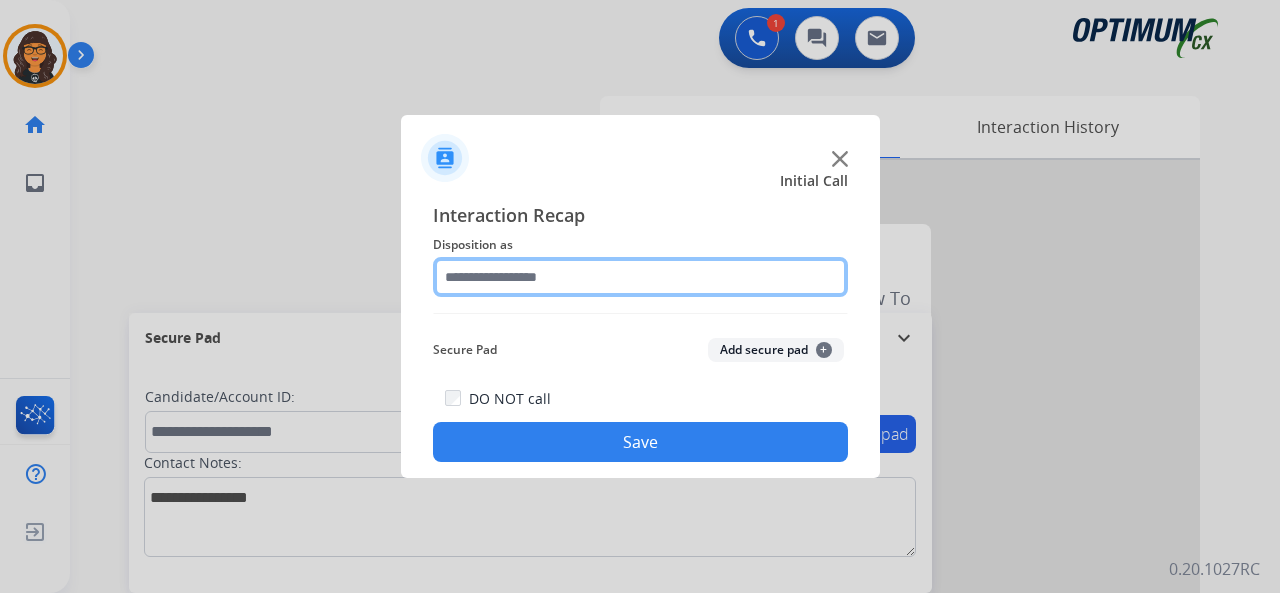 click 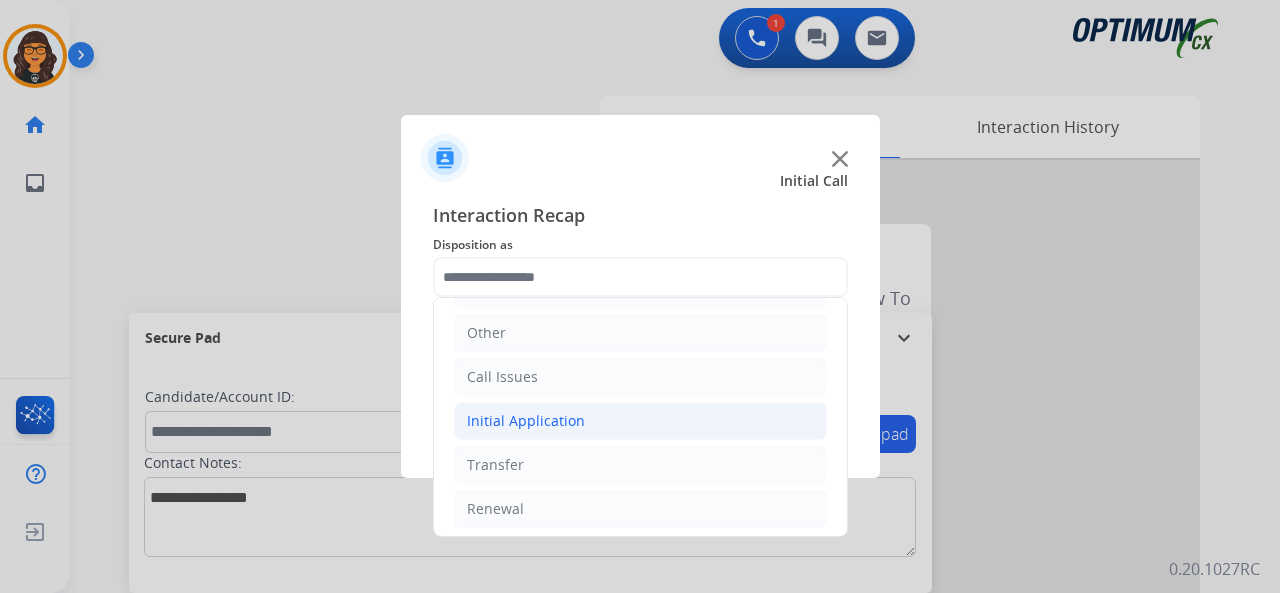 click on "Initial Application" 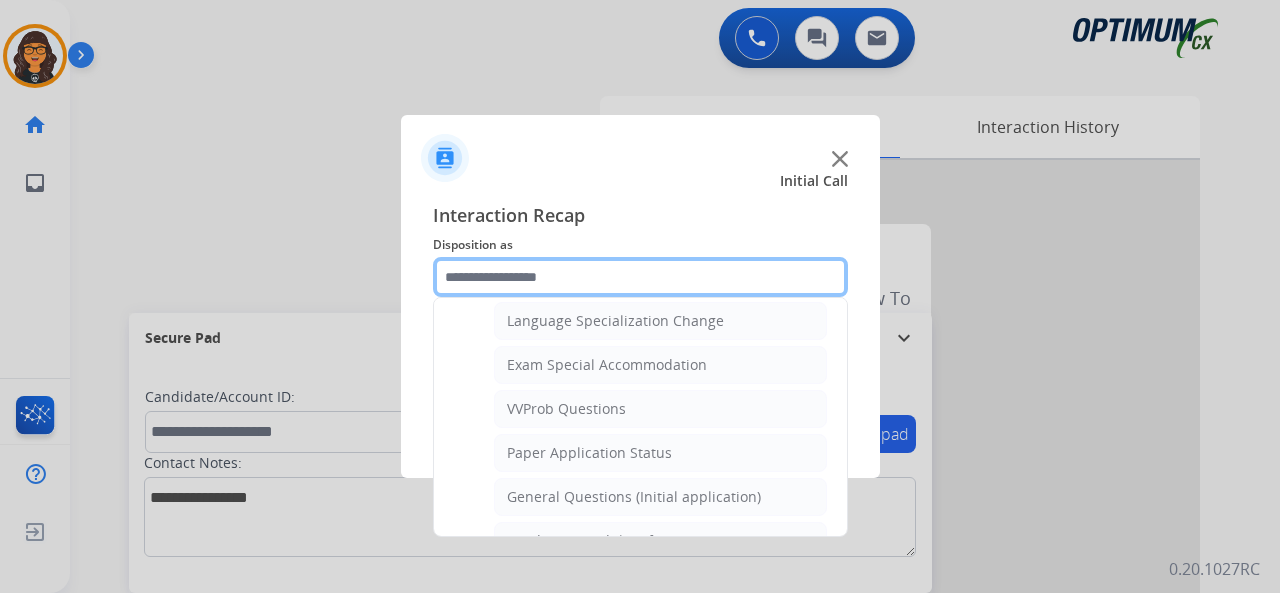 scroll, scrollTop: 1030, scrollLeft: 0, axis: vertical 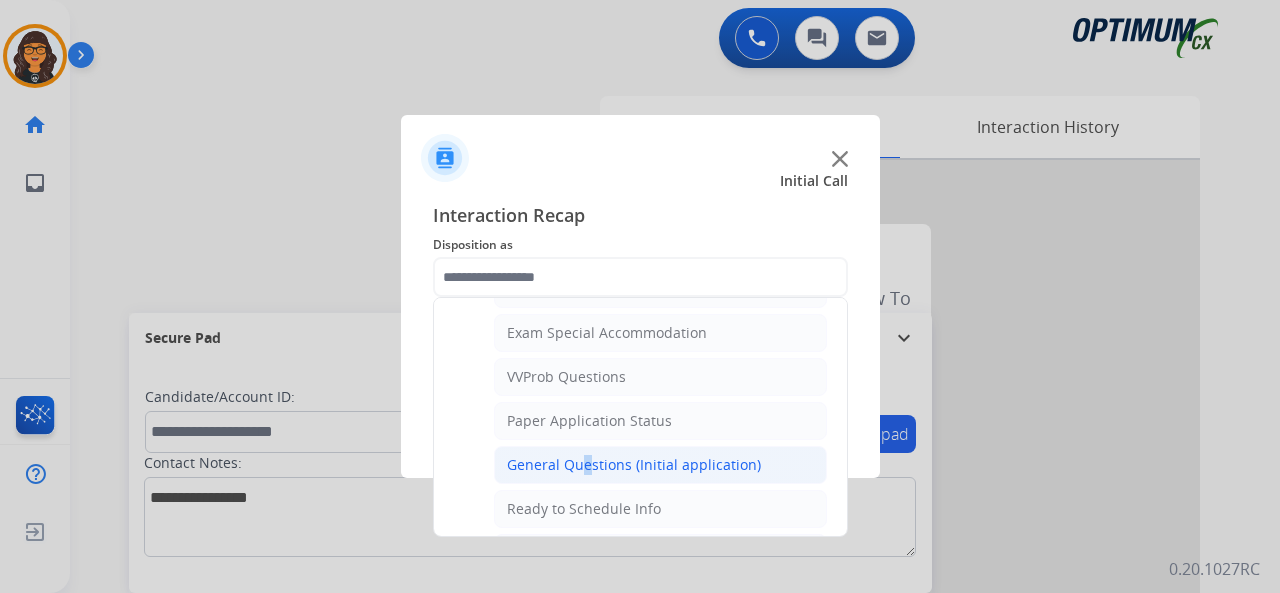 click on "General Questions (Initial application)" 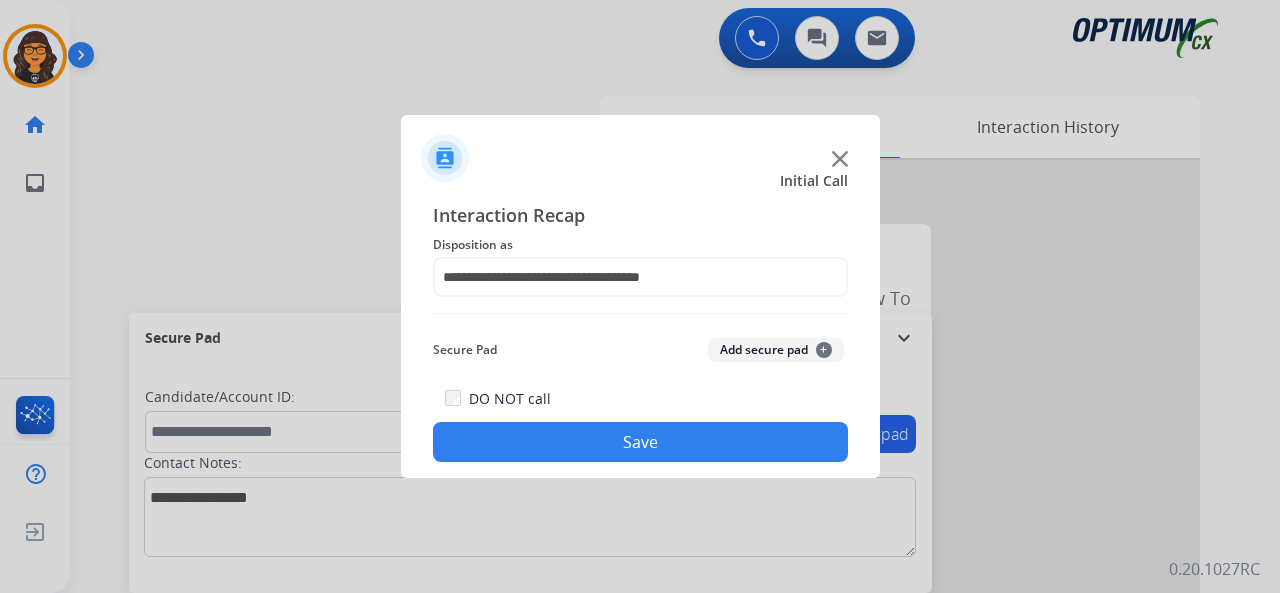 click on "Save" 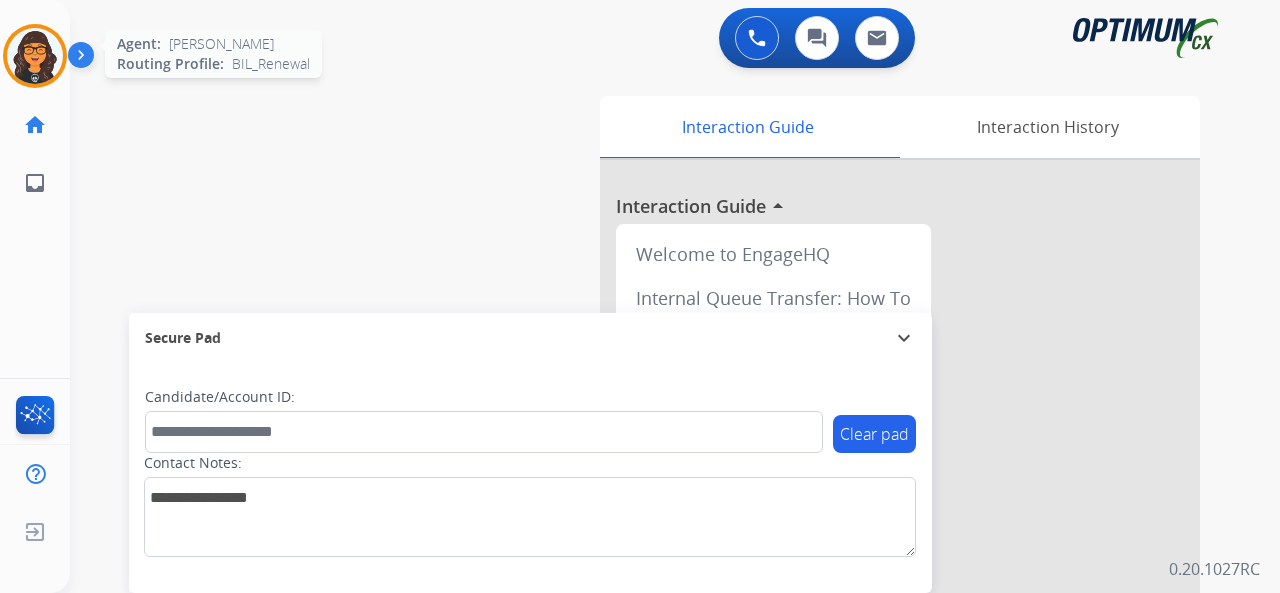 click at bounding box center [35, 56] 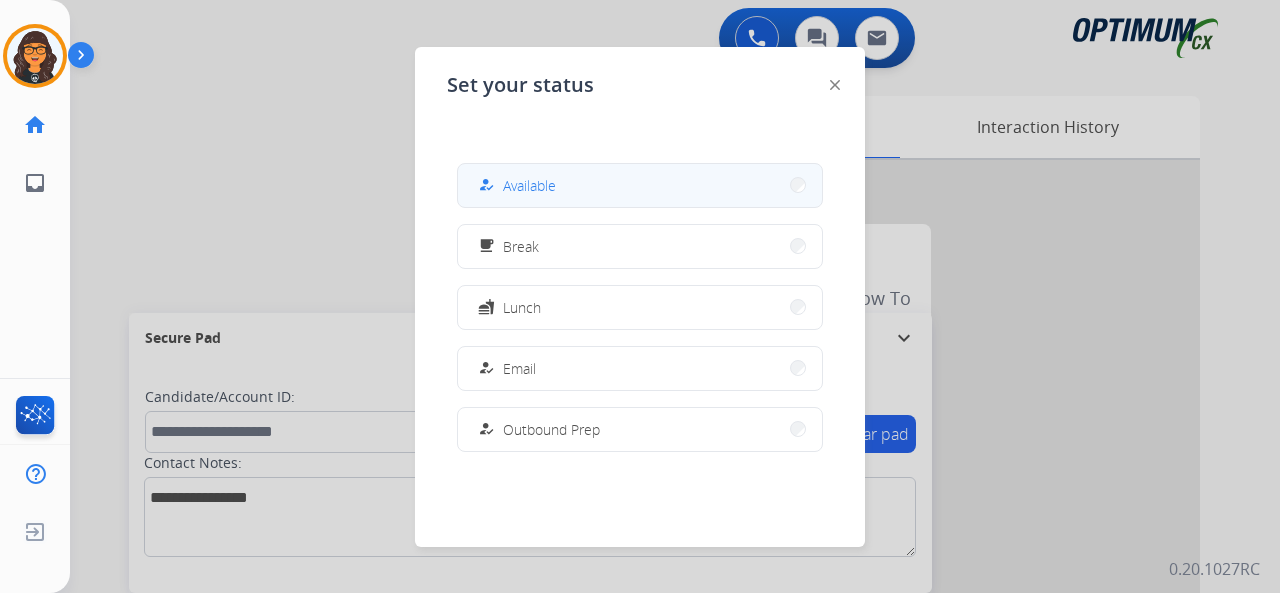 click on "how_to_reg Available" at bounding box center (640, 185) 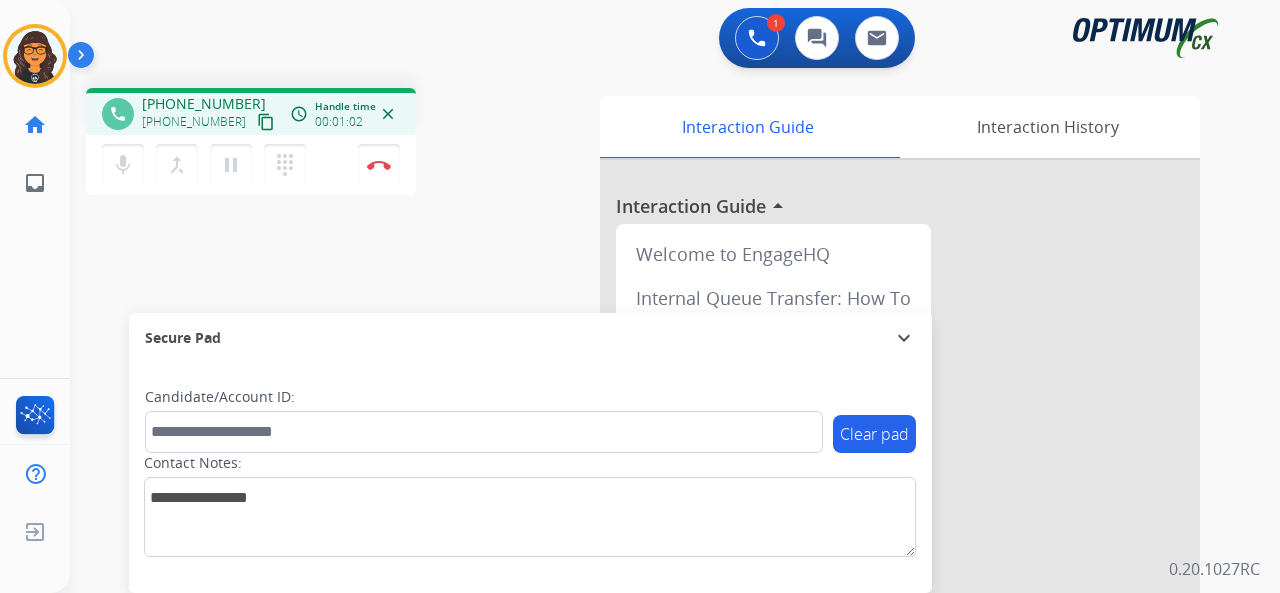 drag, startPoint x: 247, startPoint y: 124, endPoint x: 235, endPoint y: 95, distance: 31.38471 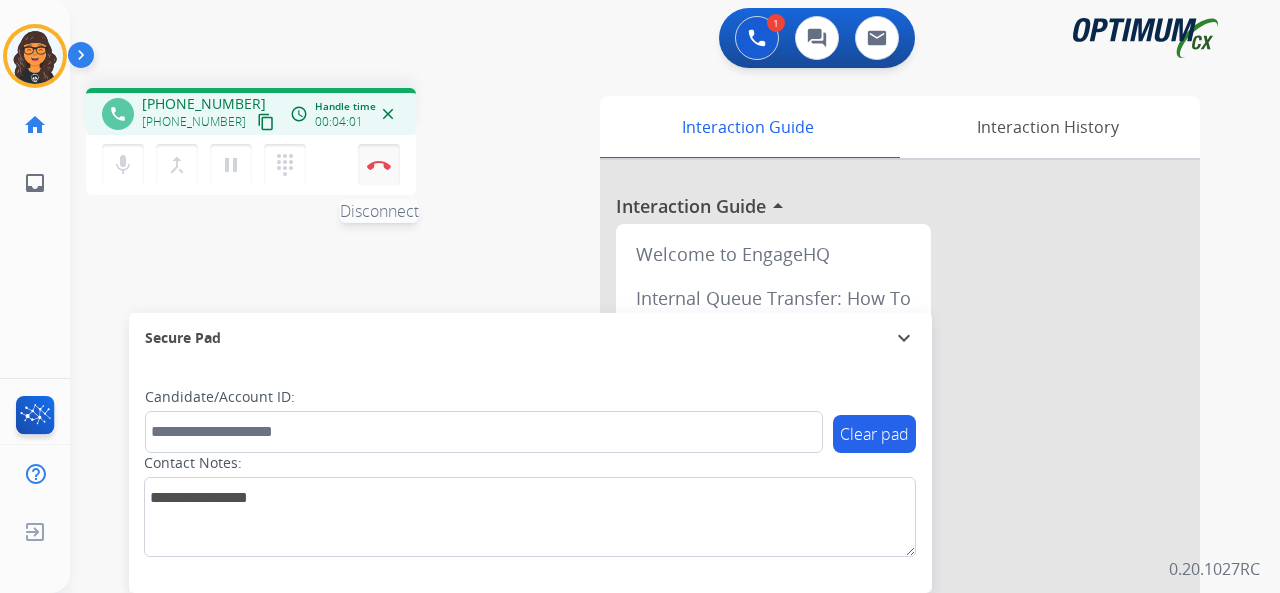 click on "Disconnect" at bounding box center (379, 165) 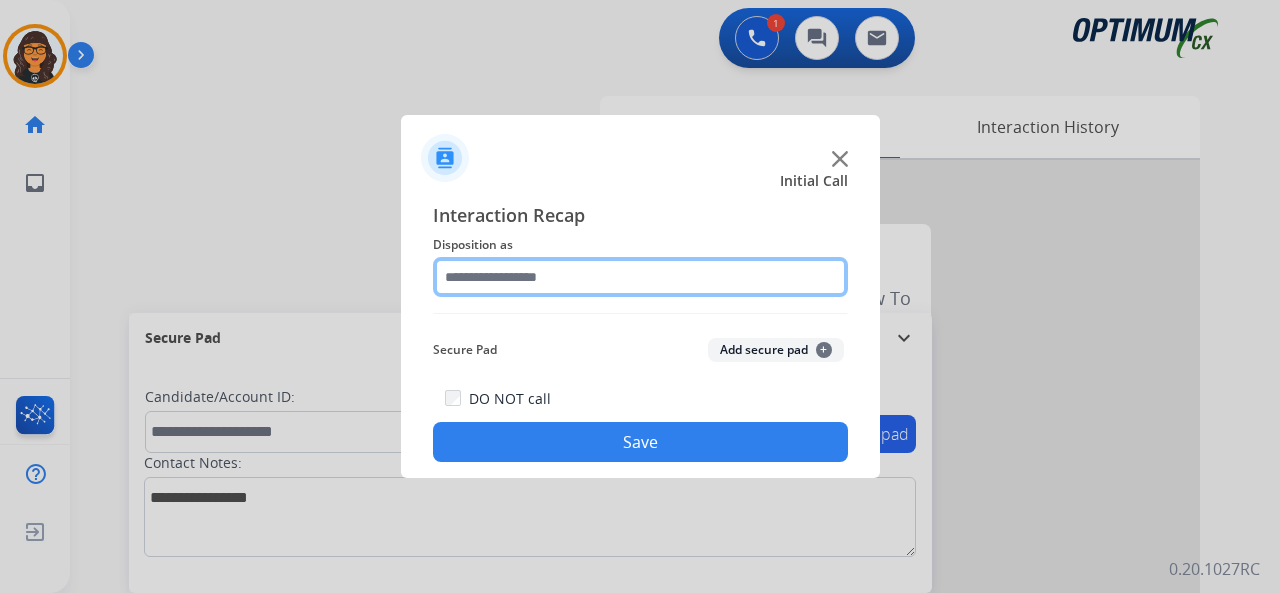 click 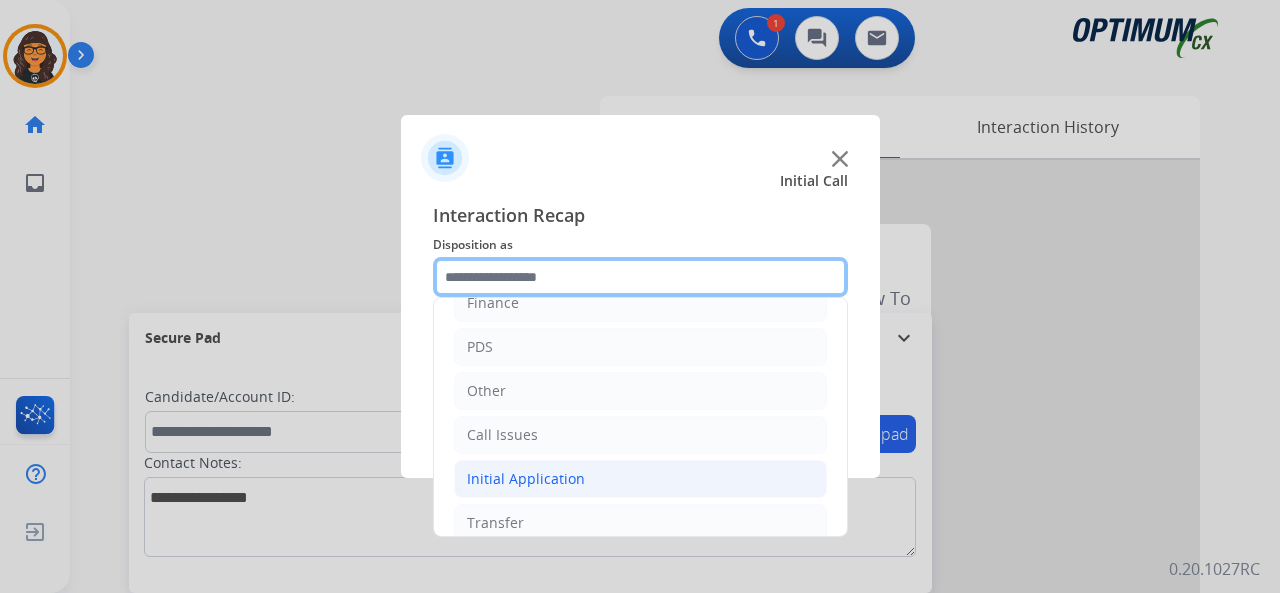 scroll, scrollTop: 130, scrollLeft: 0, axis: vertical 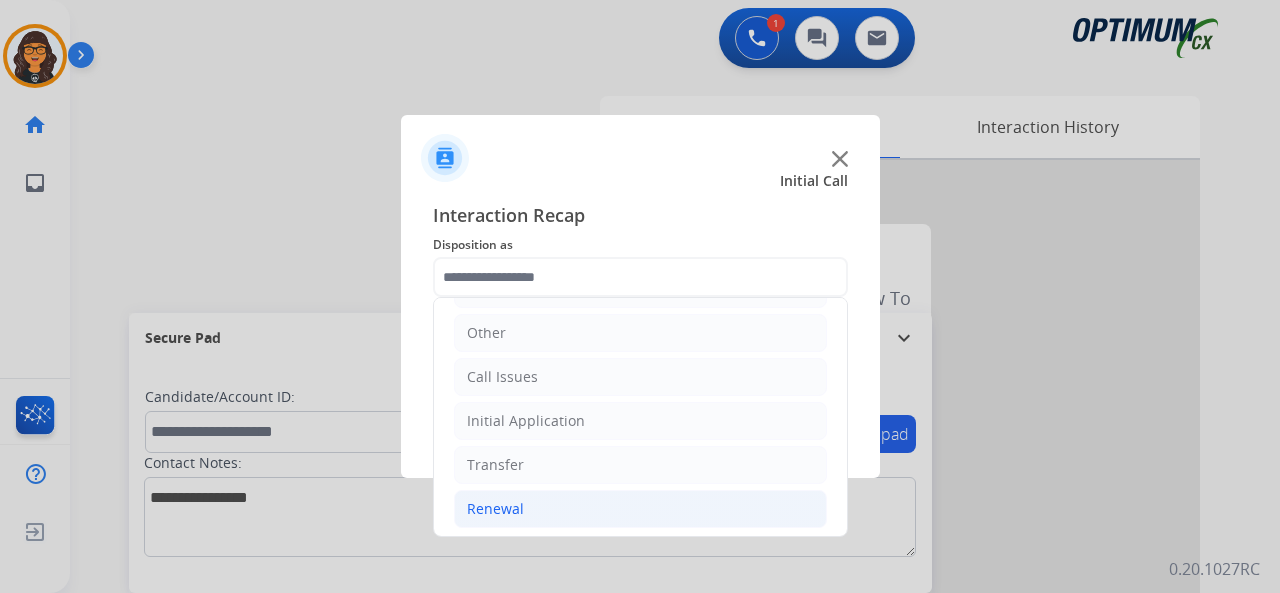click on "Renewal" 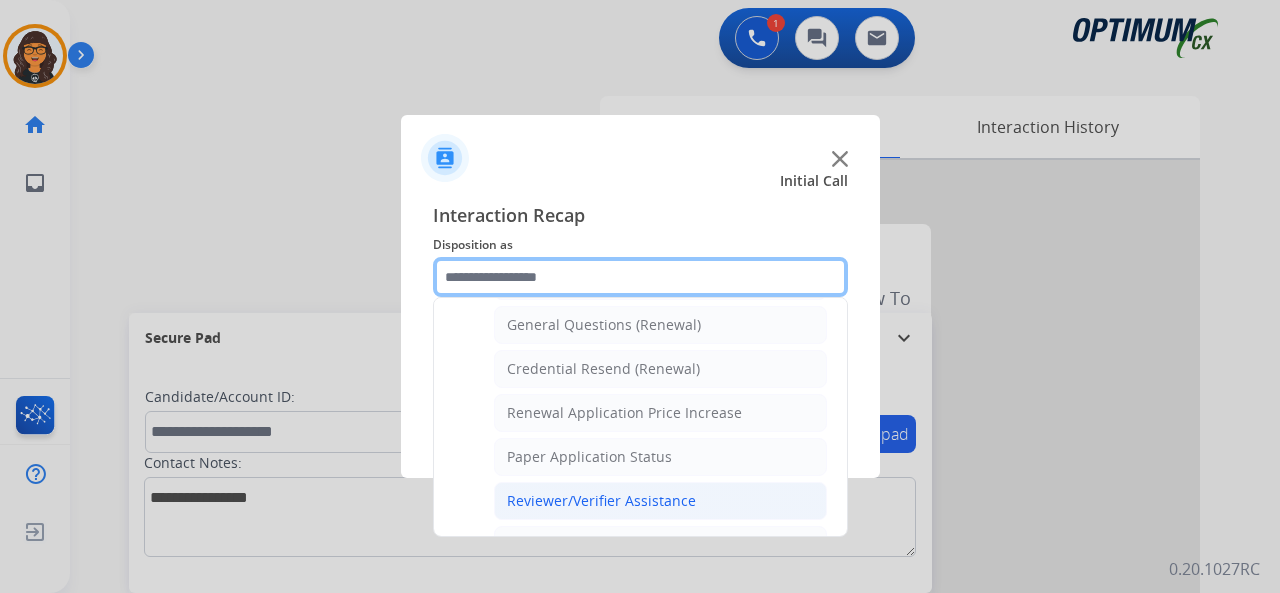 scroll, scrollTop: 630, scrollLeft: 0, axis: vertical 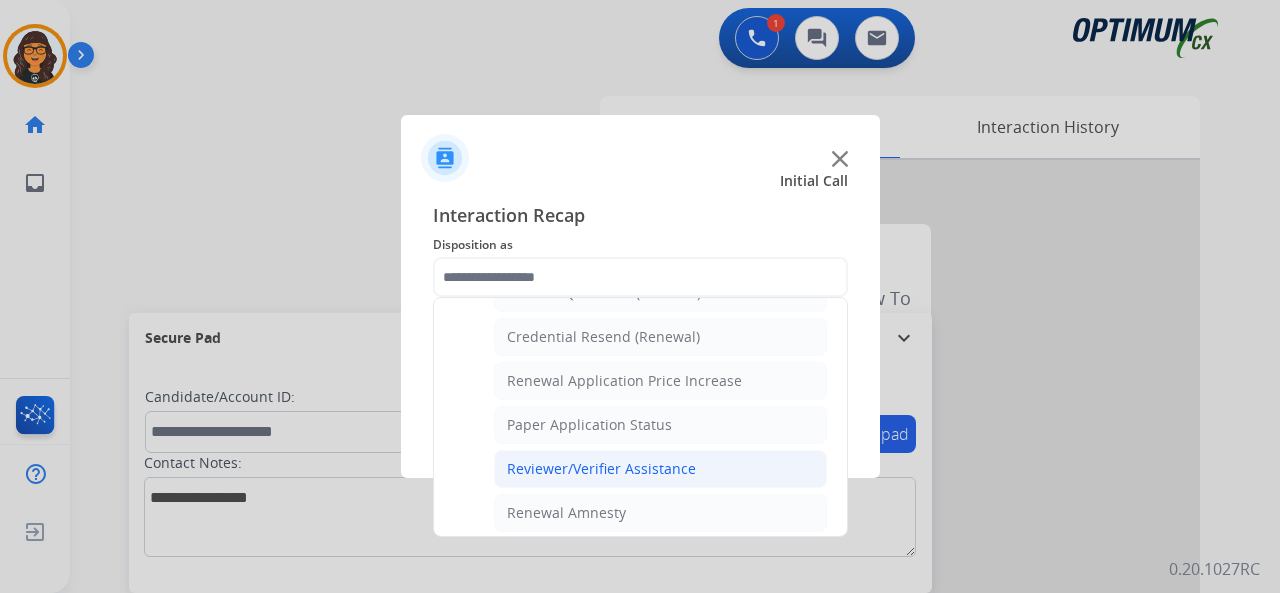 click on "Reviewer/Verifier Assistance" 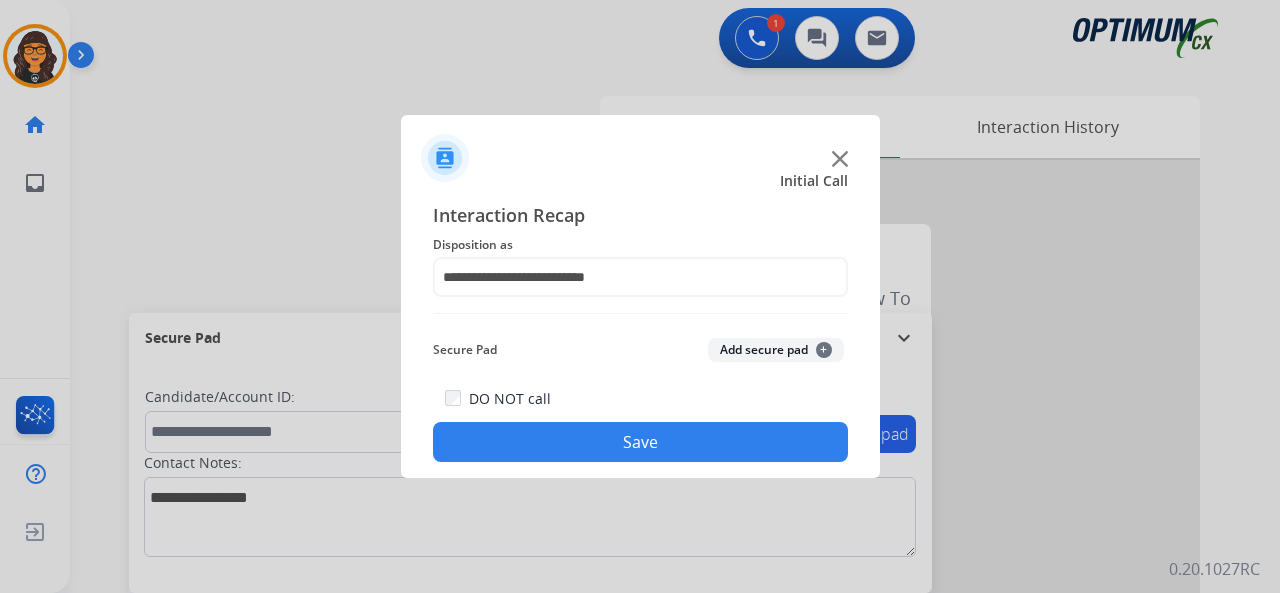 click on "Save" 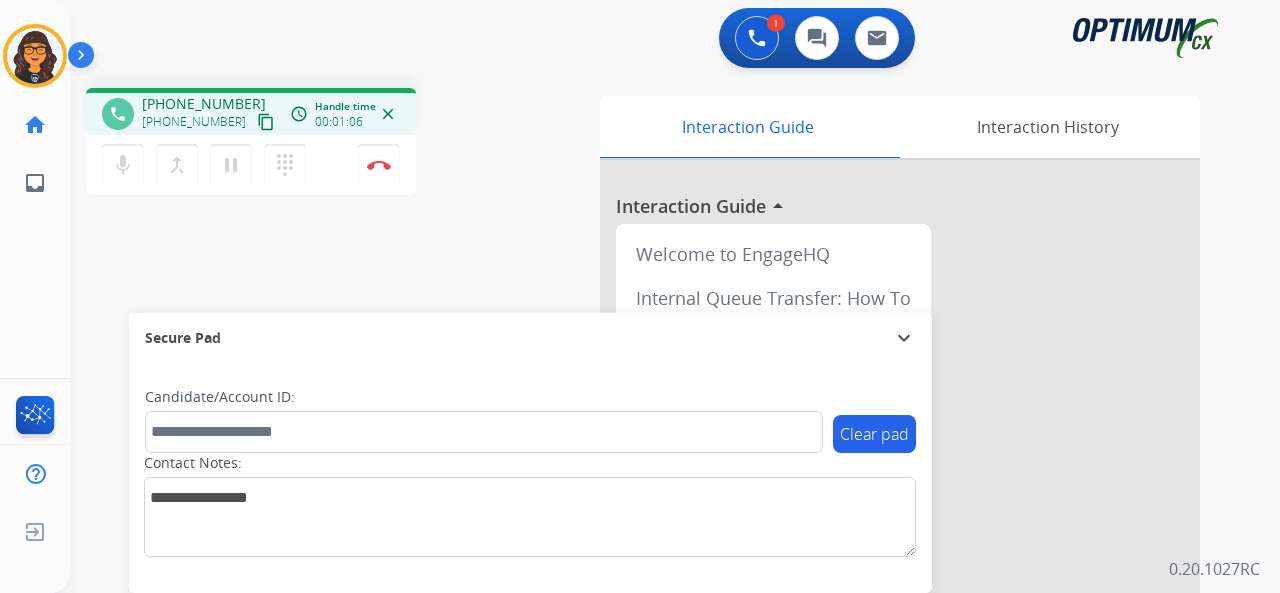 click on "content_copy" at bounding box center [266, 122] 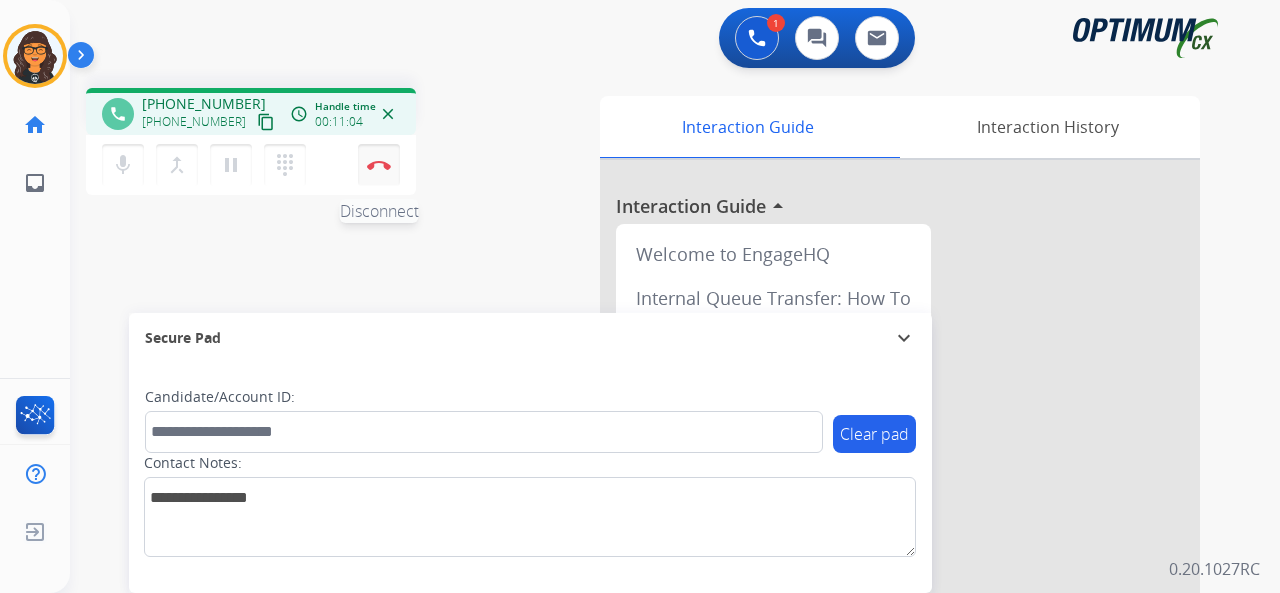 click at bounding box center [379, 165] 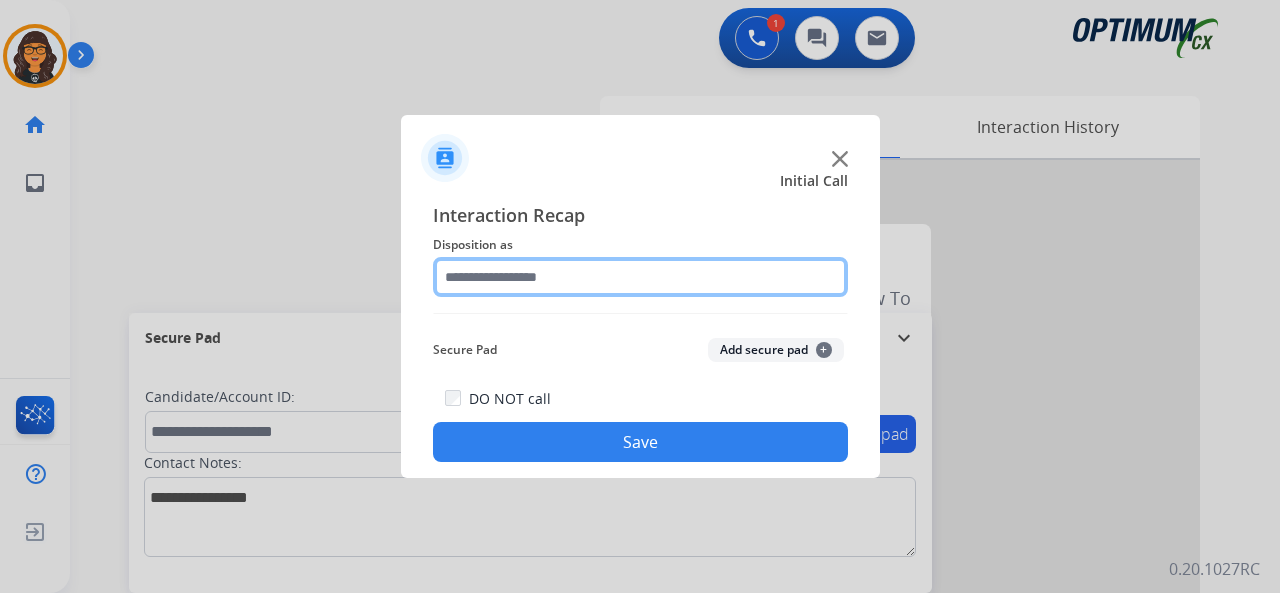 click 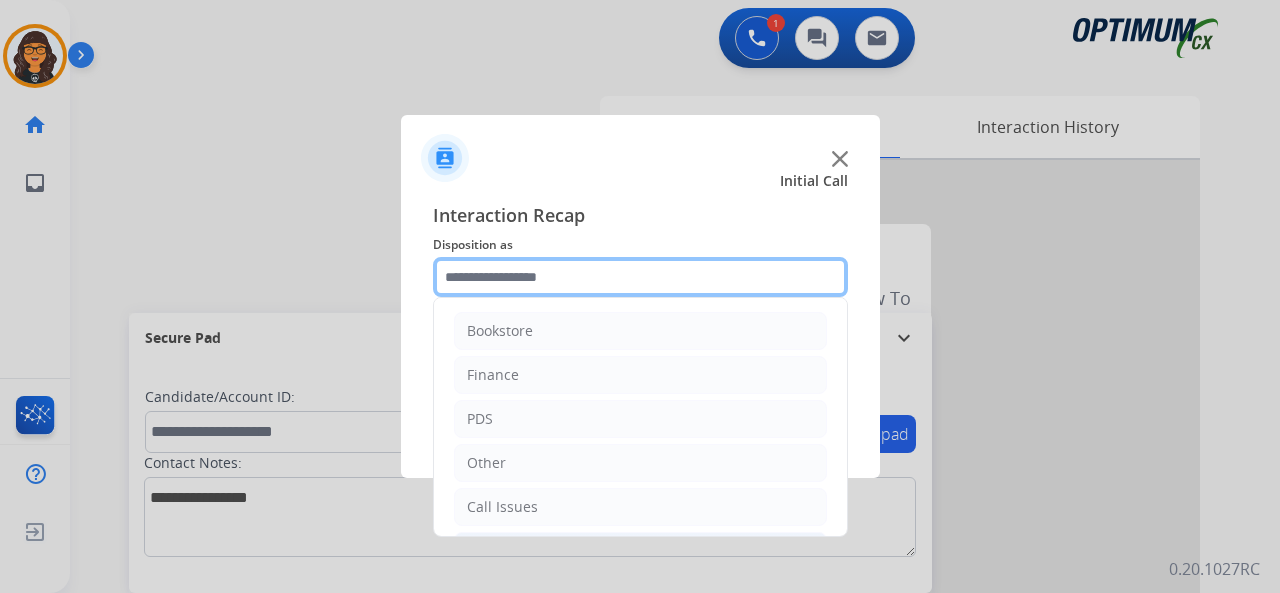 scroll, scrollTop: 130, scrollLeft: 0, axis: vertical 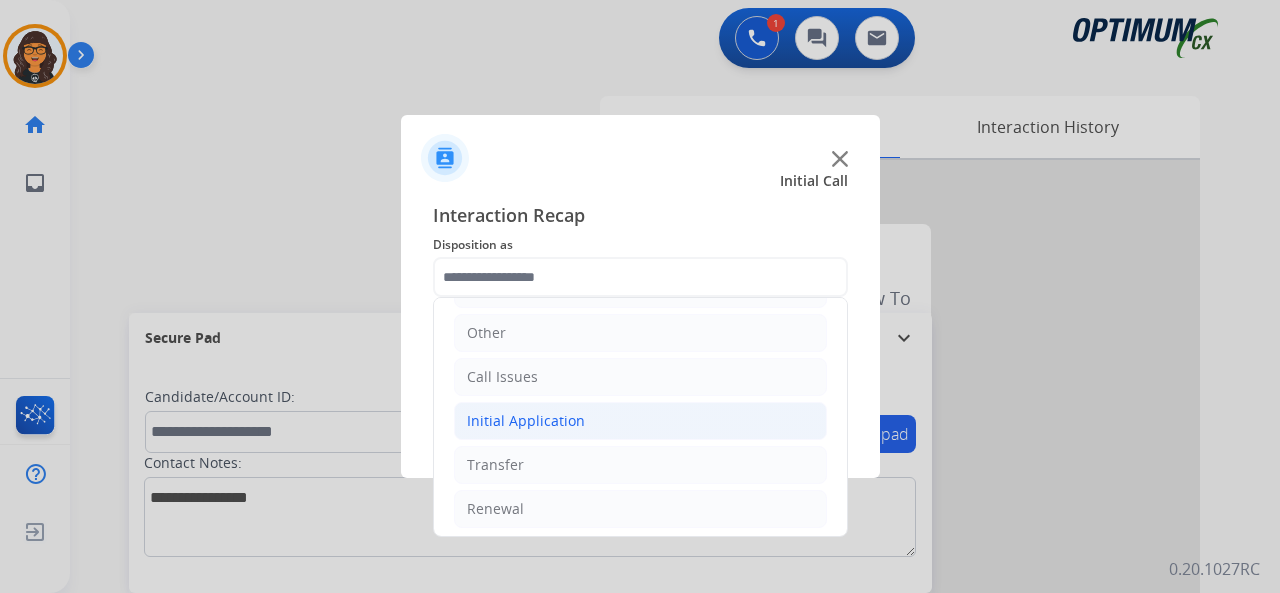 click on "Initial Application" 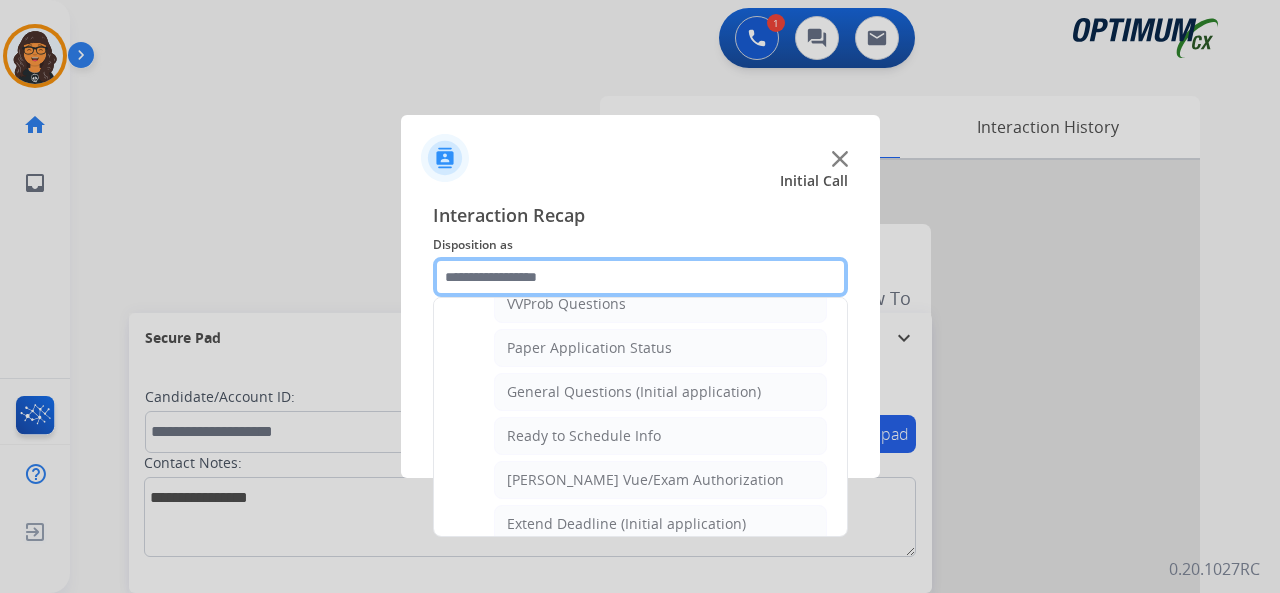 scroll, scrollTop: 1130, scrollLeft: 0, axis: vertical 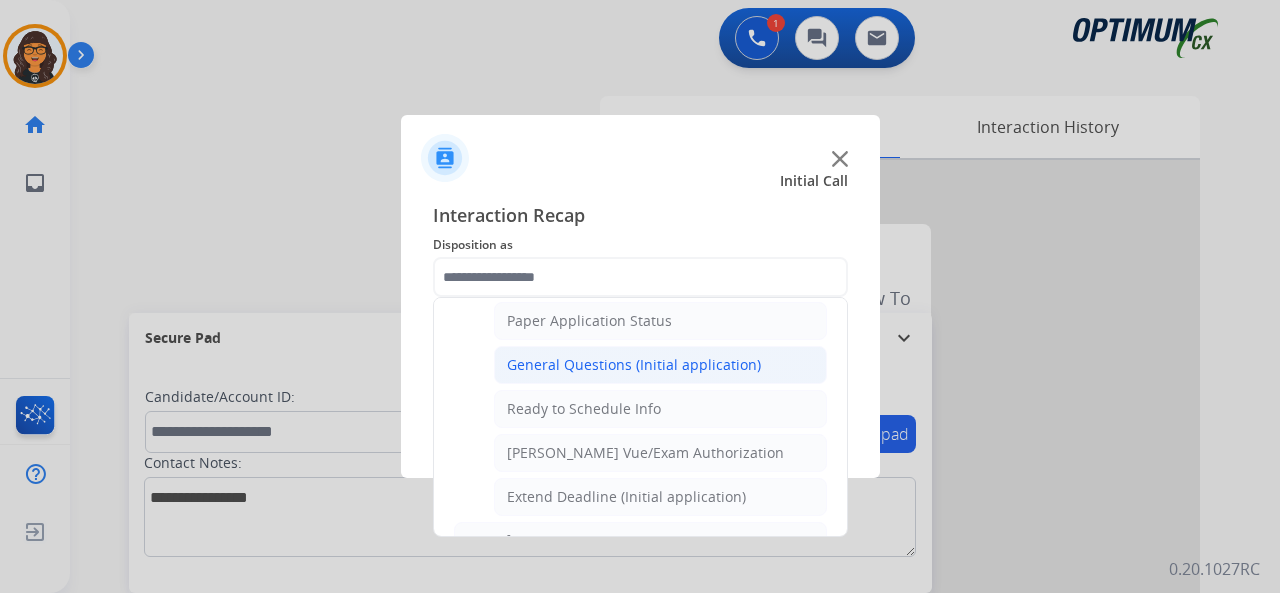 click on "General Questions (Initial application)" 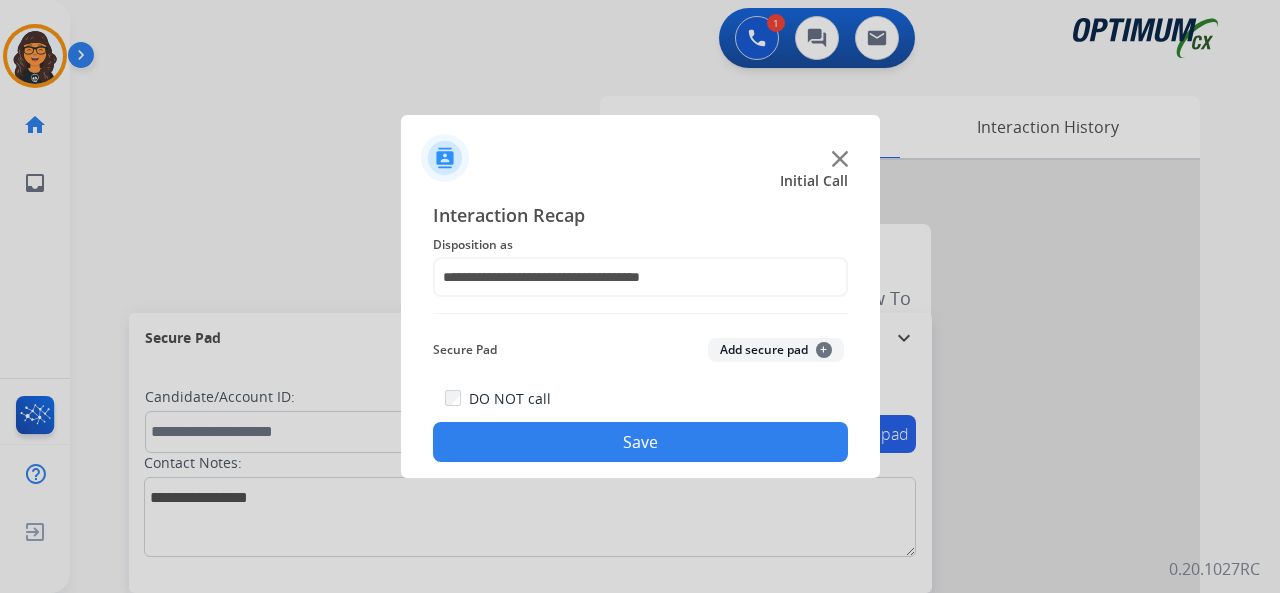 click on "Save" 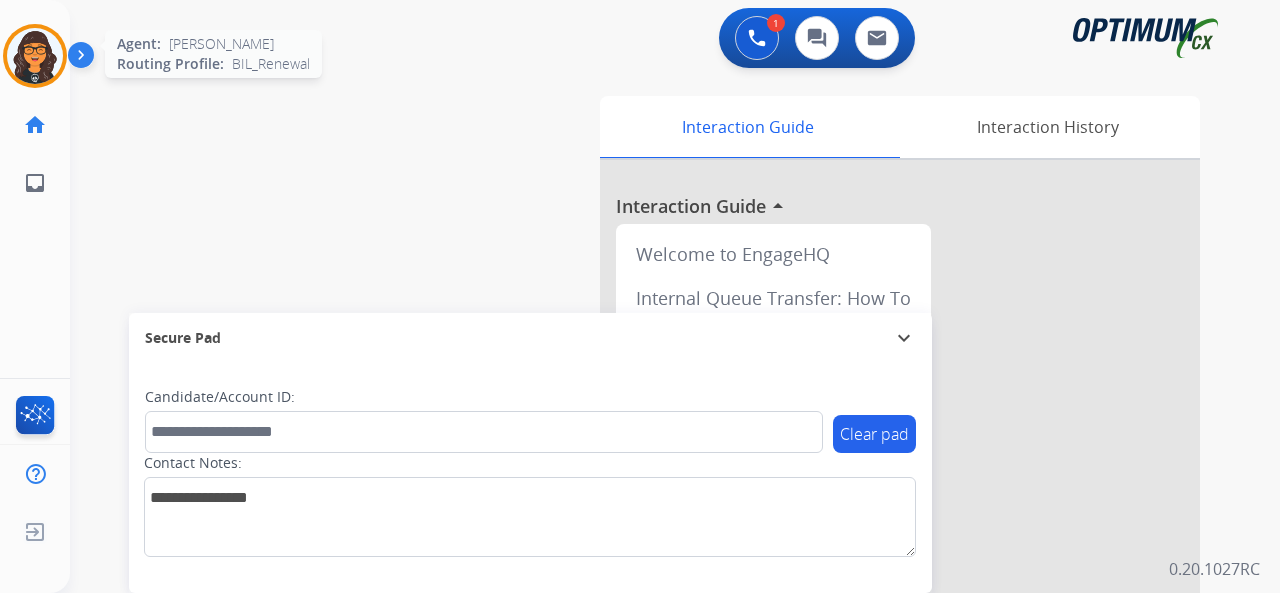 click at bounding box center (35, 56) 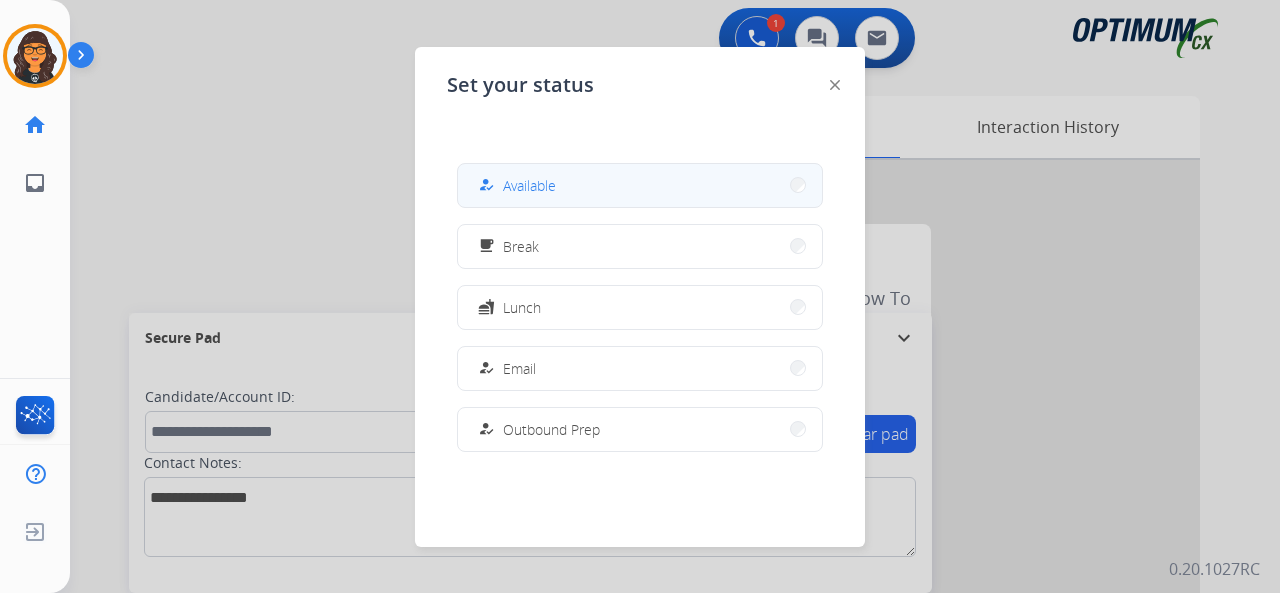 click on "how_to_reg Available" at bounding box center [640, 185] 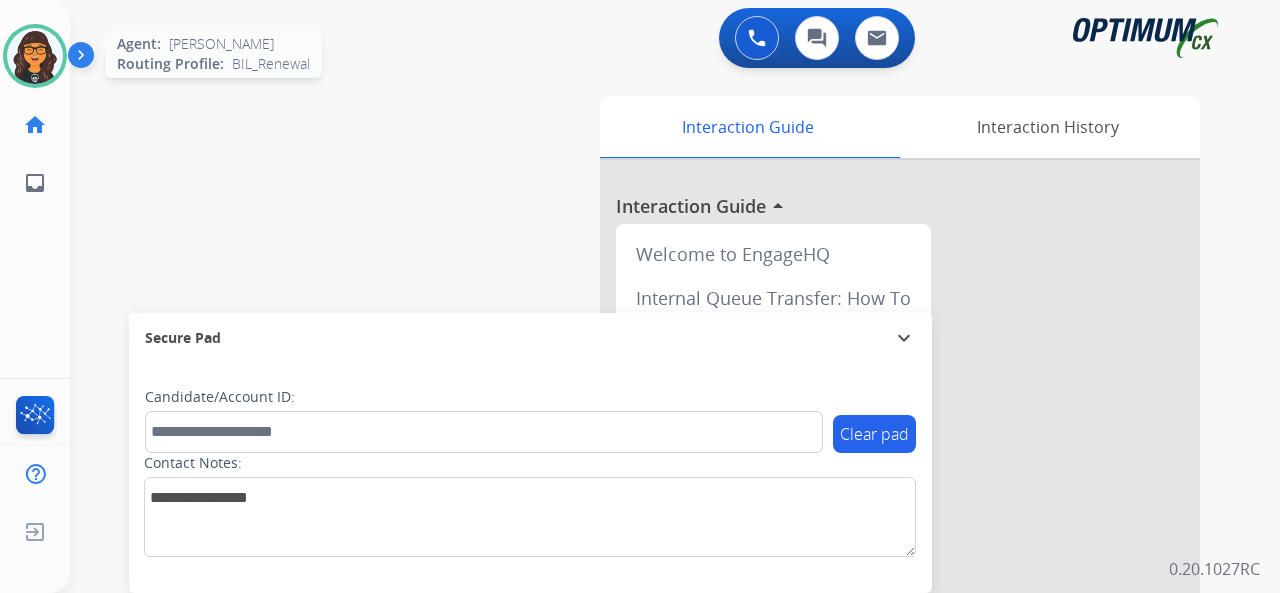 click at bounding box center [35, 56] 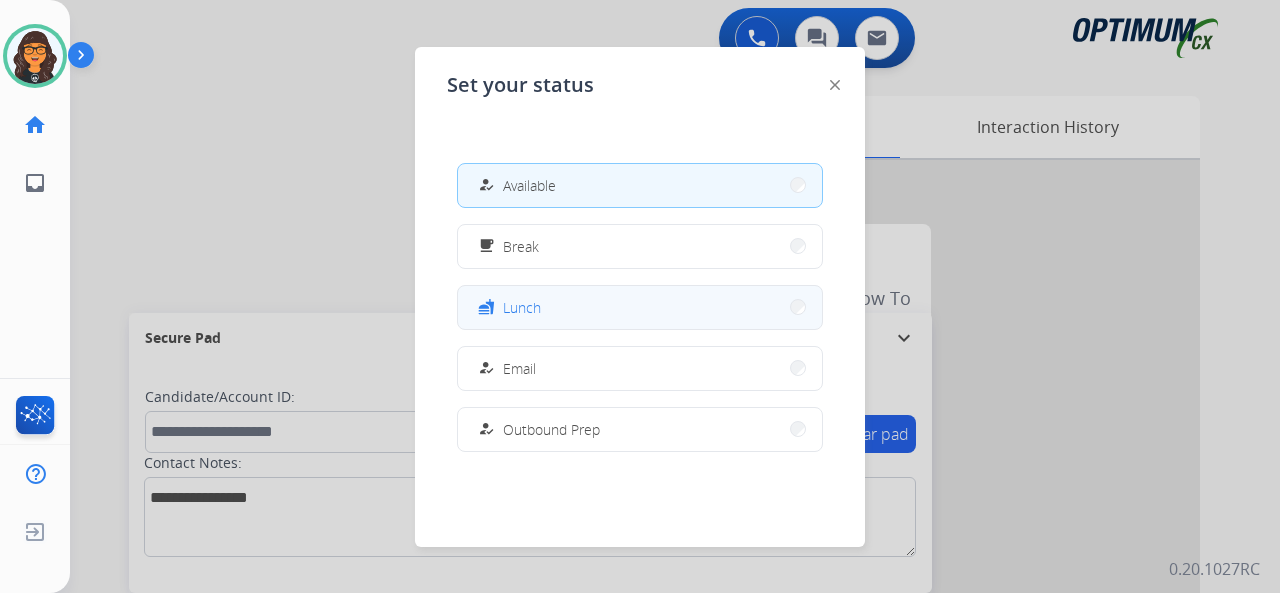 click on "Lunch" at bounding box center [522, 307] 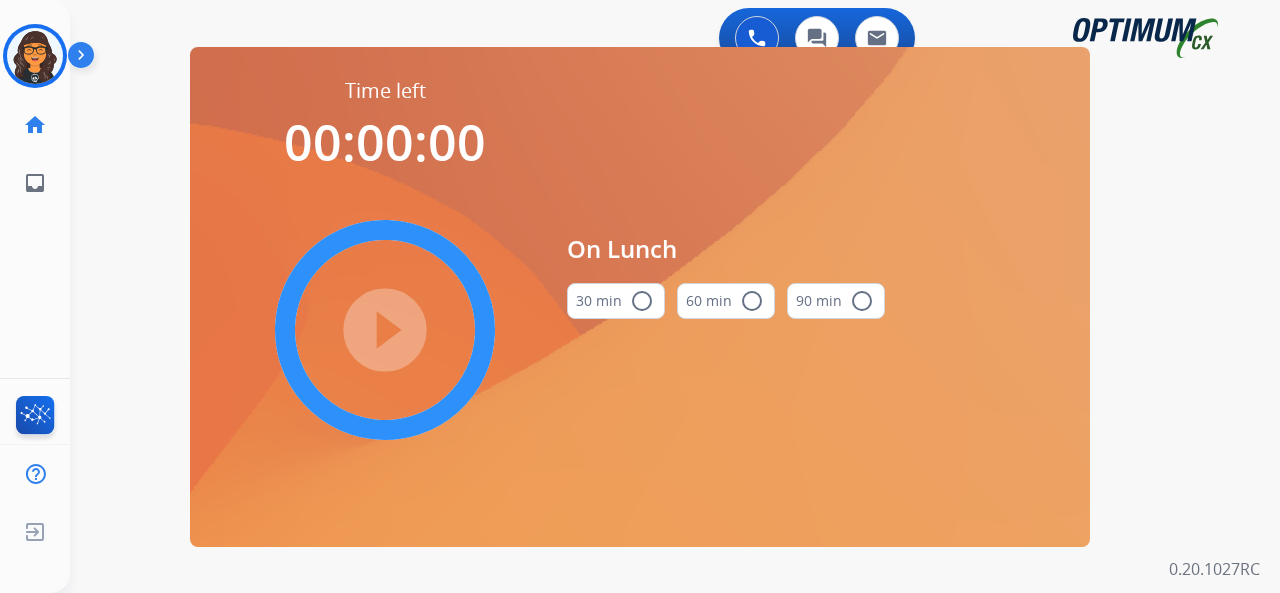 click on "30 min  radio_button_unchecked" at bounding box center (616, 301) 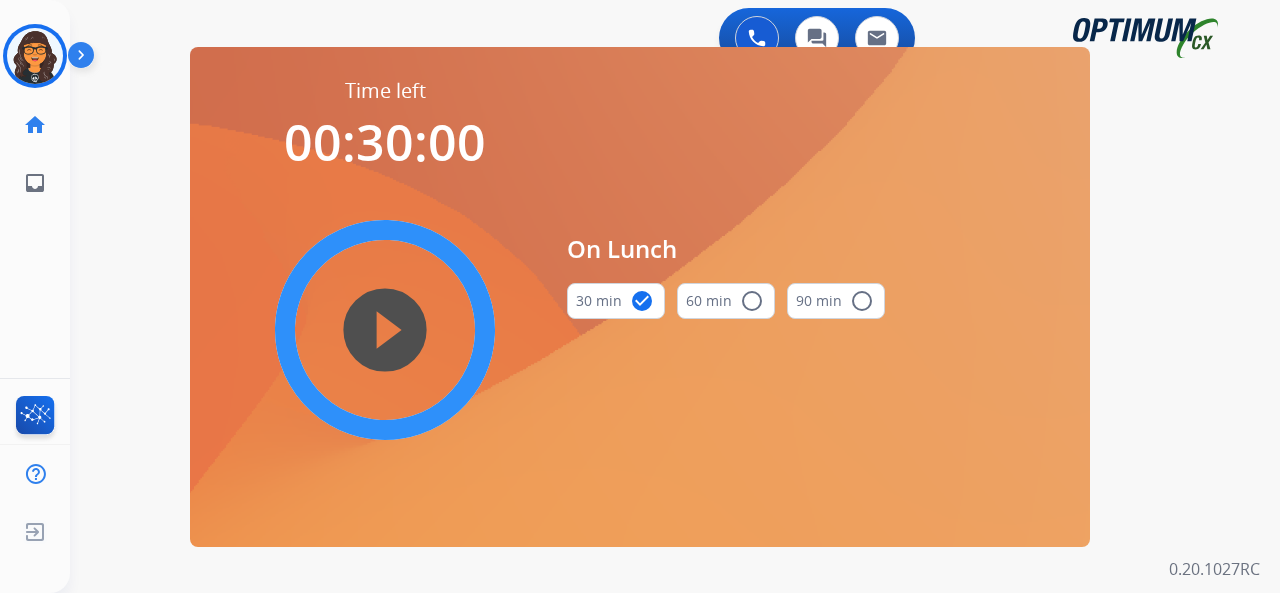 click on "play_circle_filled" at bounding box center [385, 330] 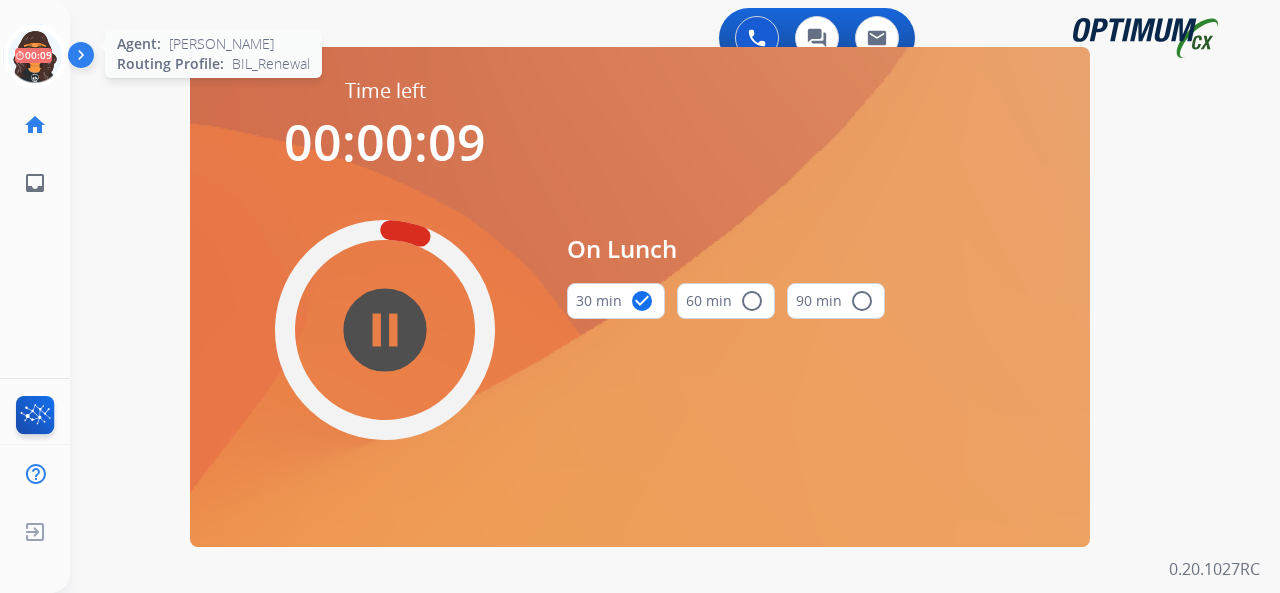 click 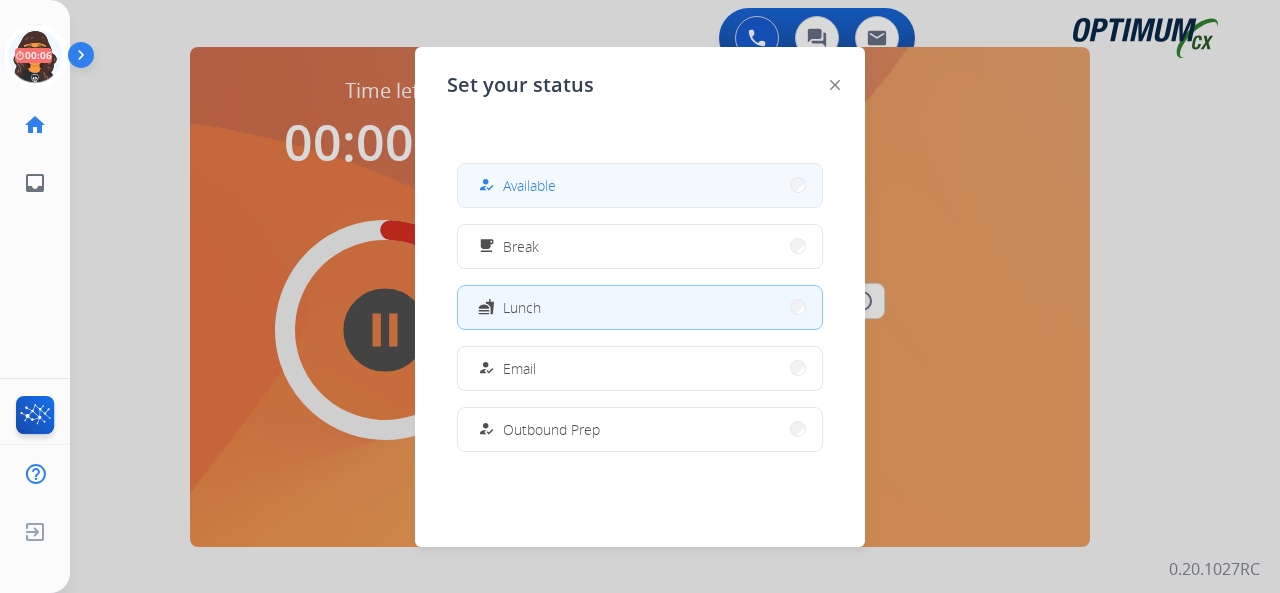 click on "Available" at bounding box center (529, 185) 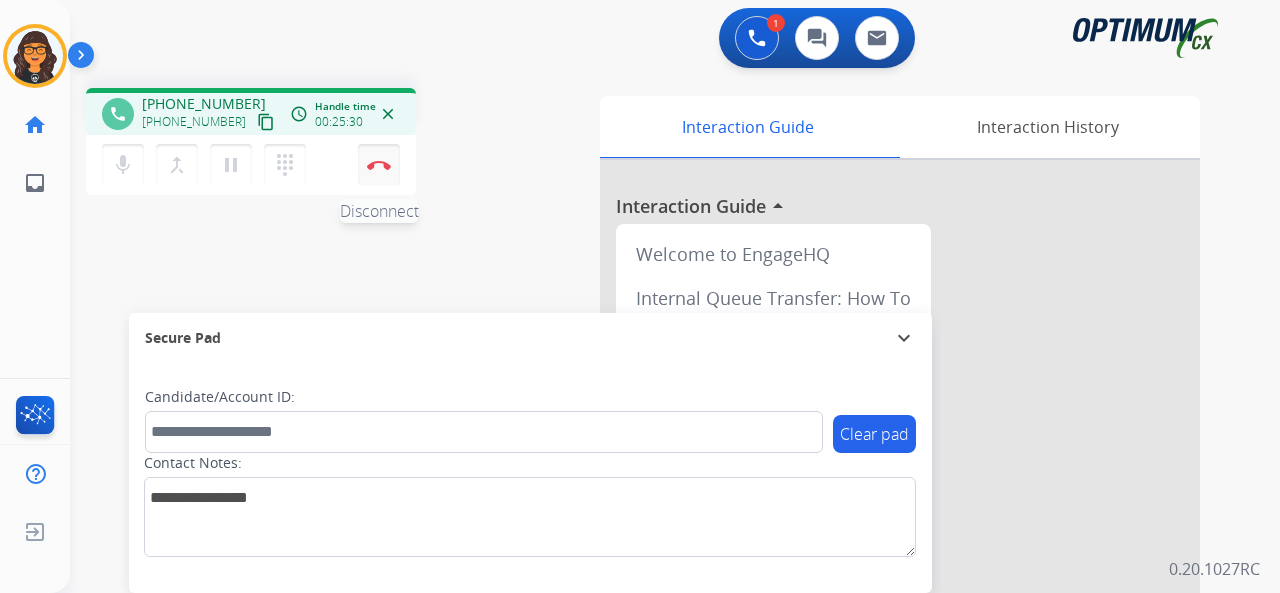 click at bounding box center [379, 165] 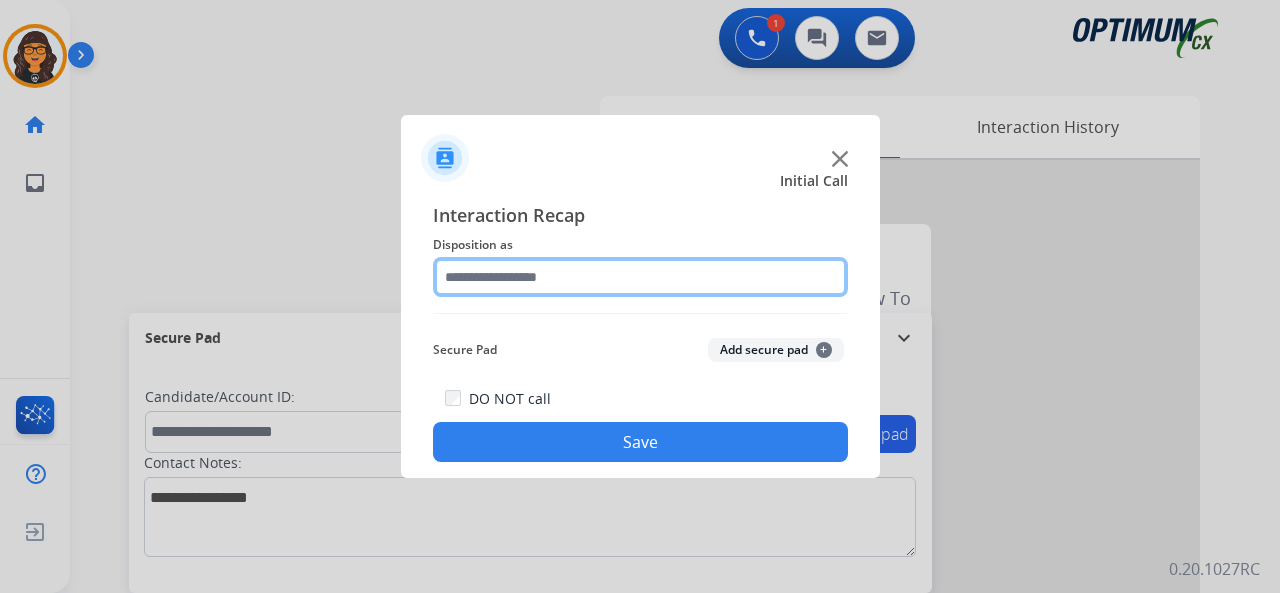 click 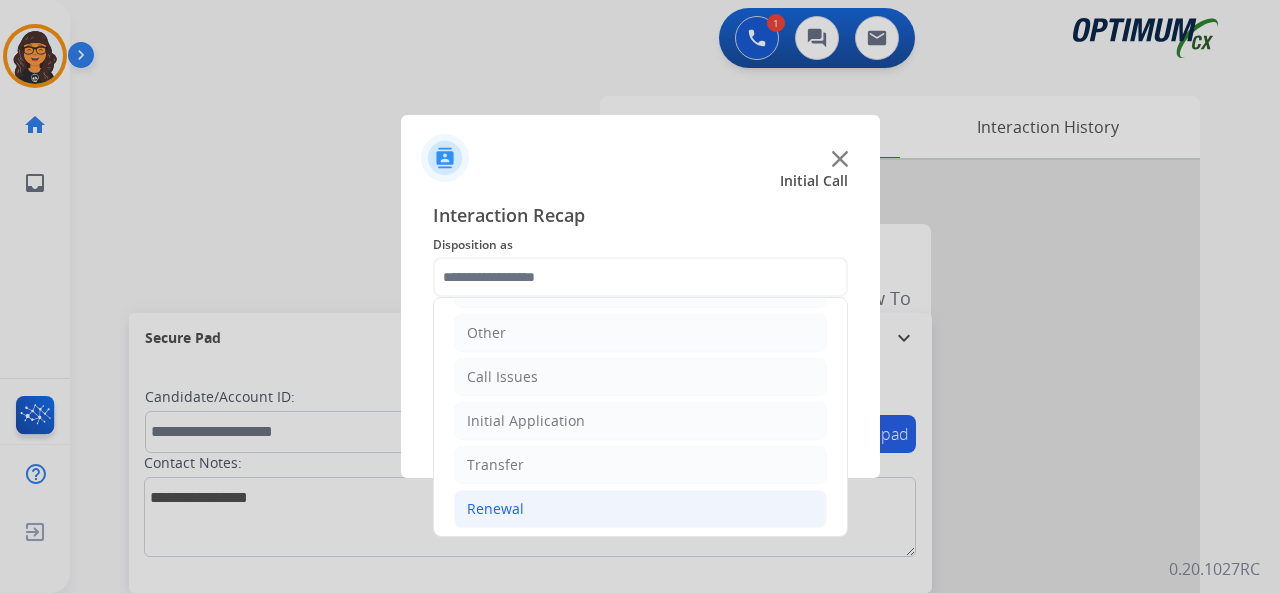 click on "Renewal" 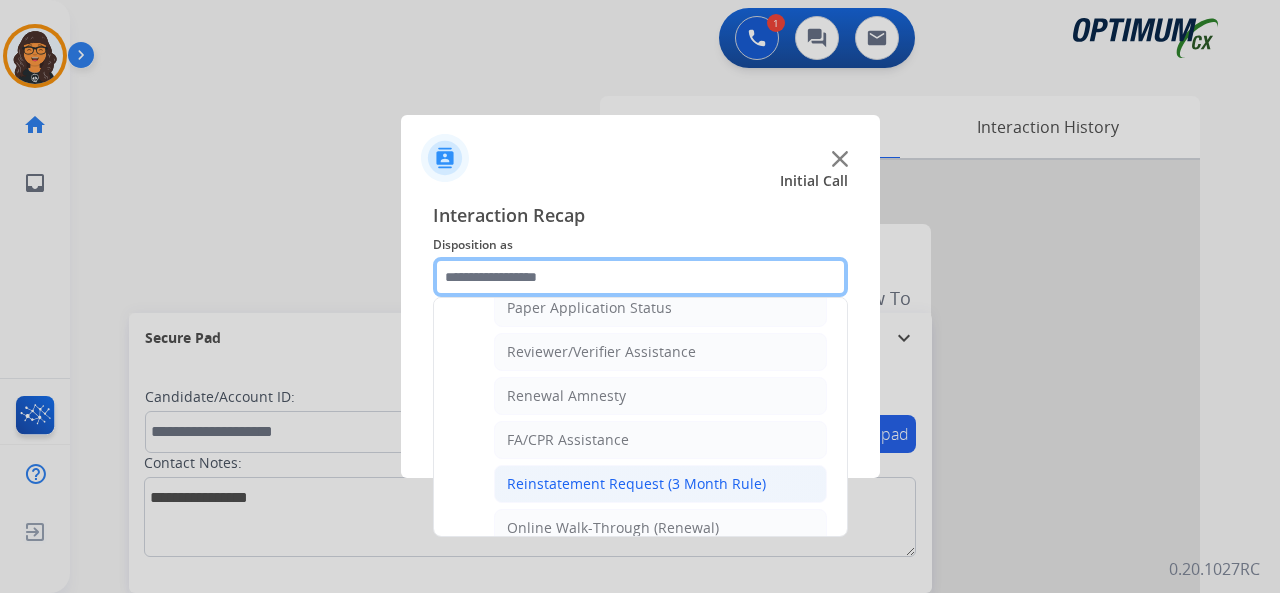 scroll, scrollTop: 756, scrollLeft: 0, axis: vertical 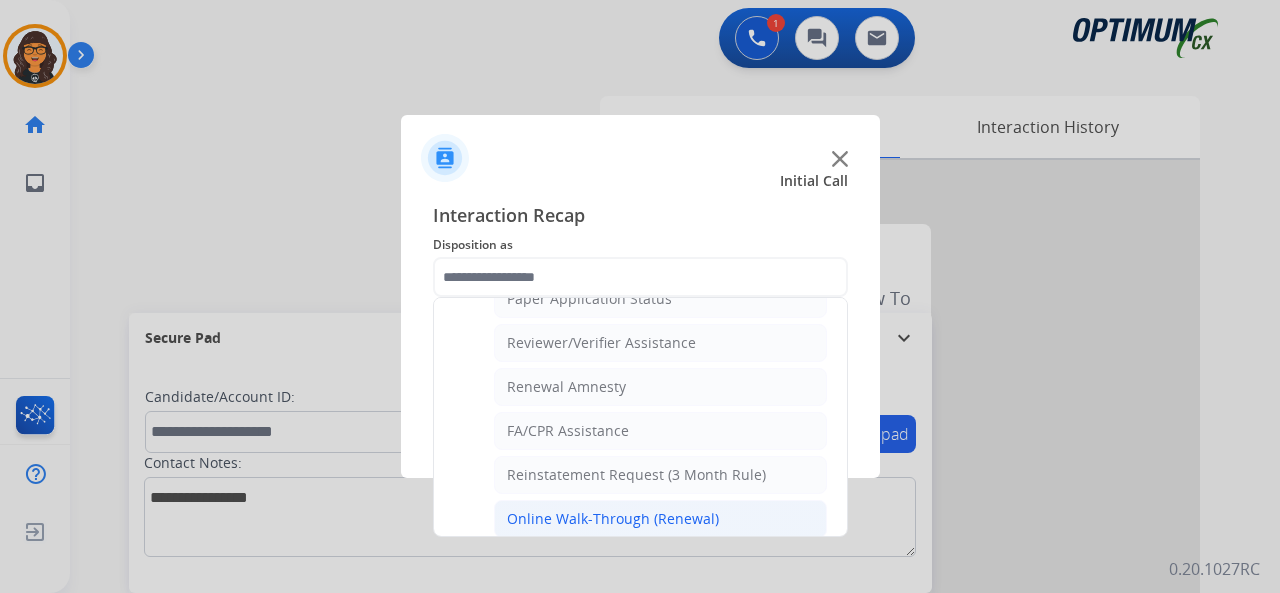 click on "Online Walk-Through (Renewal)" 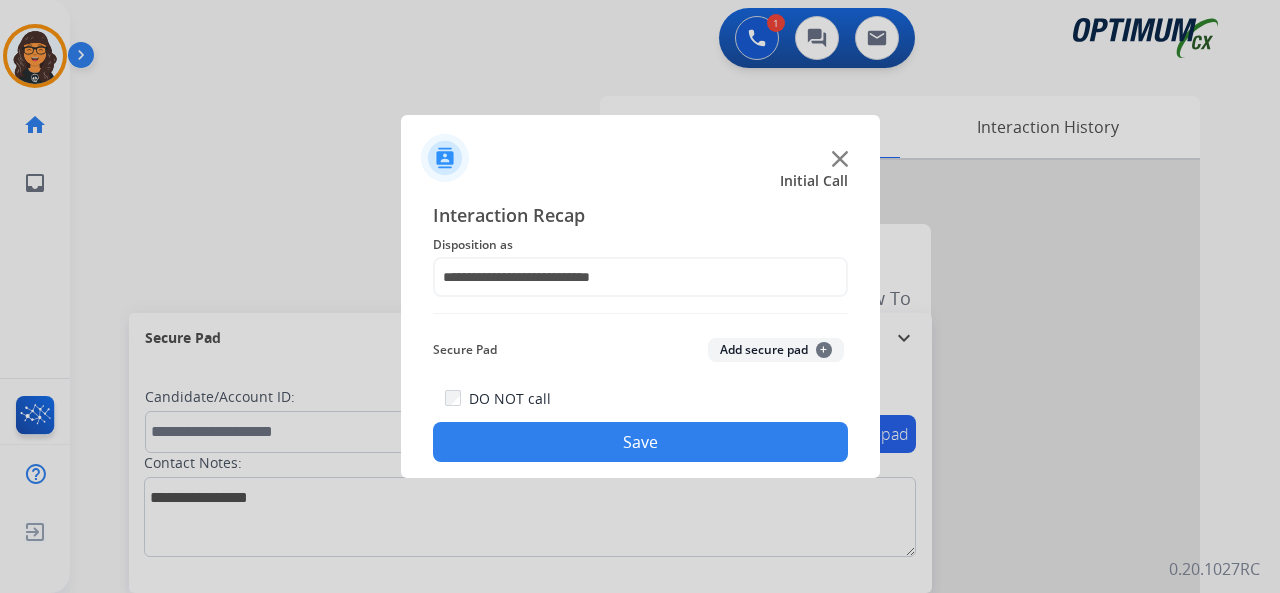 click on "Save" 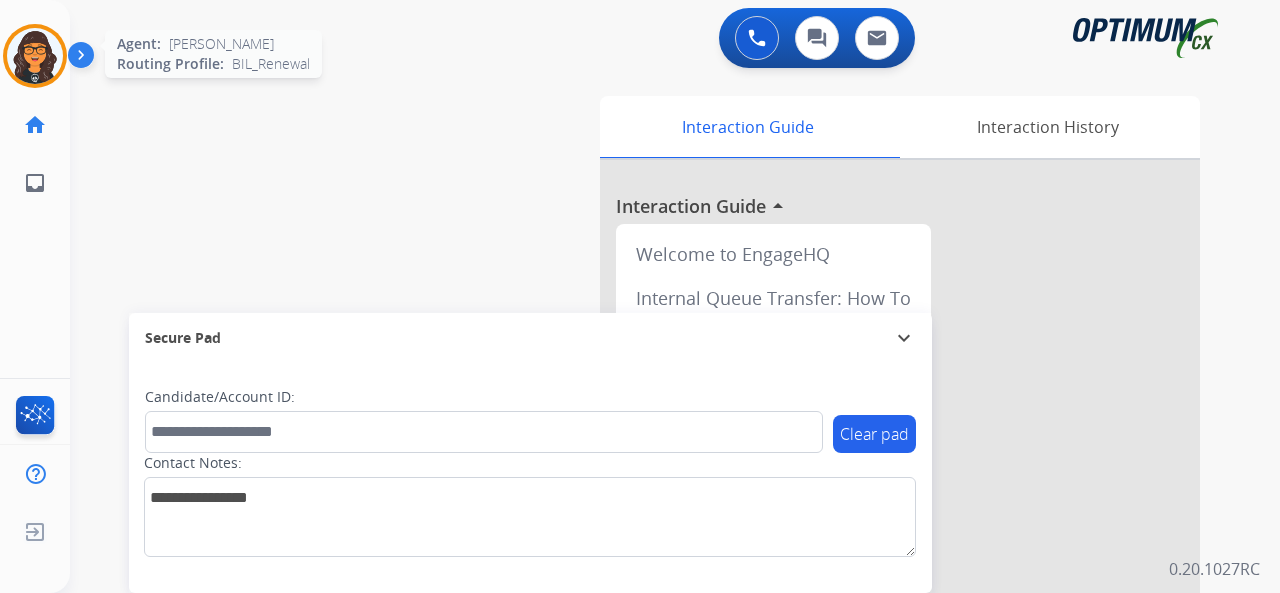 click at bounding box center [35, 56] 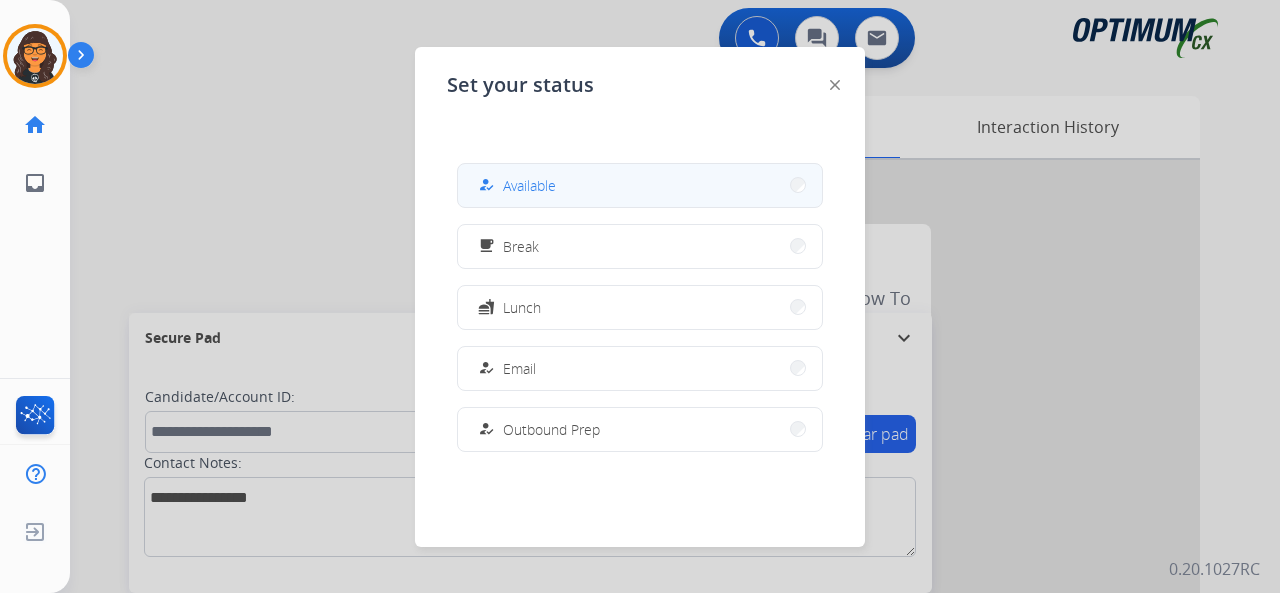 click on "how_to_reg Available" at bounding box center [640, 185] 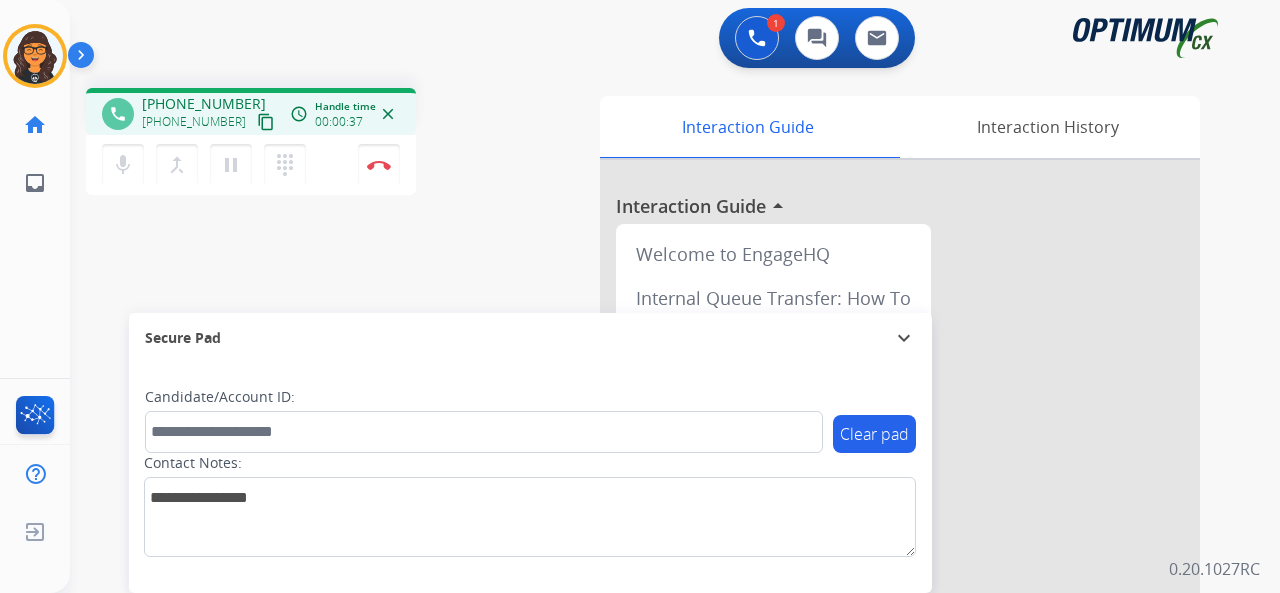click on "content_copy" at bounding box center (266, 122) 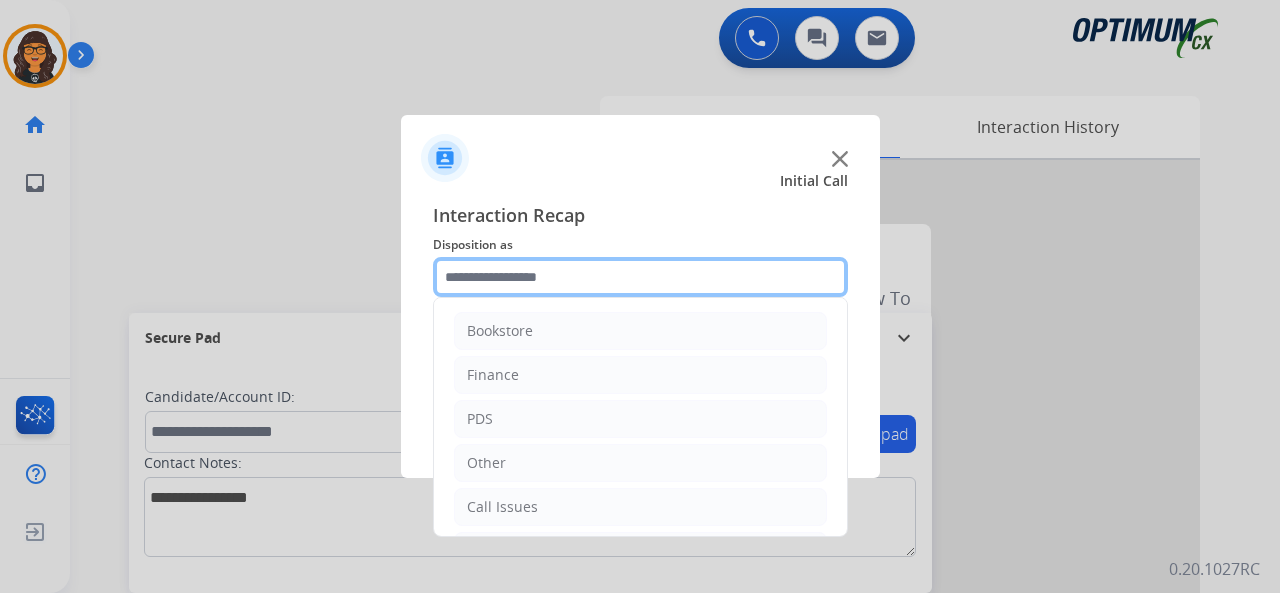 click 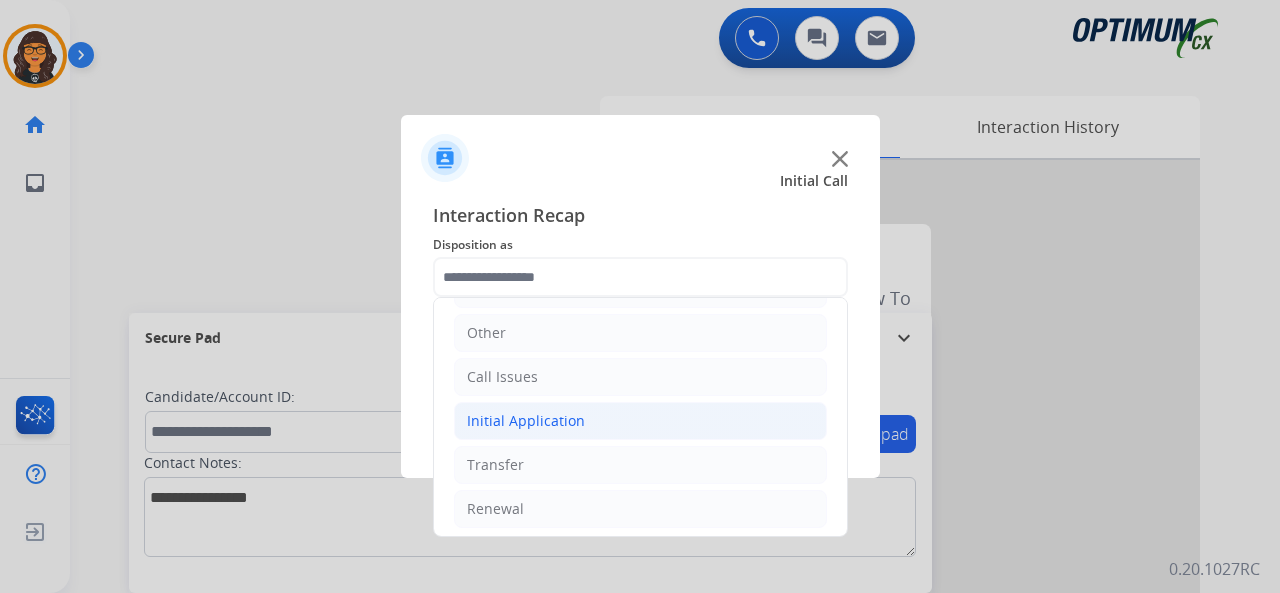 click on "Initial Application" 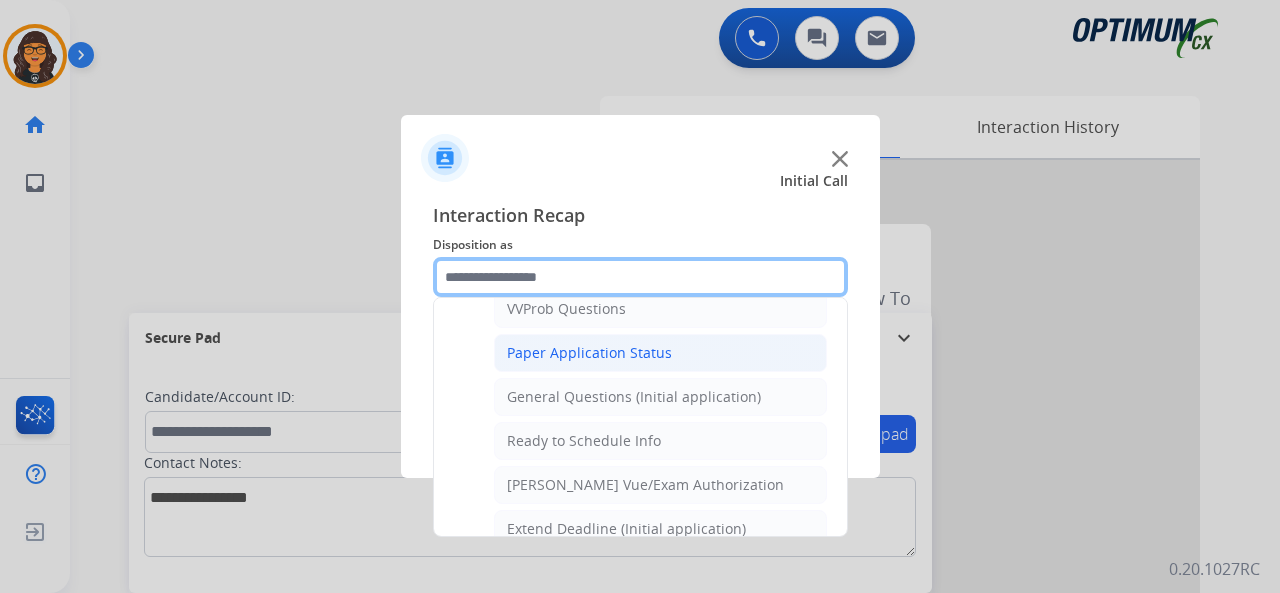 scroll, scrollTop: 1130, scrollLeft: 0, axis: vertical 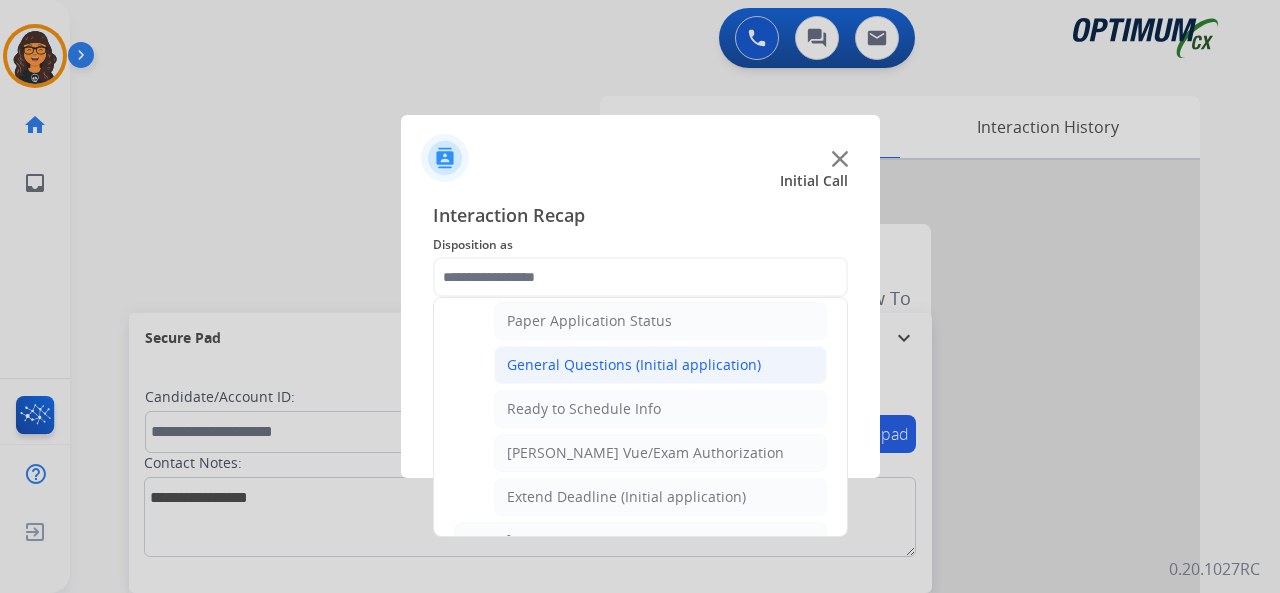 click on "General Questions (Initial application)" 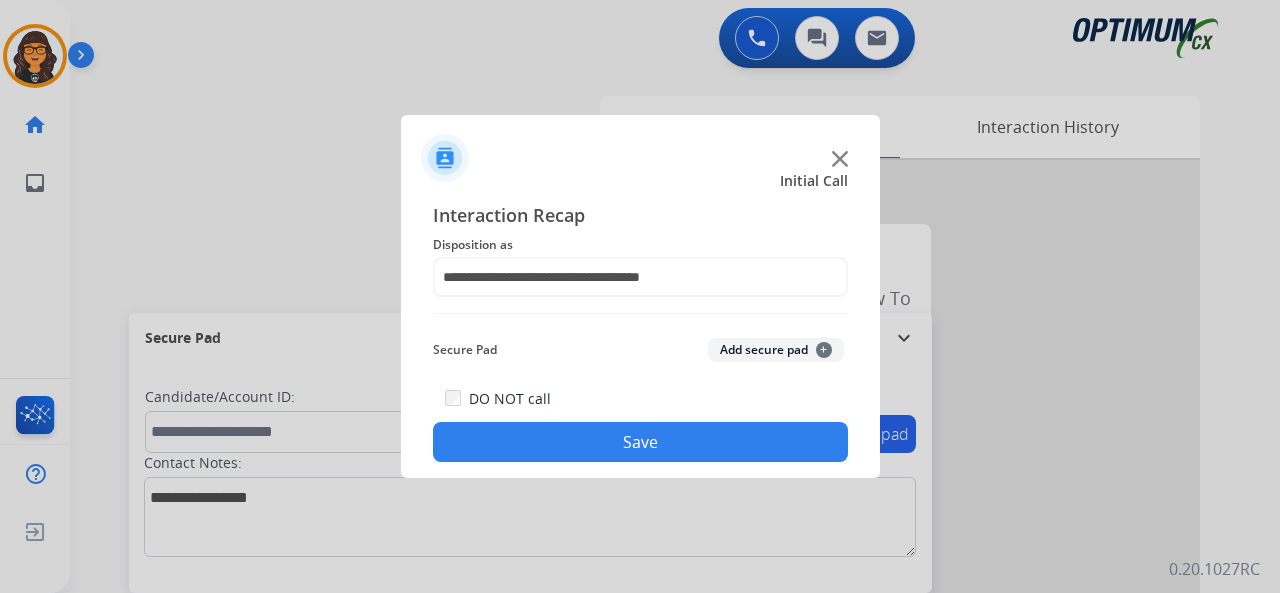 click on "Save" 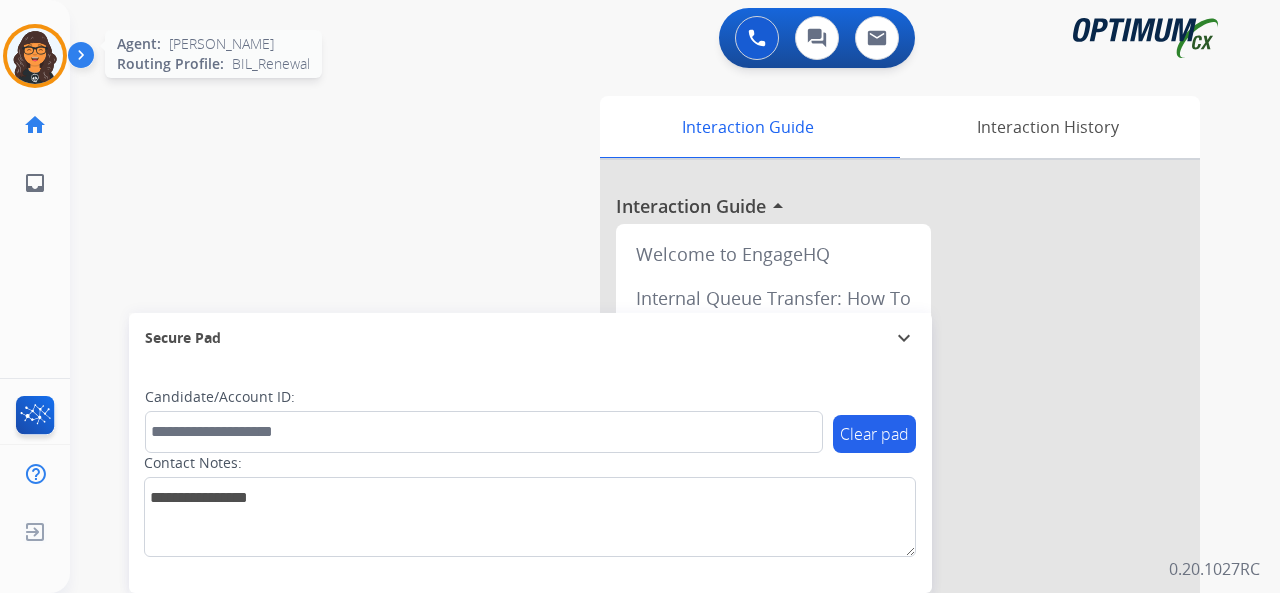 click at bounding box center (35, 56) 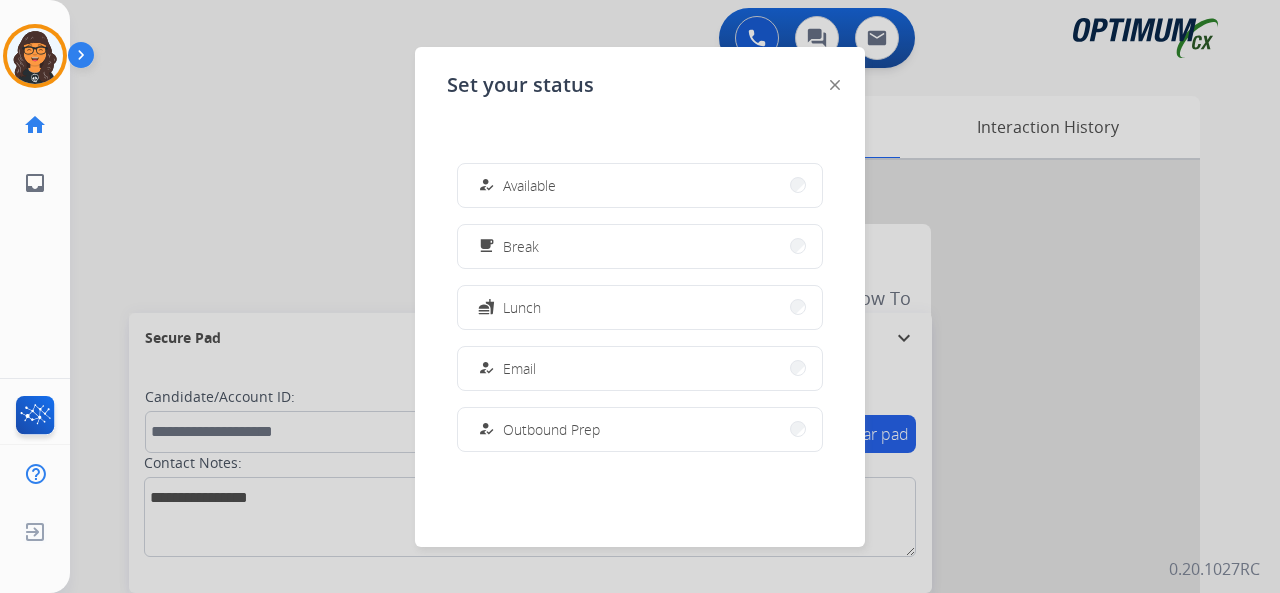 click on "how_to_reg Available" at bounding box center [640, 185] 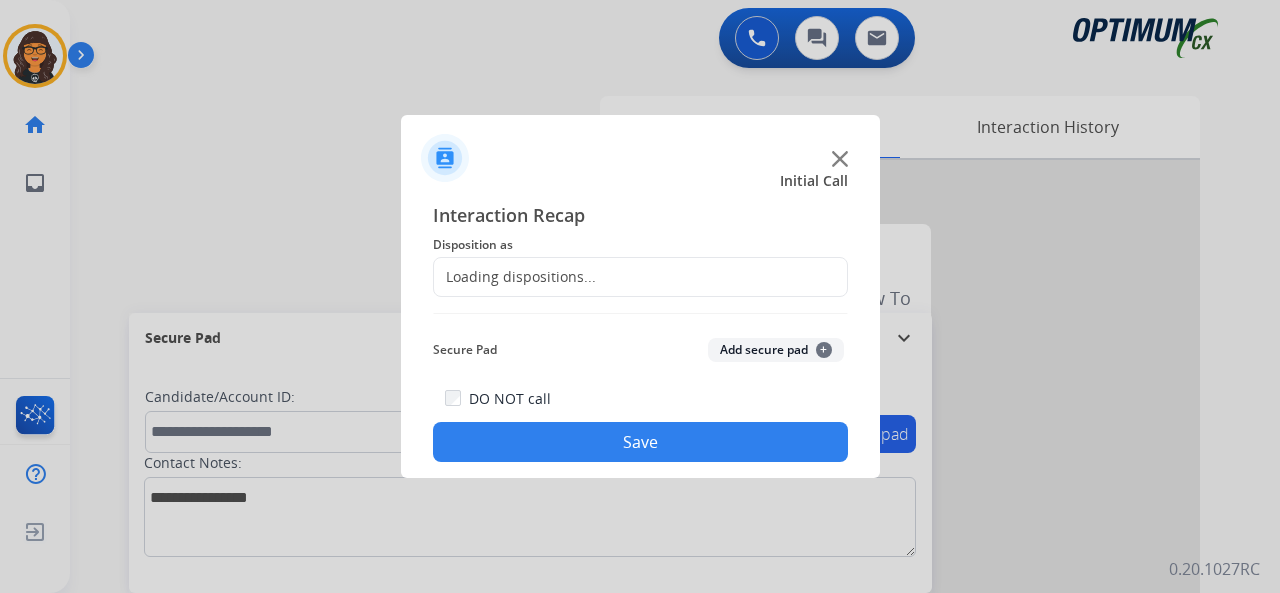 click at bounding box center (640, 296) 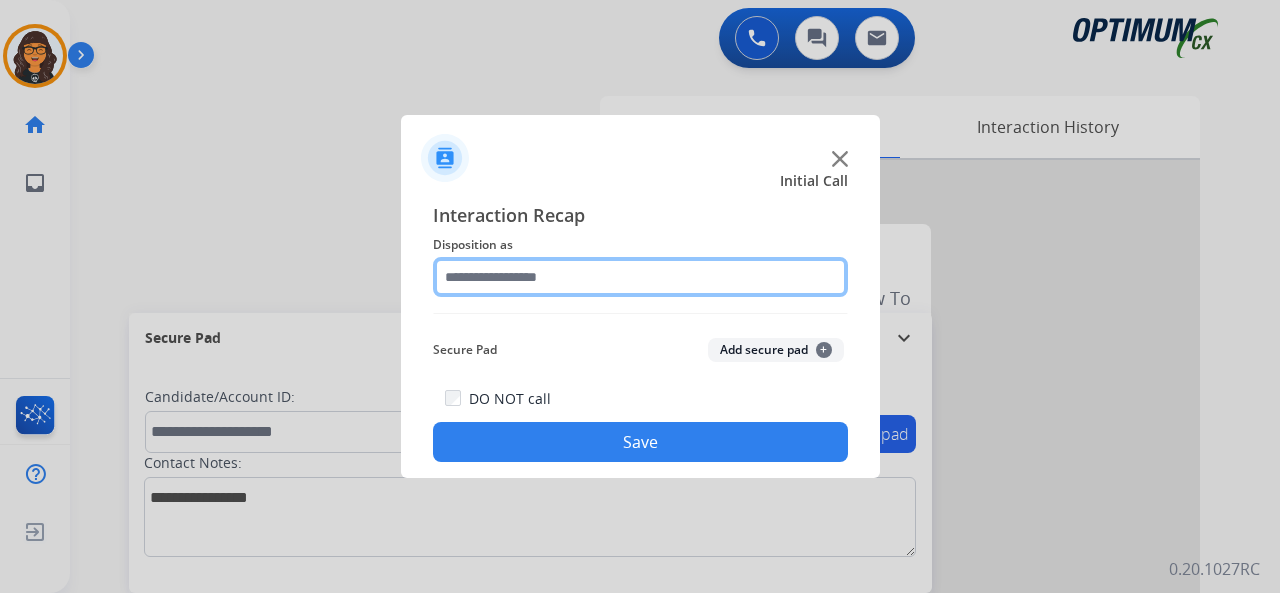 click 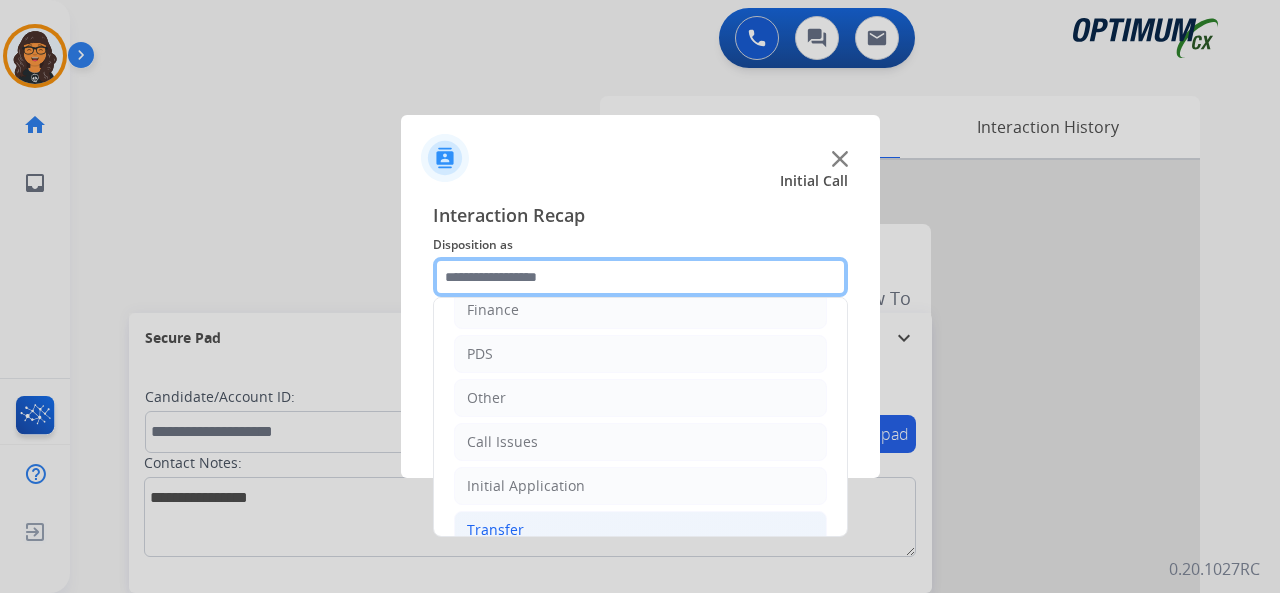 scroll, scrollTop: 130, scrollLeft: 0, axis: vertical 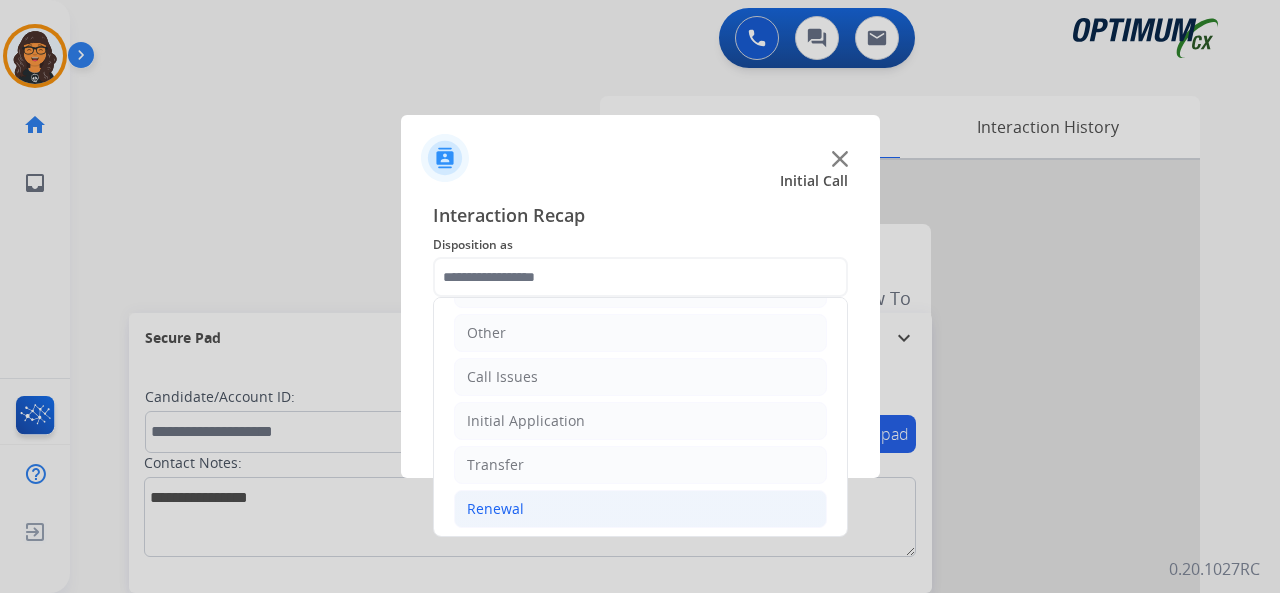 click on "Renewal" 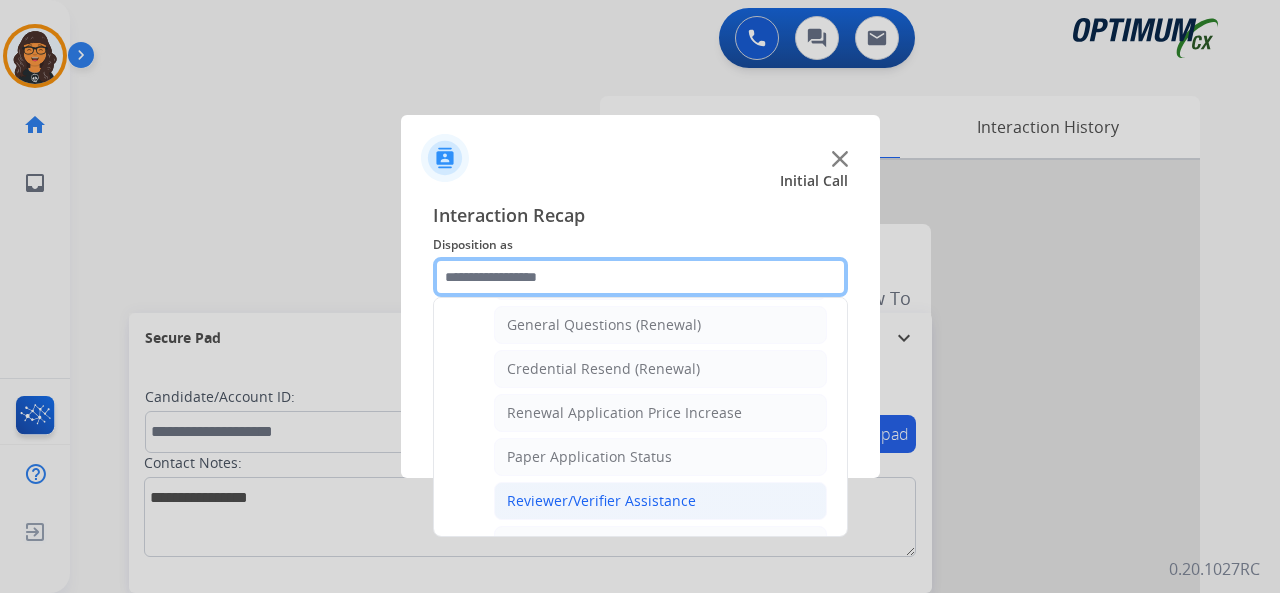 scroll, scrollTop: 630, scrollLeft: 0, axis: vertical 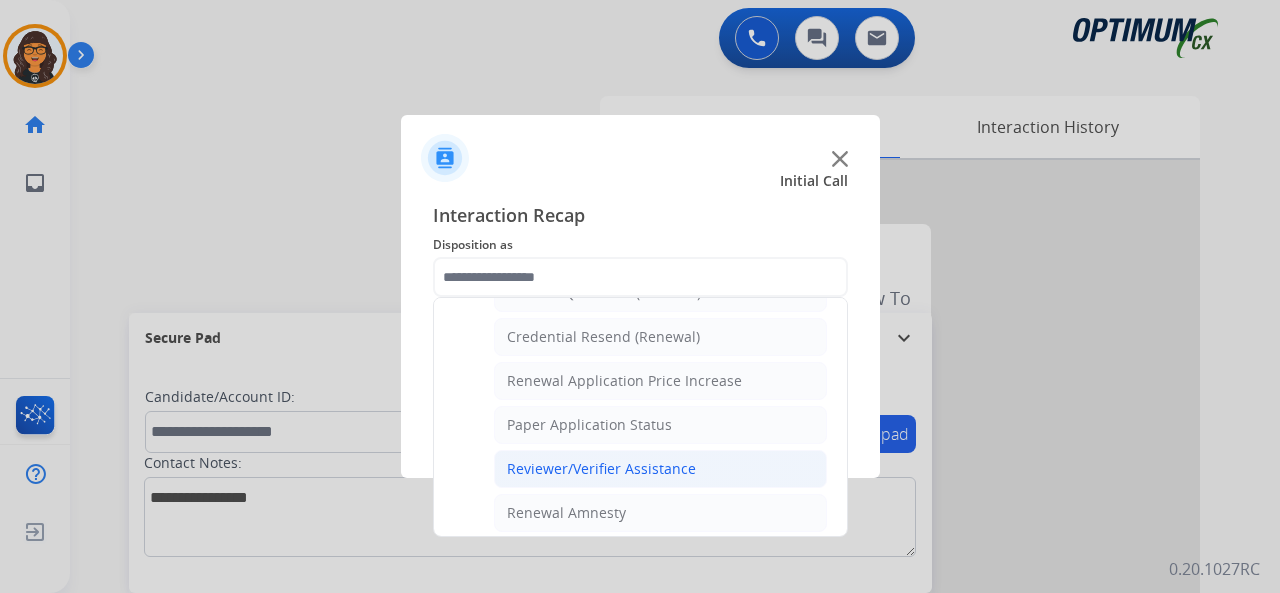 click on "Reviewer/Verifier Assistance" 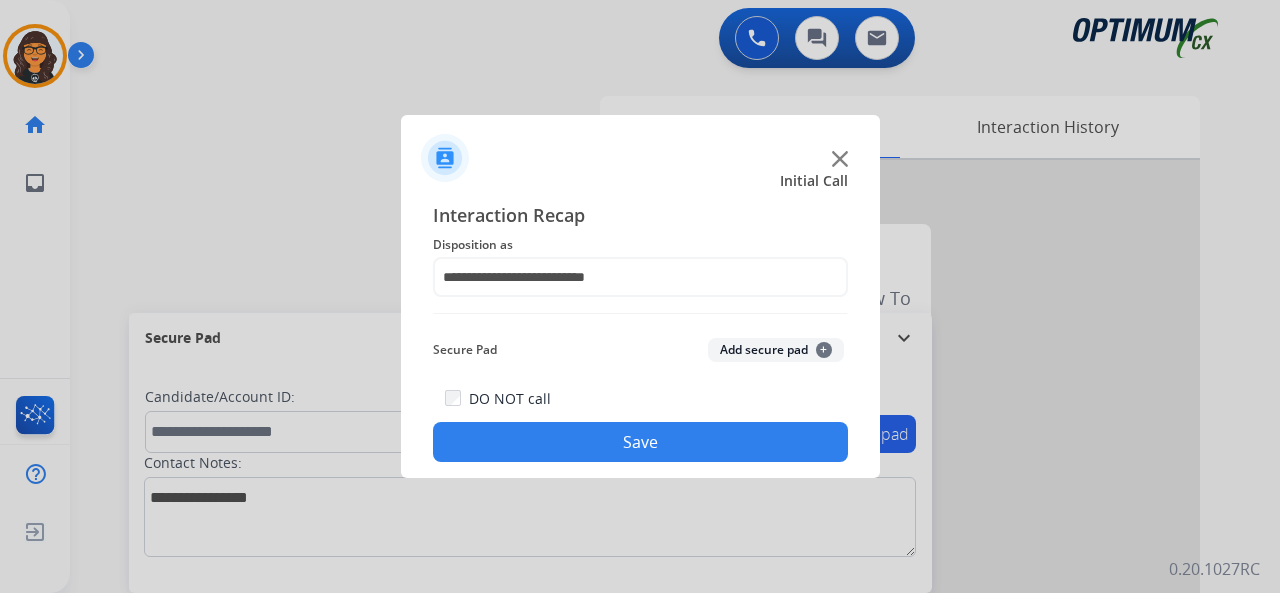 click on "Save" 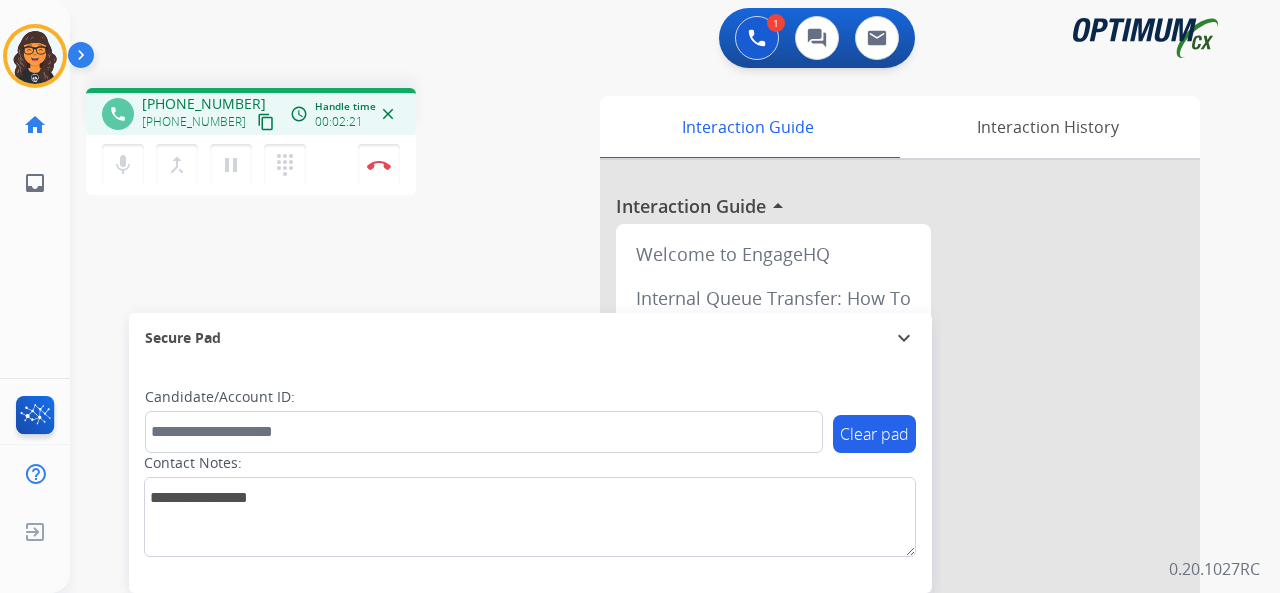 click on "content_copy" at bounding box center [266, 122] 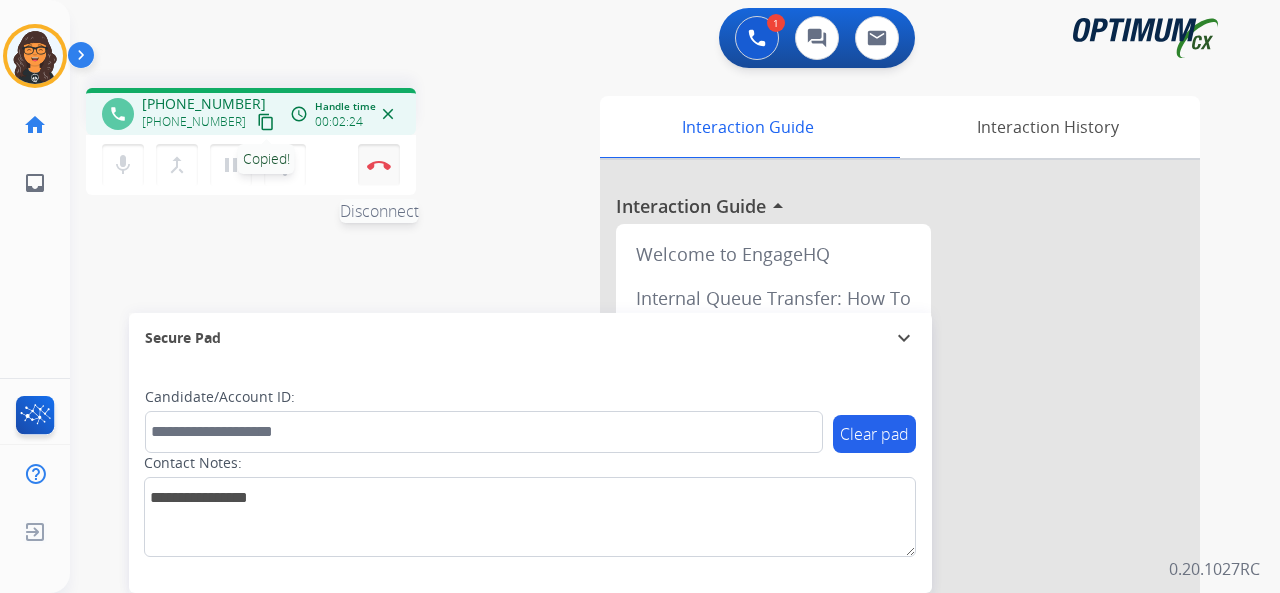 click at bounding box center (379, 165) 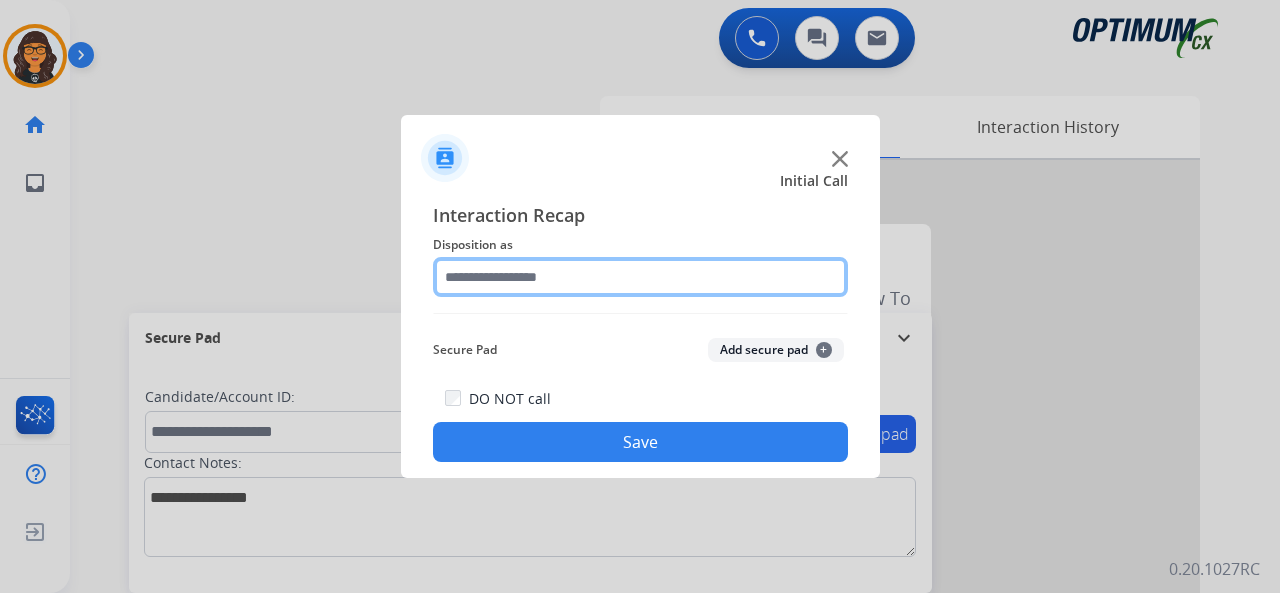 click 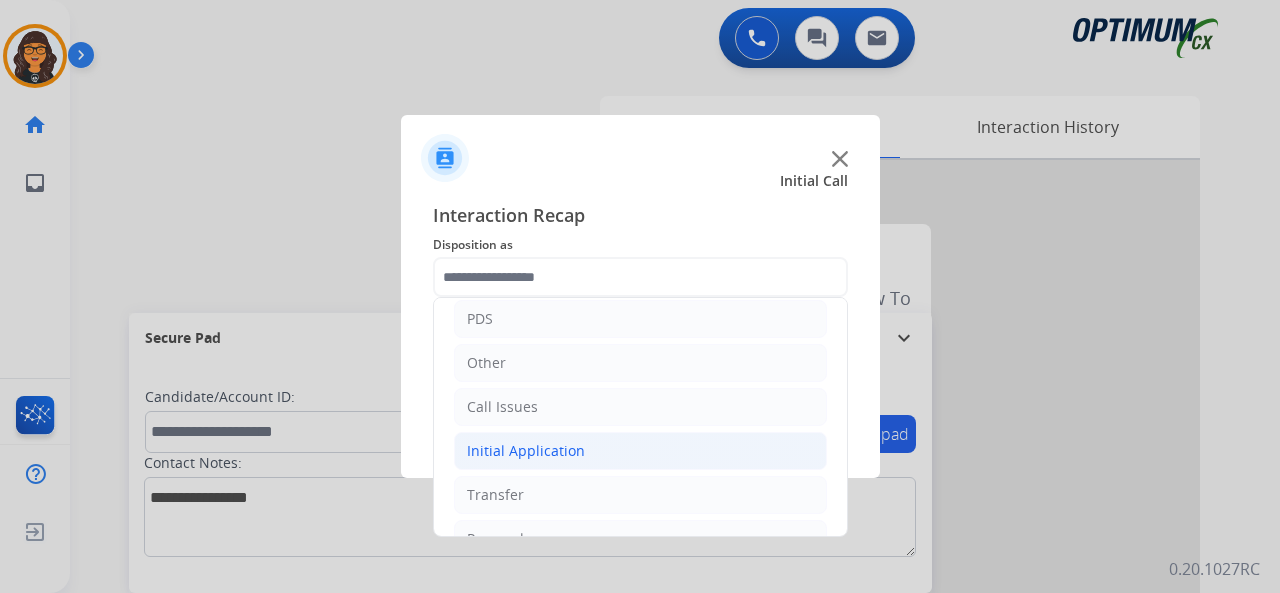 click on "Initial Application" 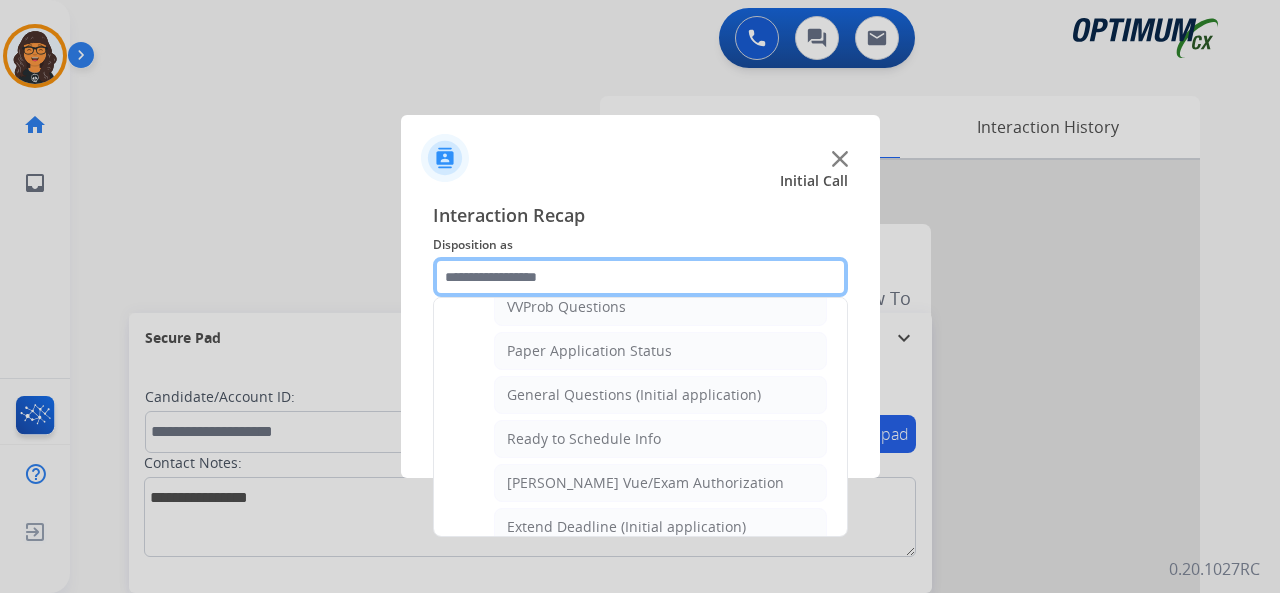 scroll, scrollTop: 1190, scrollLeft: 0, axis: vertical 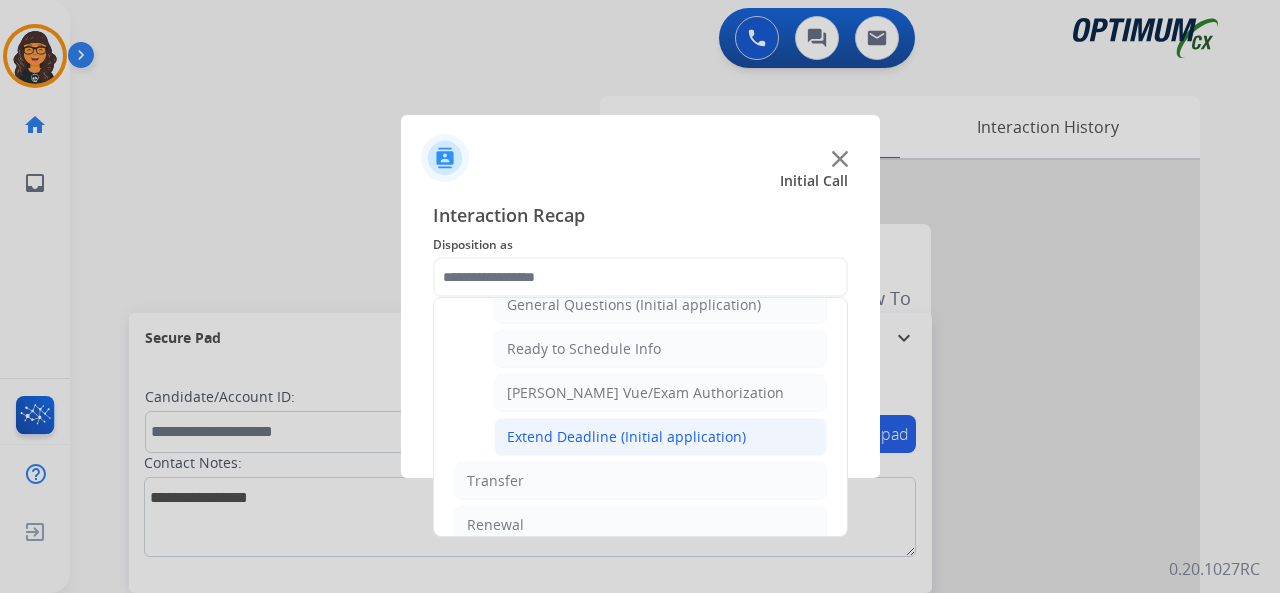 click on "Extend Deadline (Initial application)" 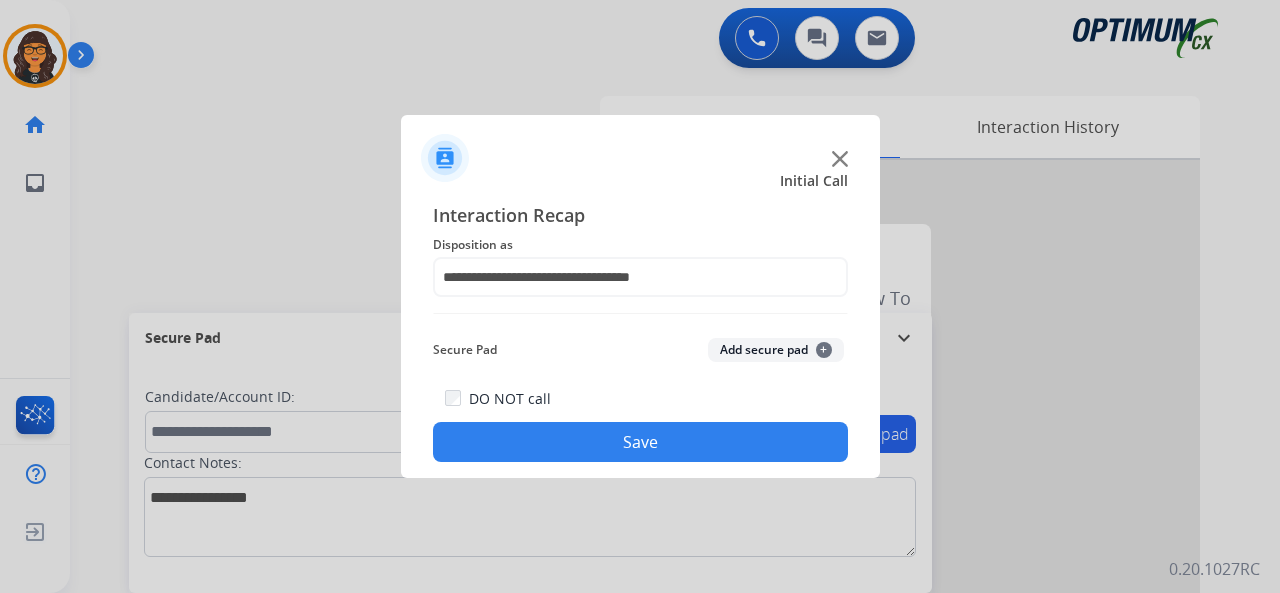 drag, startPoint x: 614, startPoint y: 436, endPoint x: 426, endPoint y: 317, distance: 222.4972 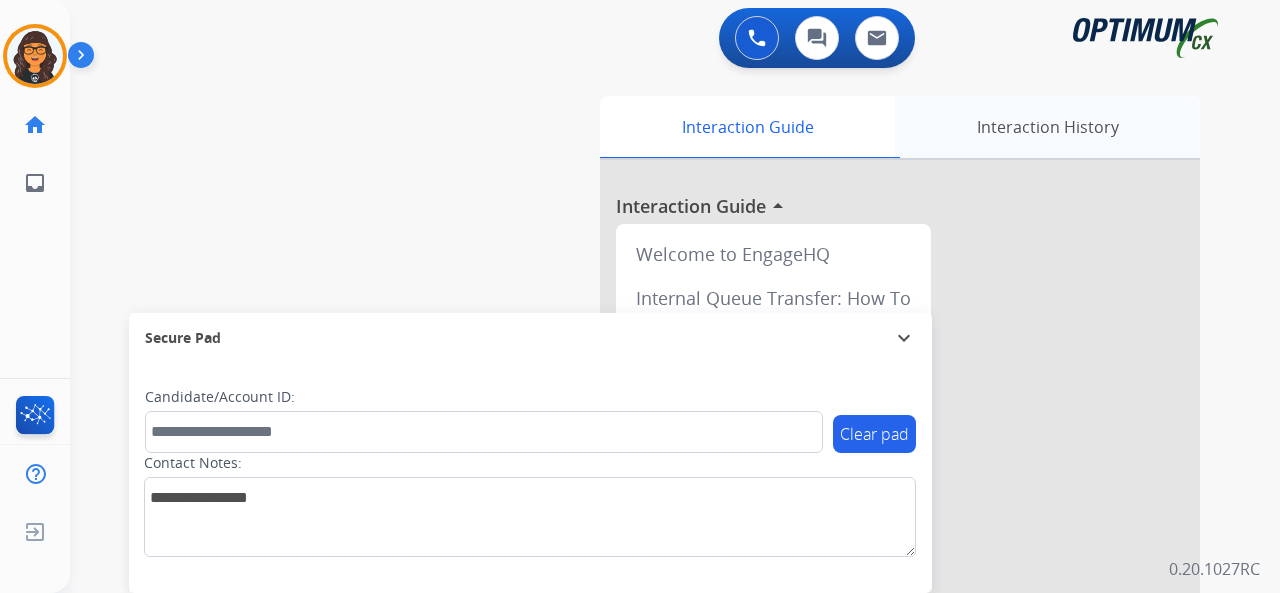 click on "Interaction History" at bounding box center (1047, 127) 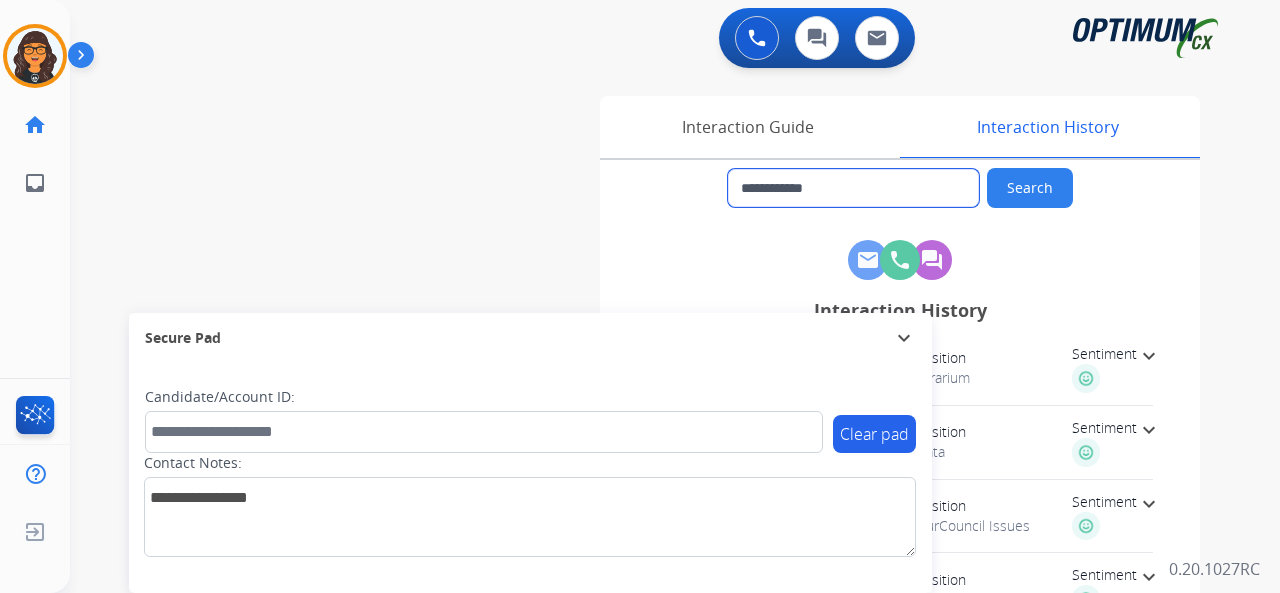 drag, startPoint x: 837, startPoint y: 187, endPoint x: 758, endPoint y: 187, distance: 79 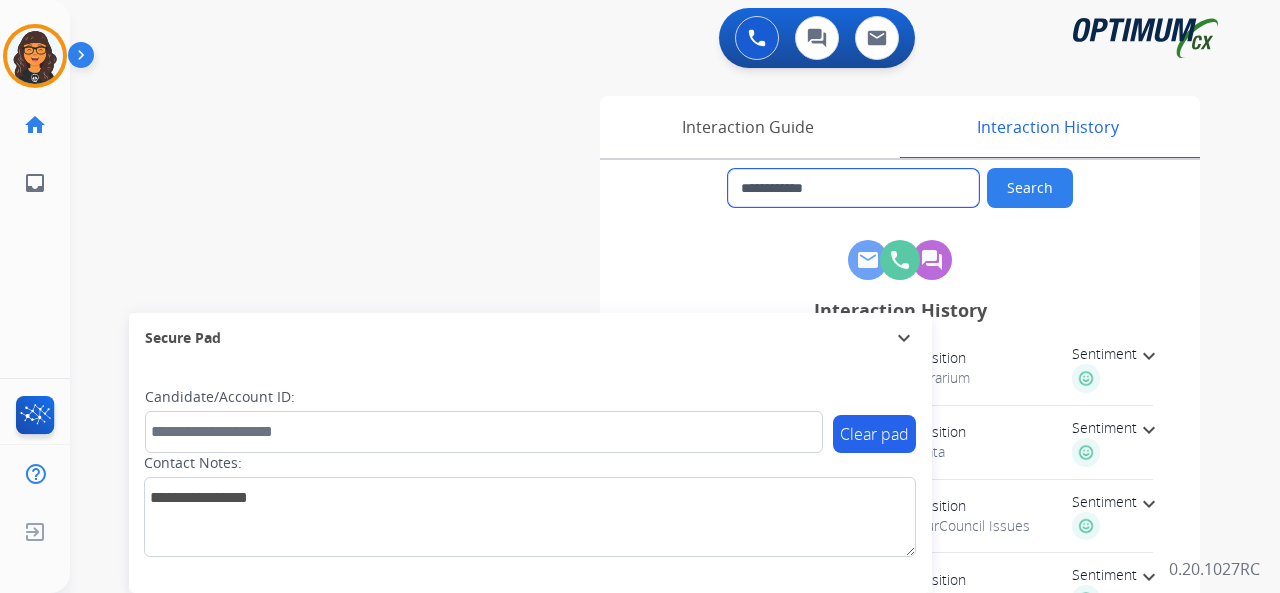 click on "**********" at bounding box center [853, 188] 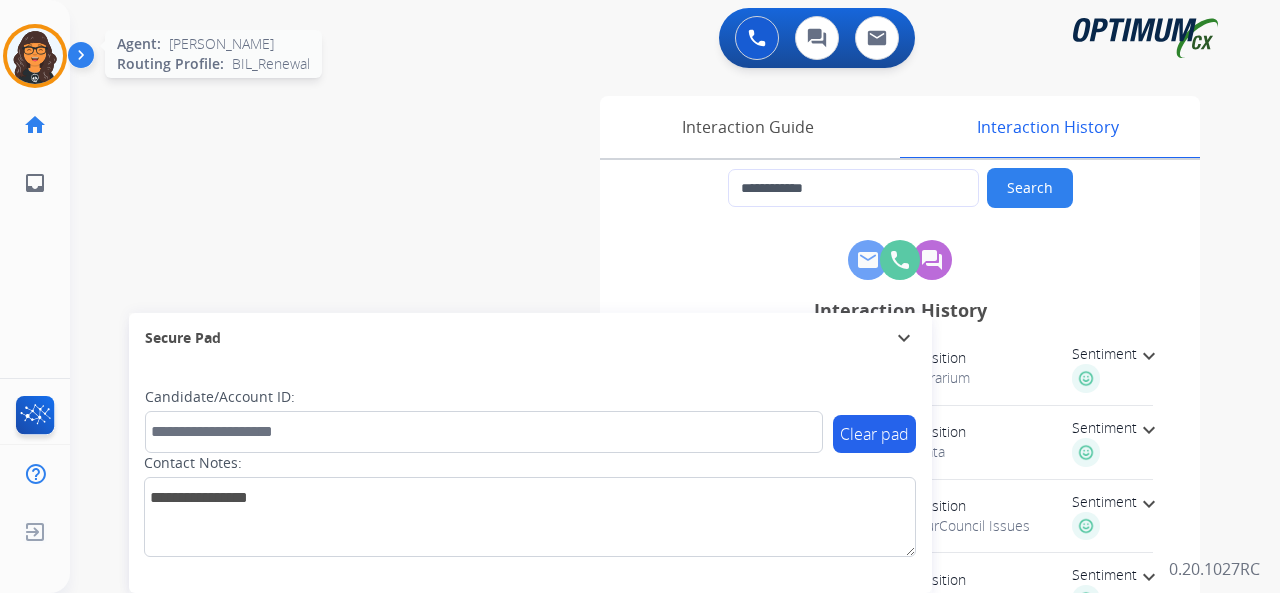 click at bounding box center (35, 56) 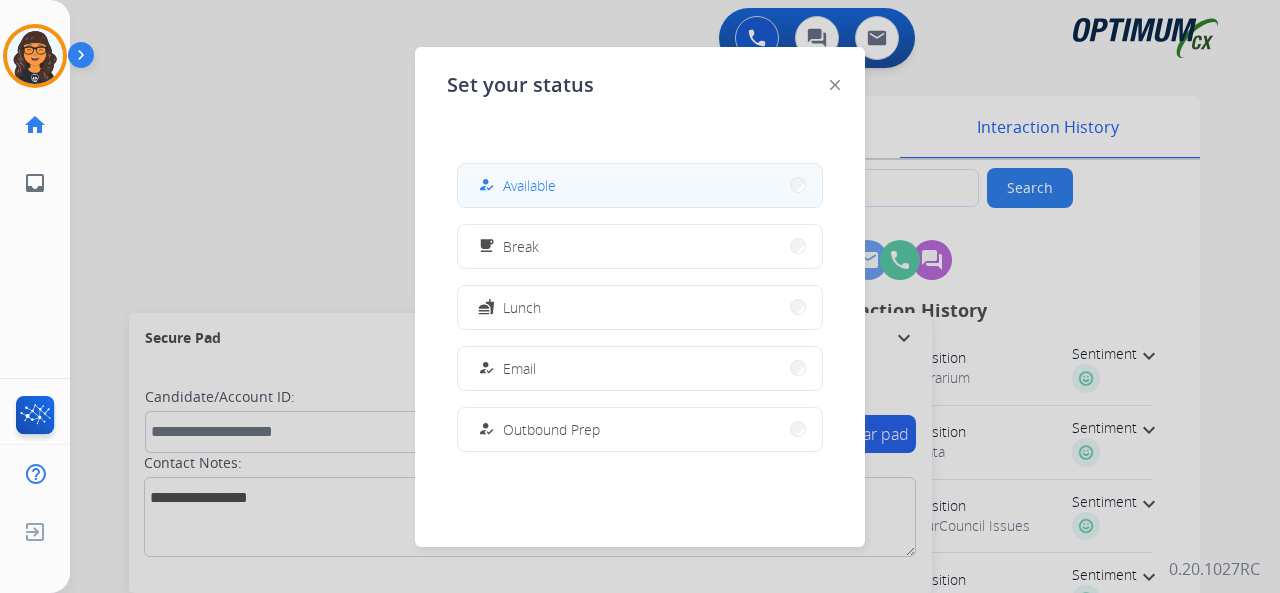 click on "how_to_reg Available" at bounding box center (515, 185) 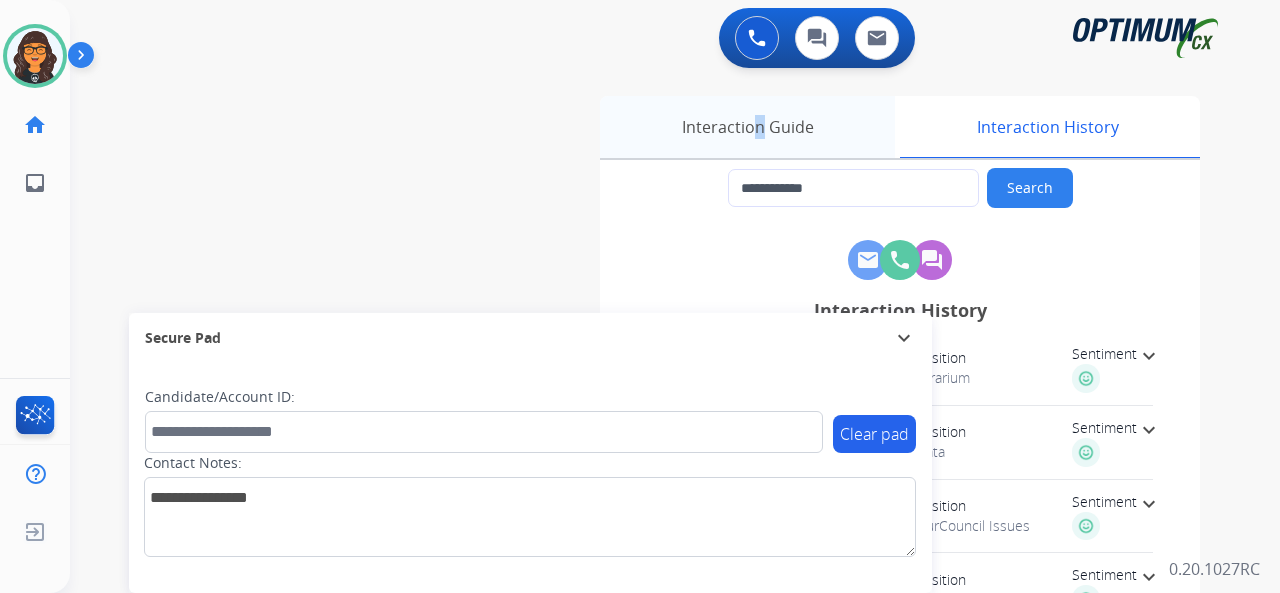 click on "Interaction Guide" at bounding box center (747, 127) 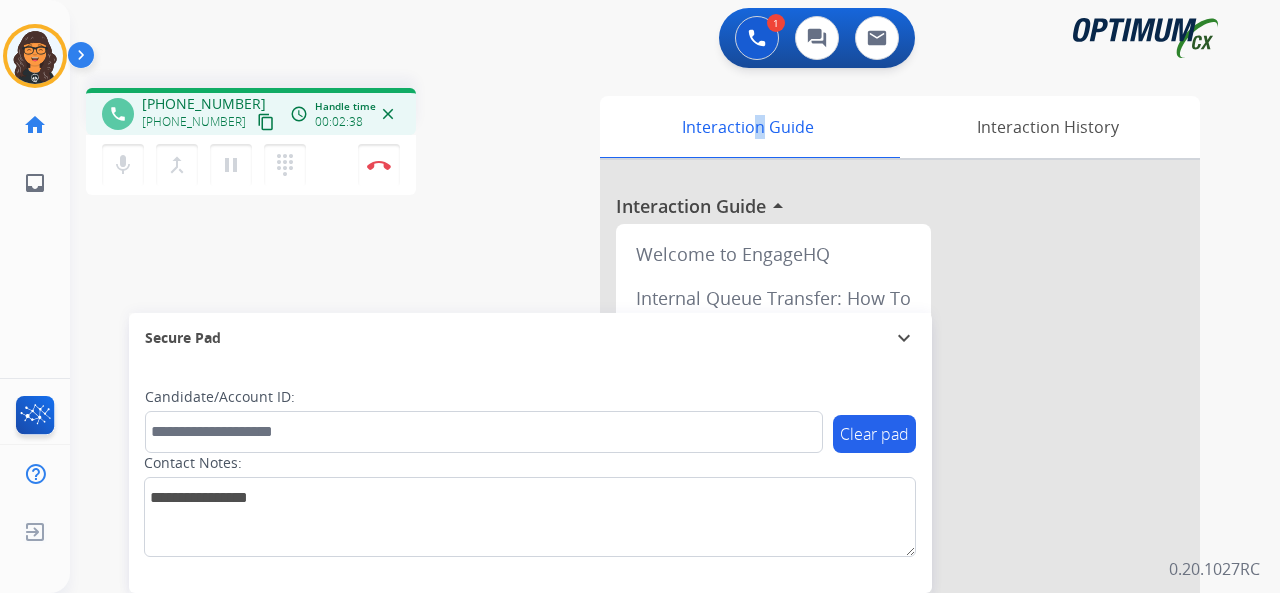 click on "content_copy" at bounding box center (266, 122) 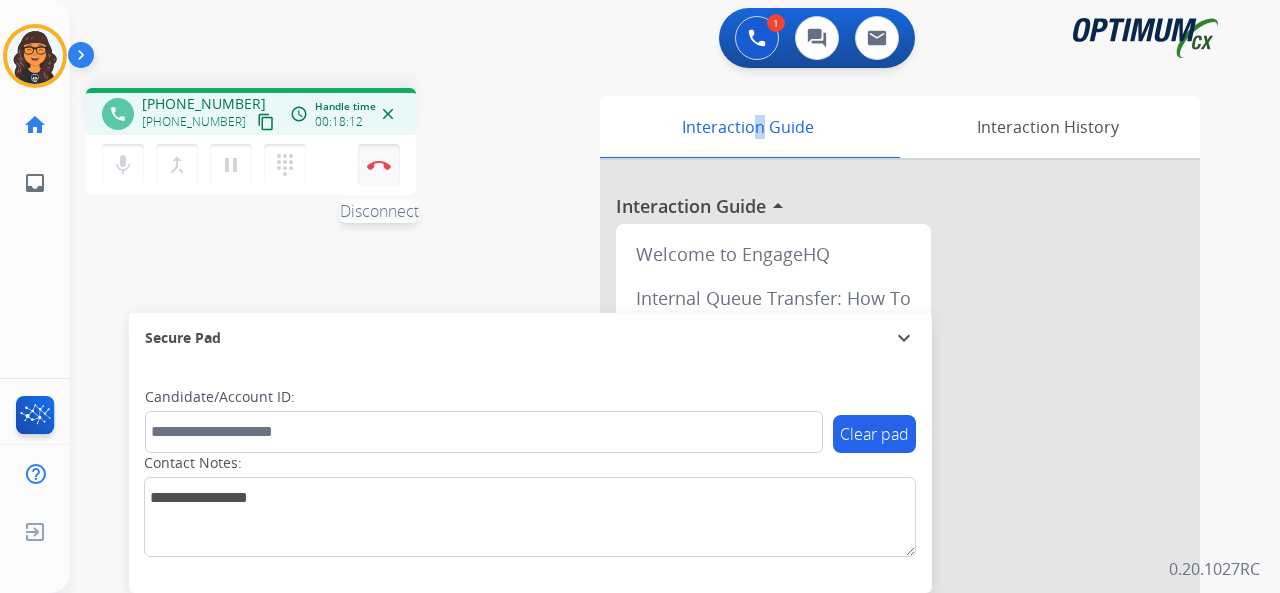 click at bounding box center (379, 165) 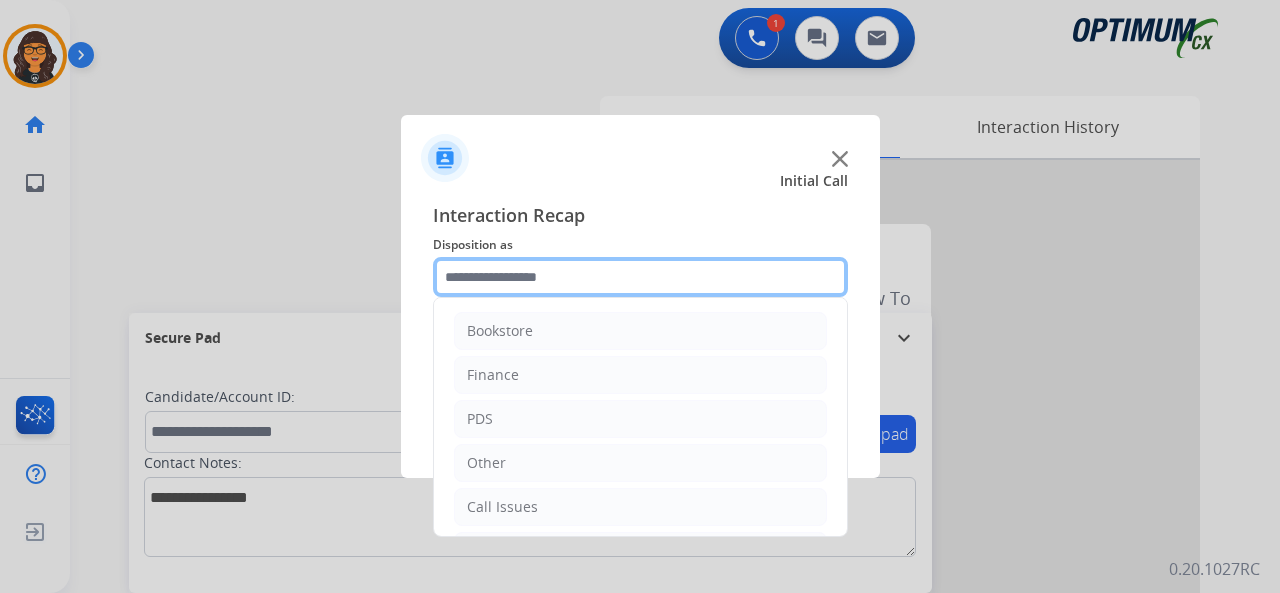 click 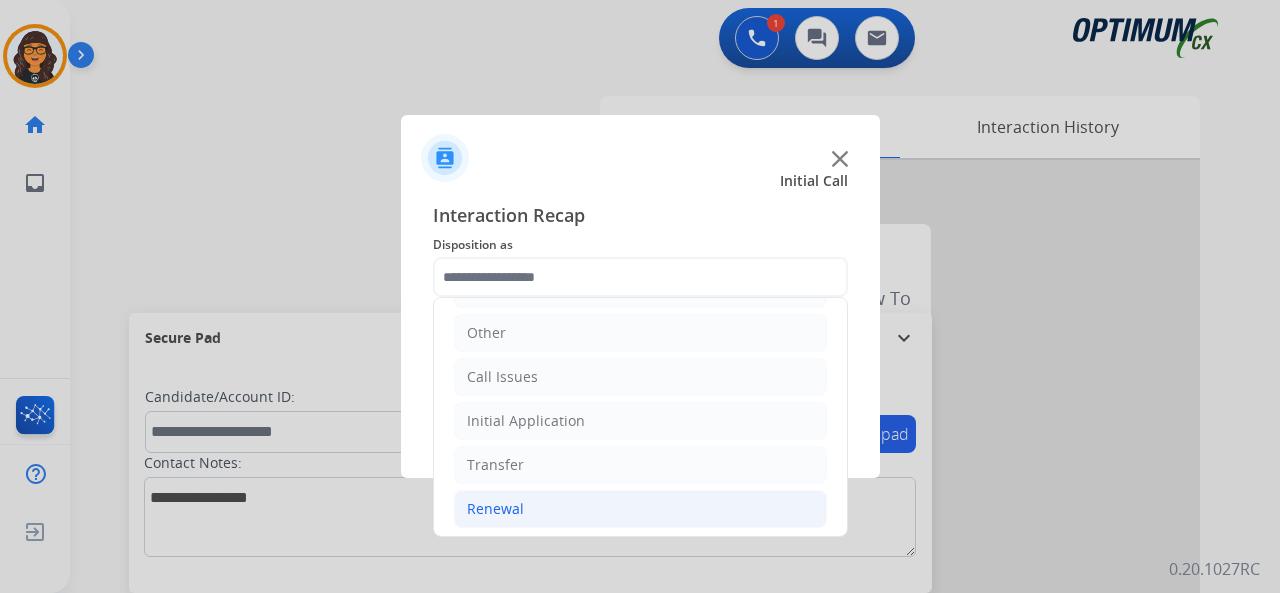 drag, startPoint x: 508, startPoint y: 507, endPoint x: 533, endPoint y: 491, distance: 29.681644 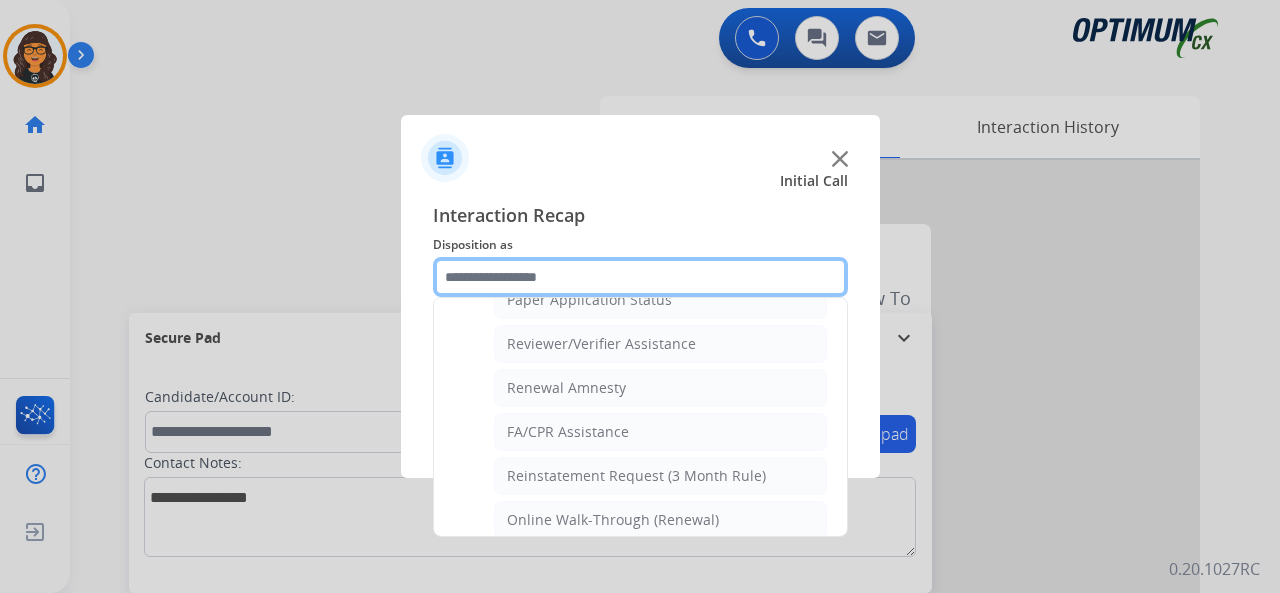 scroll, scrollTop: 756, scrollLeft: 0, axis: vertical 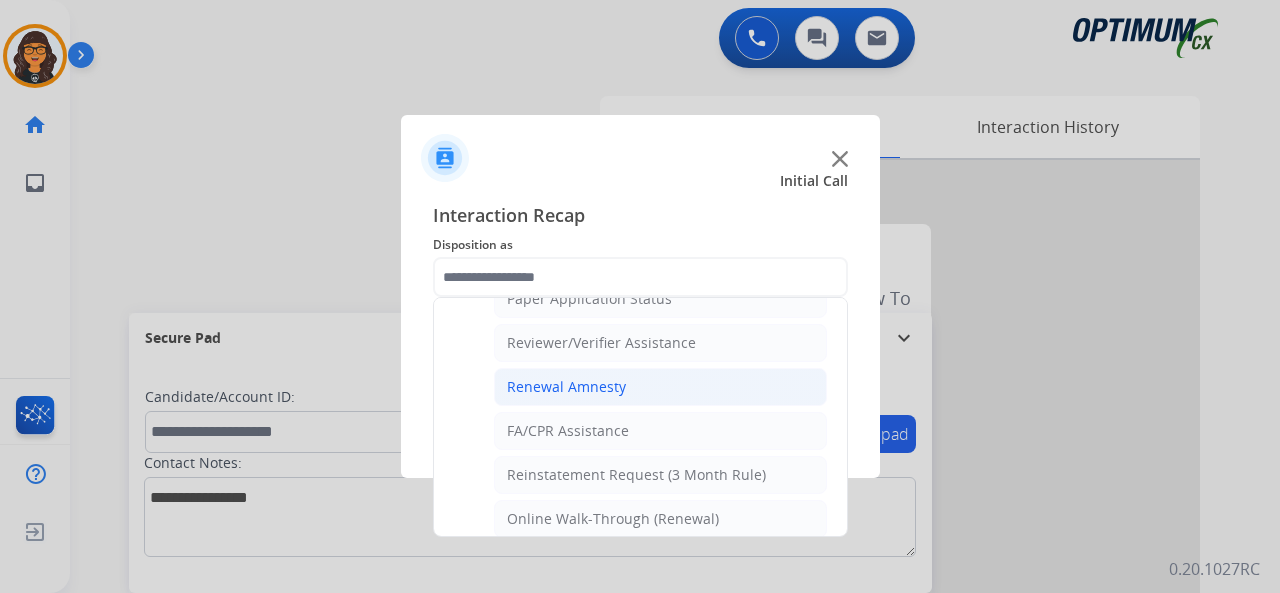 click on "Renewal Amnesty" 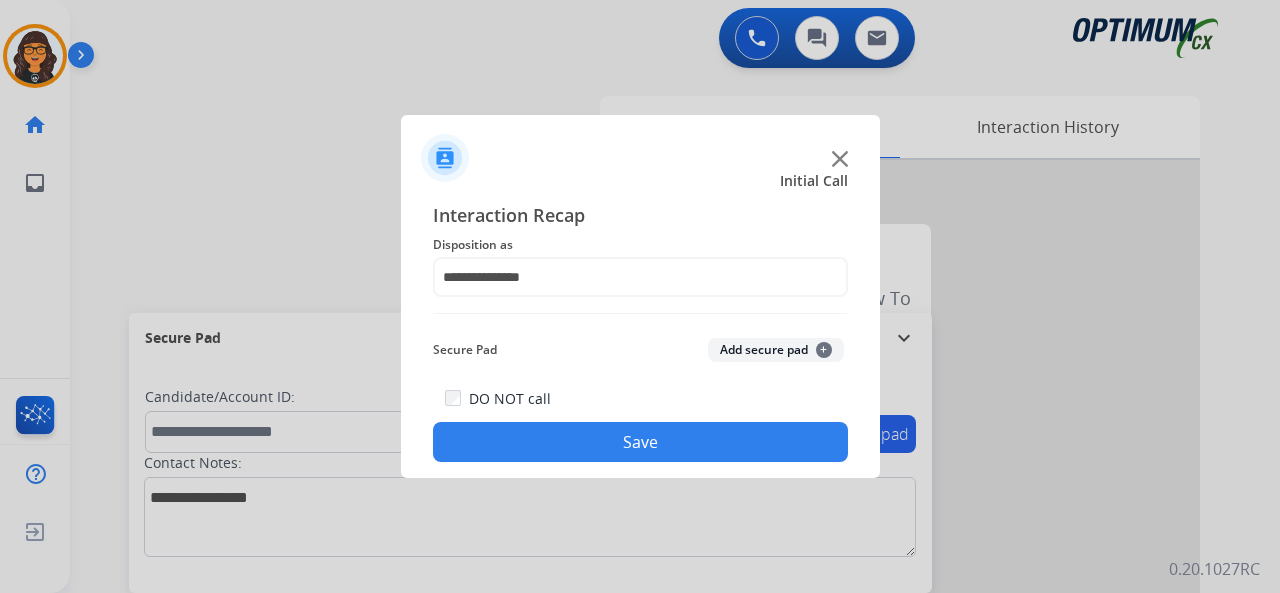 click on "Save" 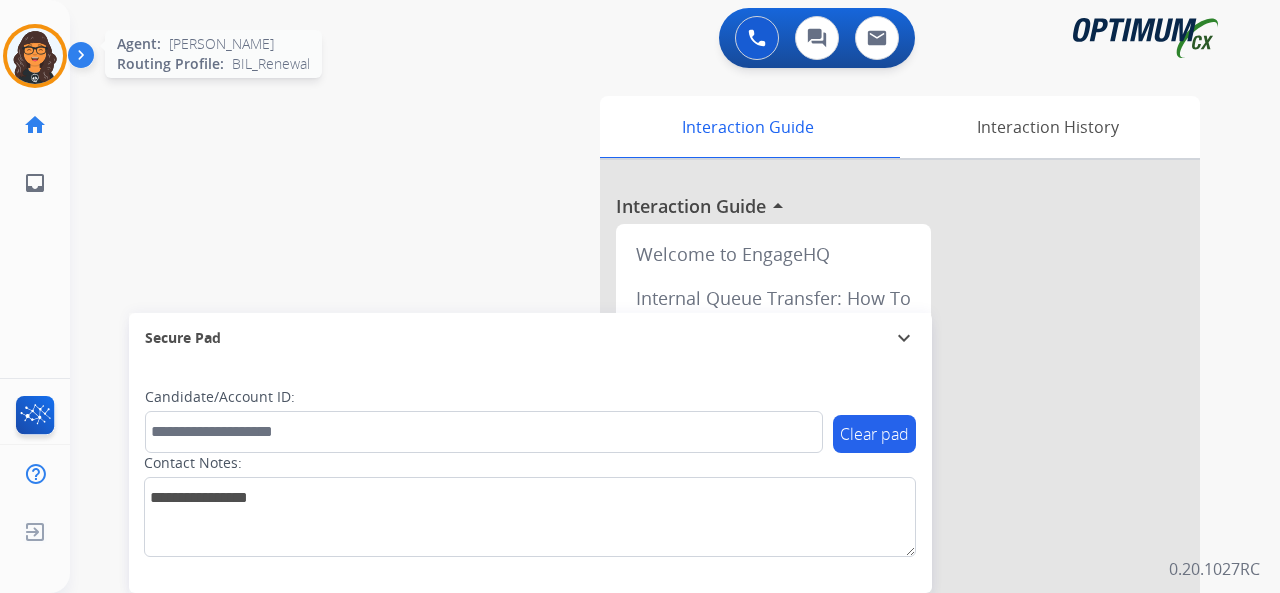 click at bounding box center (35, 56) 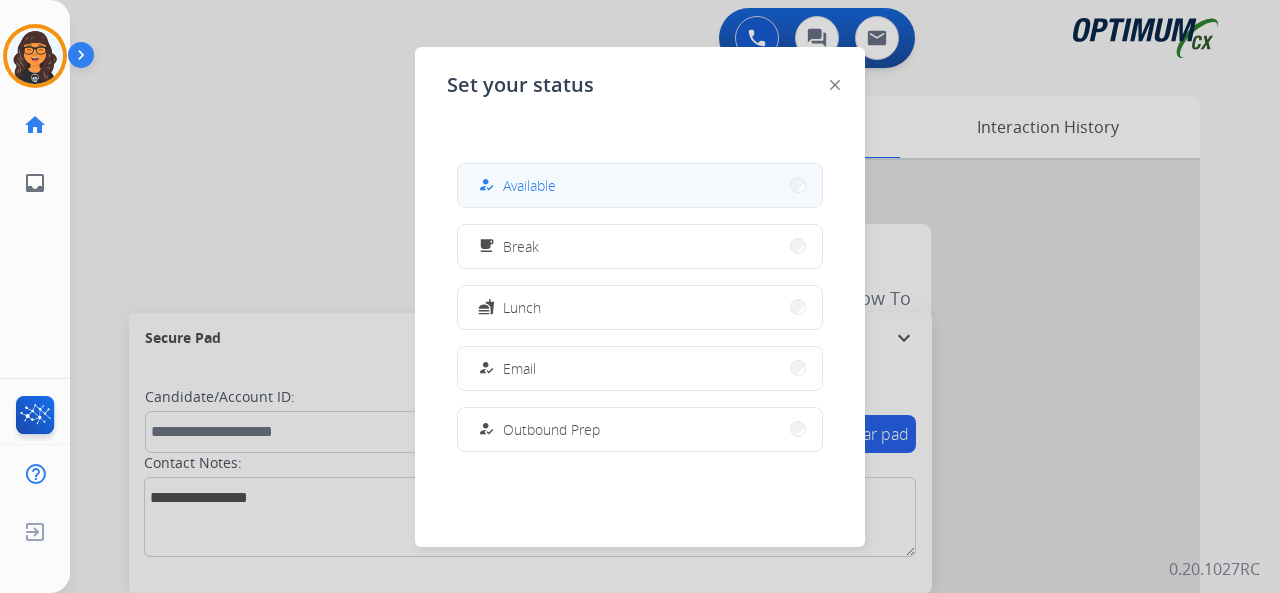 click on "how_to_reg Available" at bounding box center [640, 185] 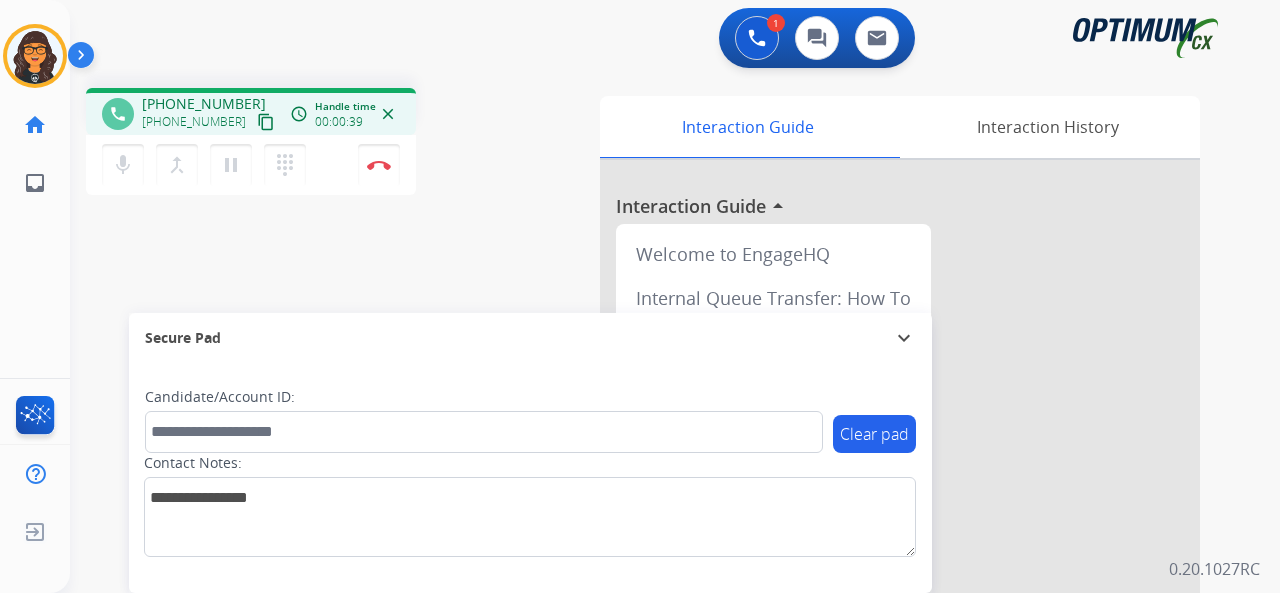 drag, startPoint x: 246, startPoint y: 126, endPoint x: 245, endPoint y: 115, distance: 11.045361 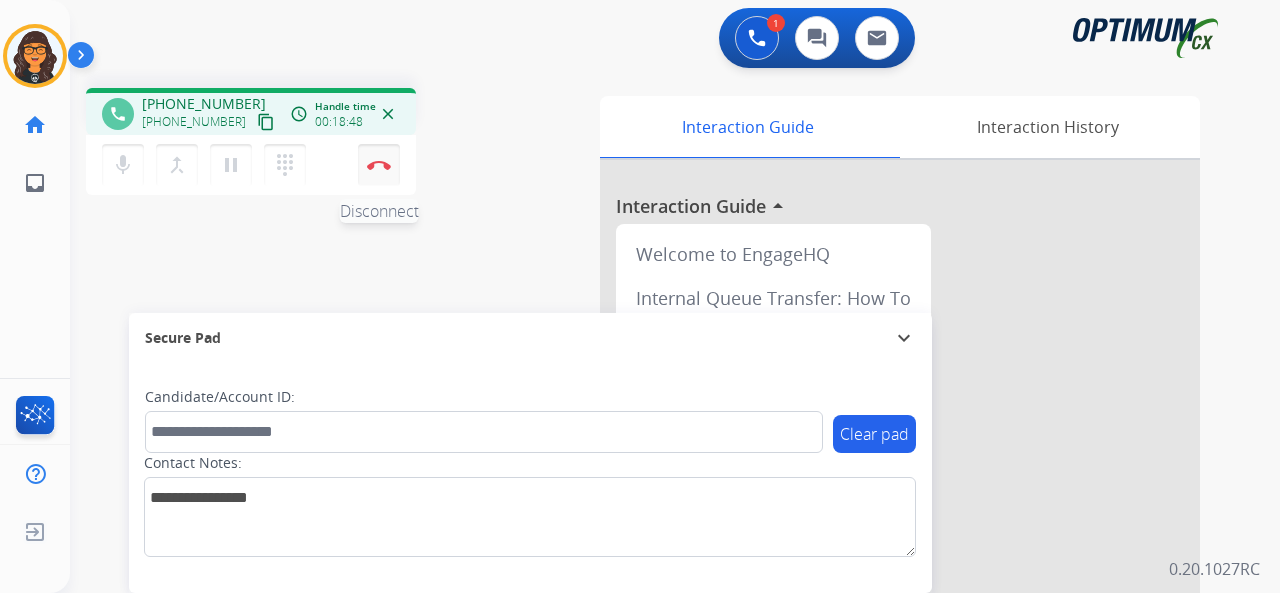 click at bounding box center [379, 165] 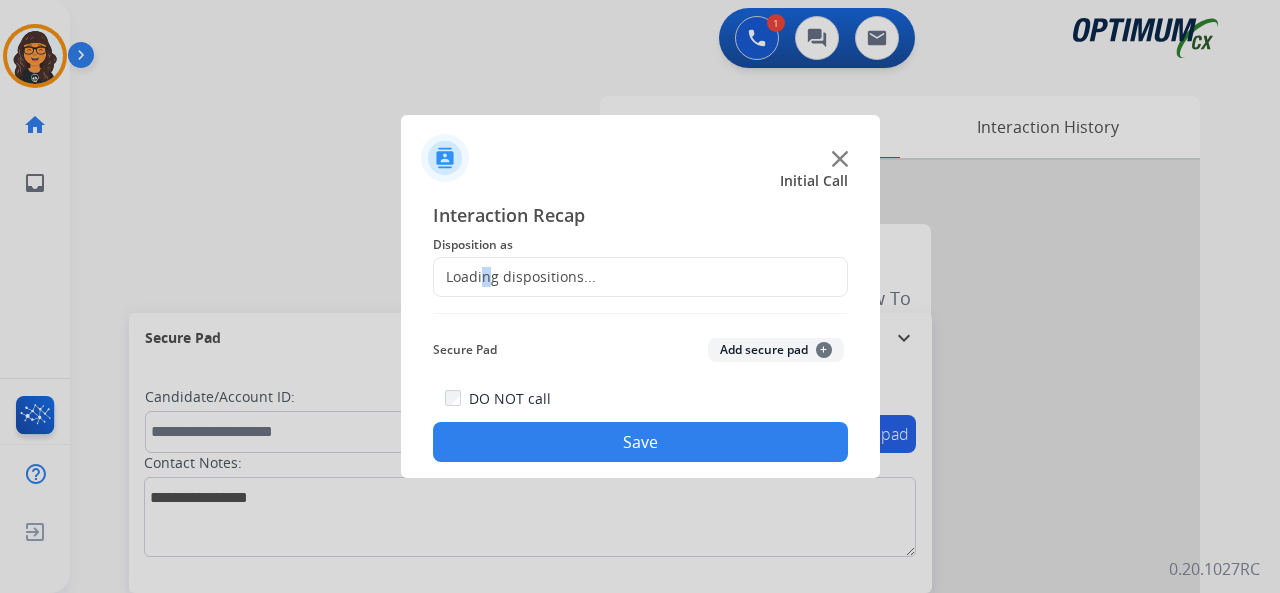 drag, startPoint x: 484, startPoint y: 261, endPoint x: 491, endPoint y: 269, distance: 10.630146 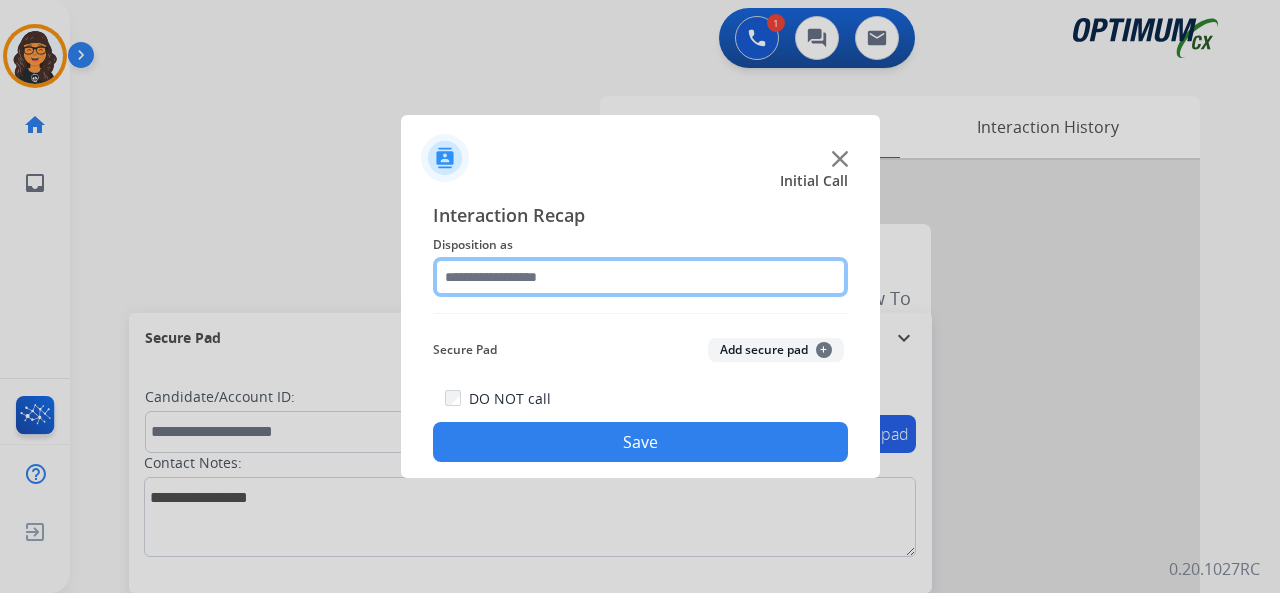 click 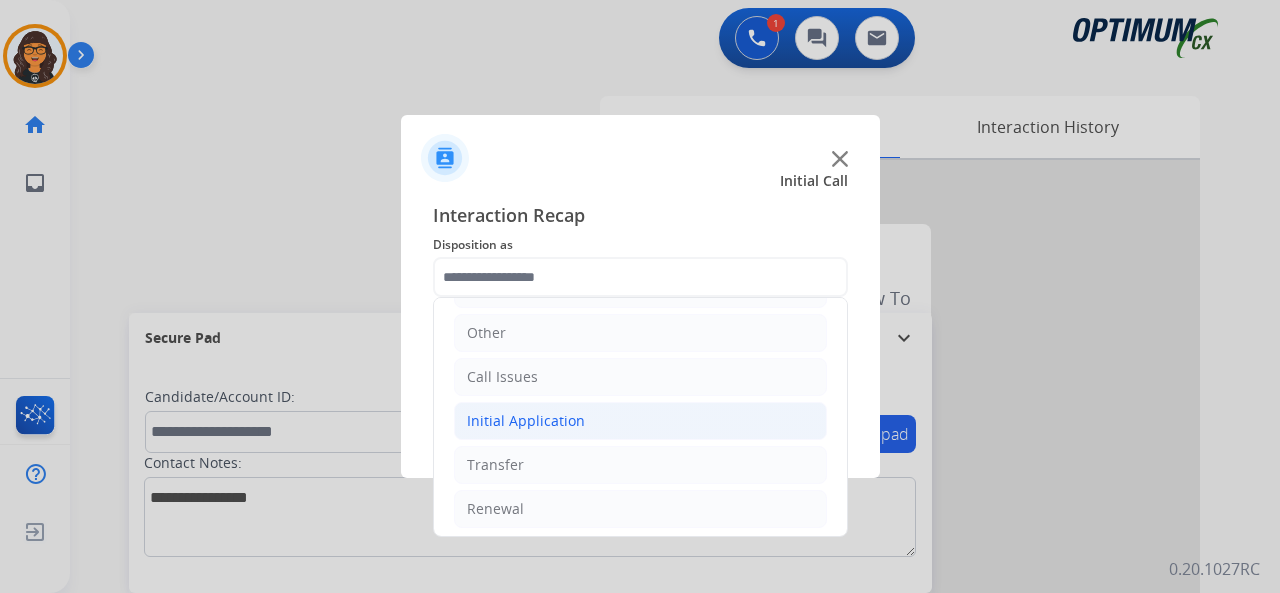 click on "Initial Application" 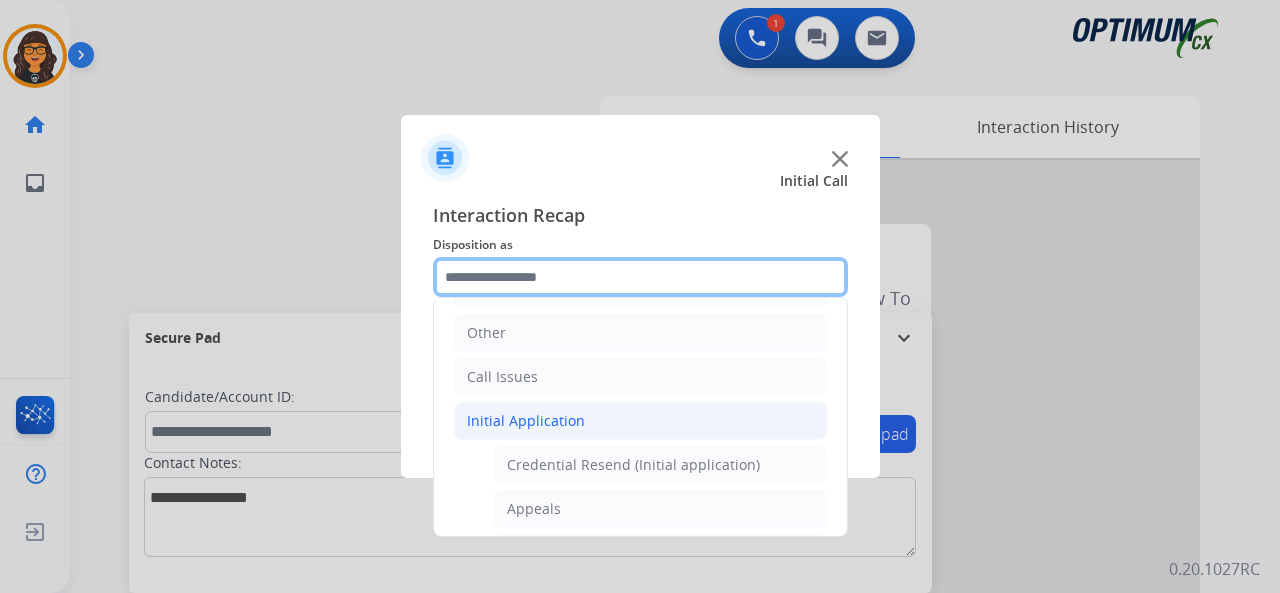 scroll, scrollTop: 330, scrollLeft: 0, axis: vertical 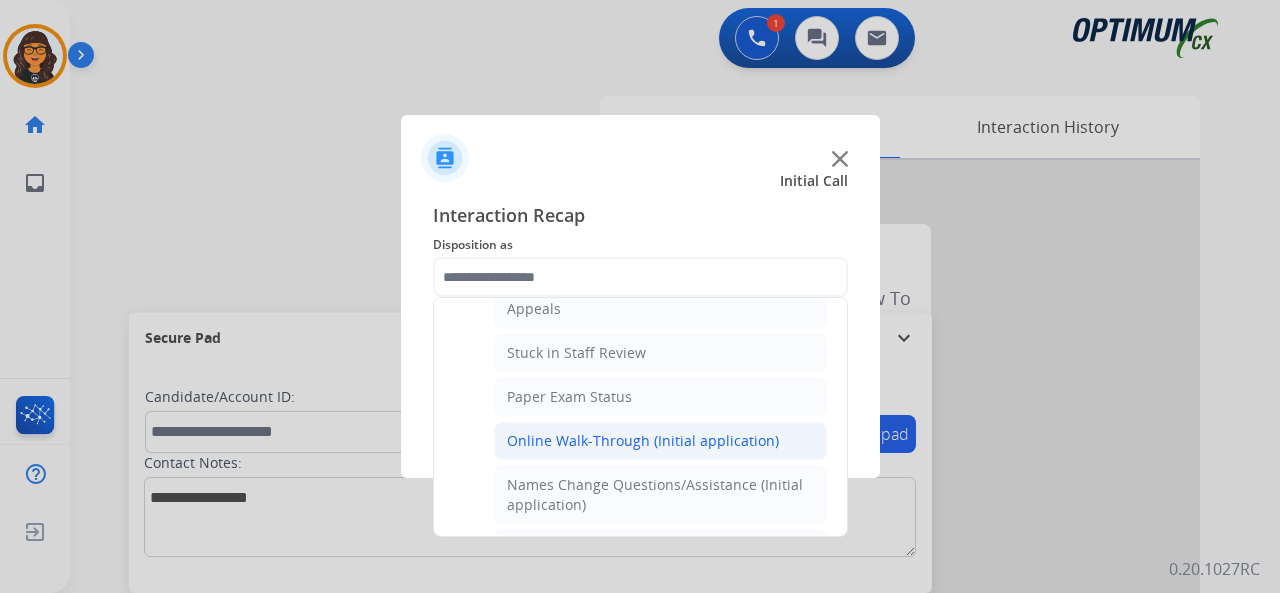 click on "Online Walk-Through (Initial application)" 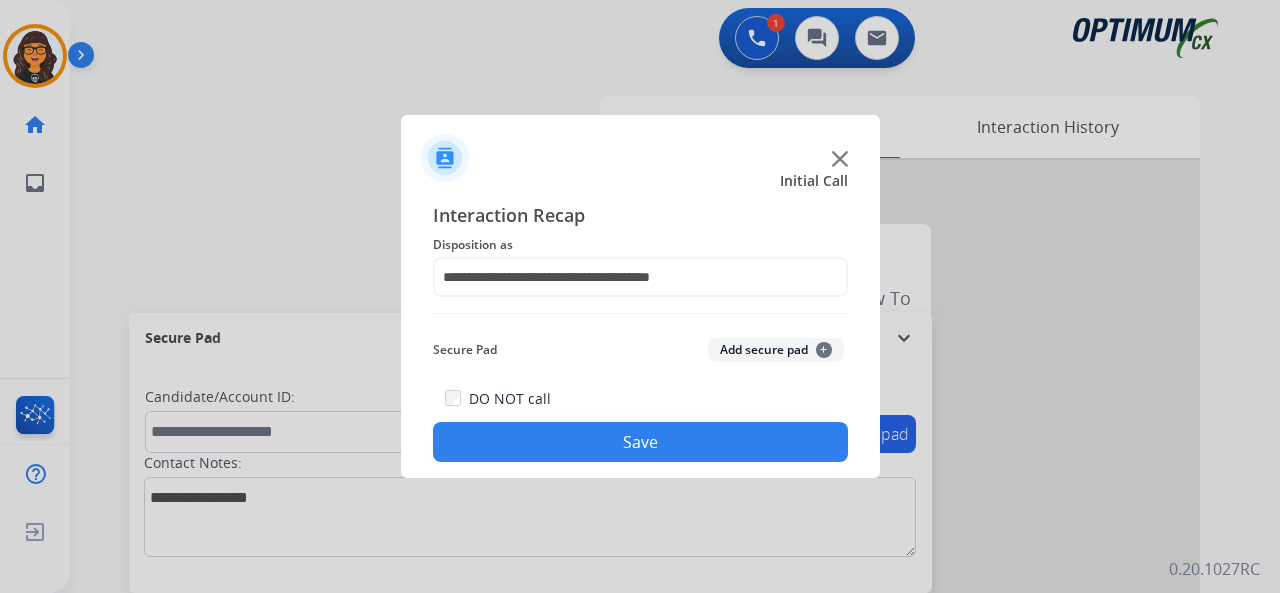 drag, startPoint x: 620, startPoint y: 428, endPoint x: 538, endPoint y: 381, distance: 94.51455 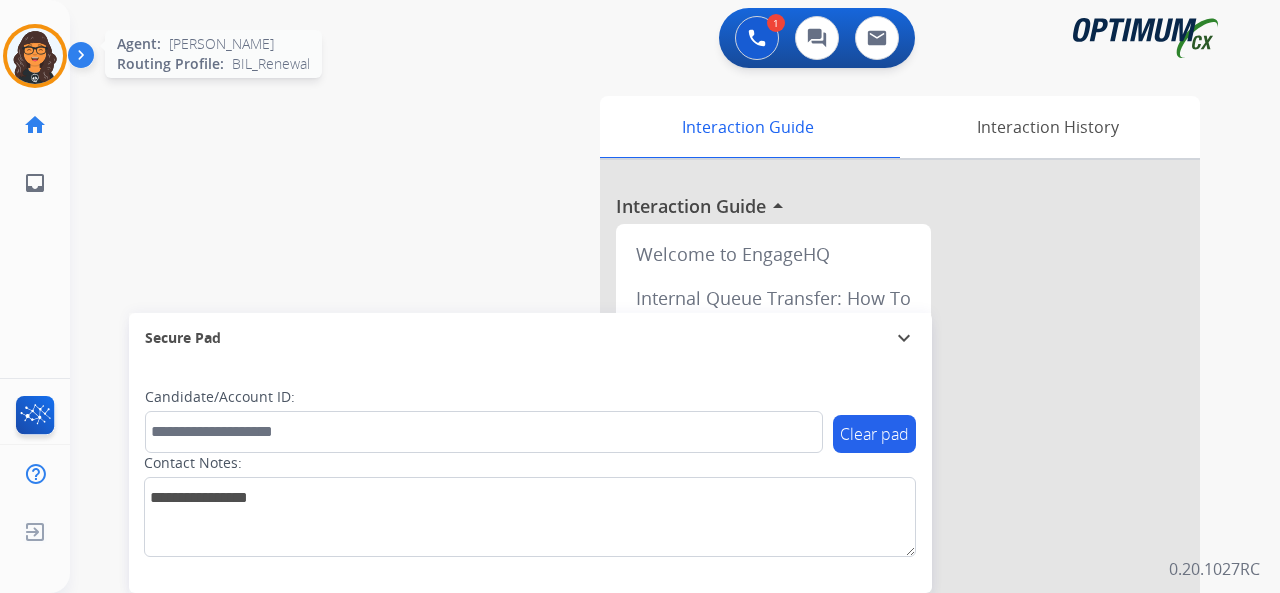 click at bounding box center (35, 56) 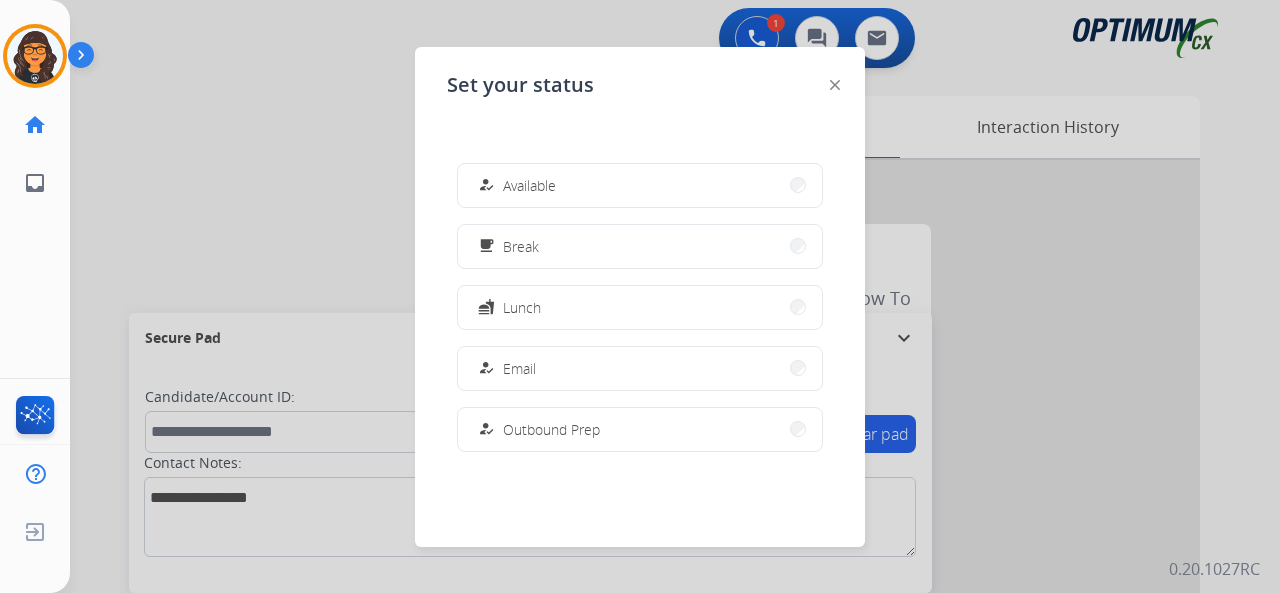 click on "Available" at bounding box center [529, 185] 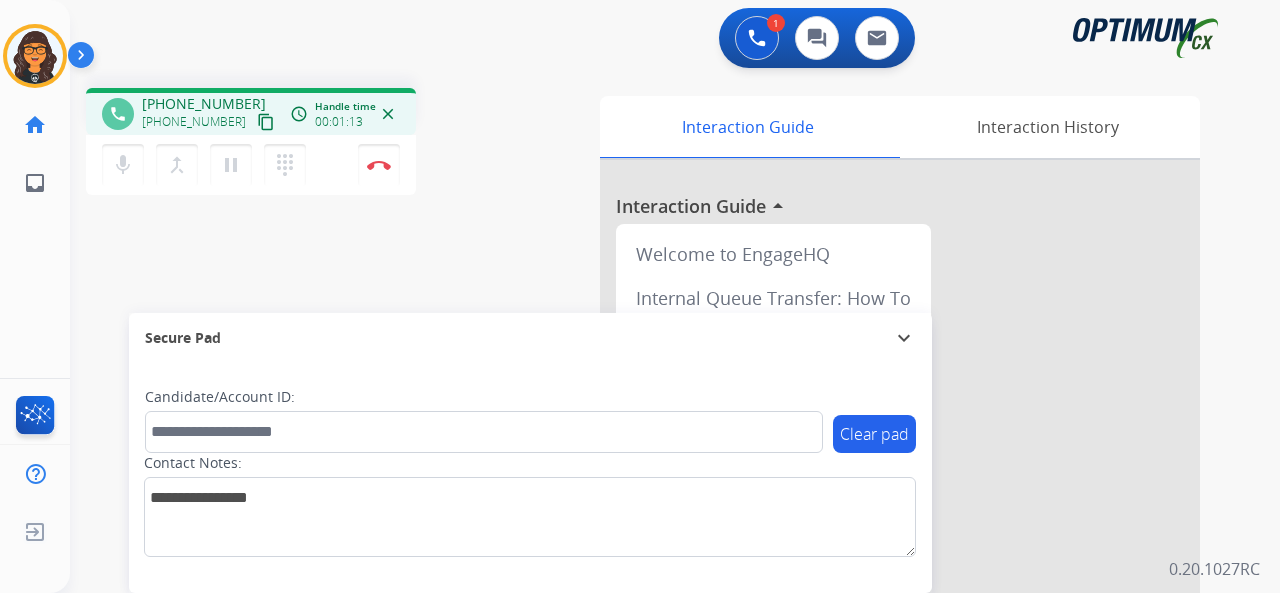 click on "content_copy" at bounding box center [266, 122] 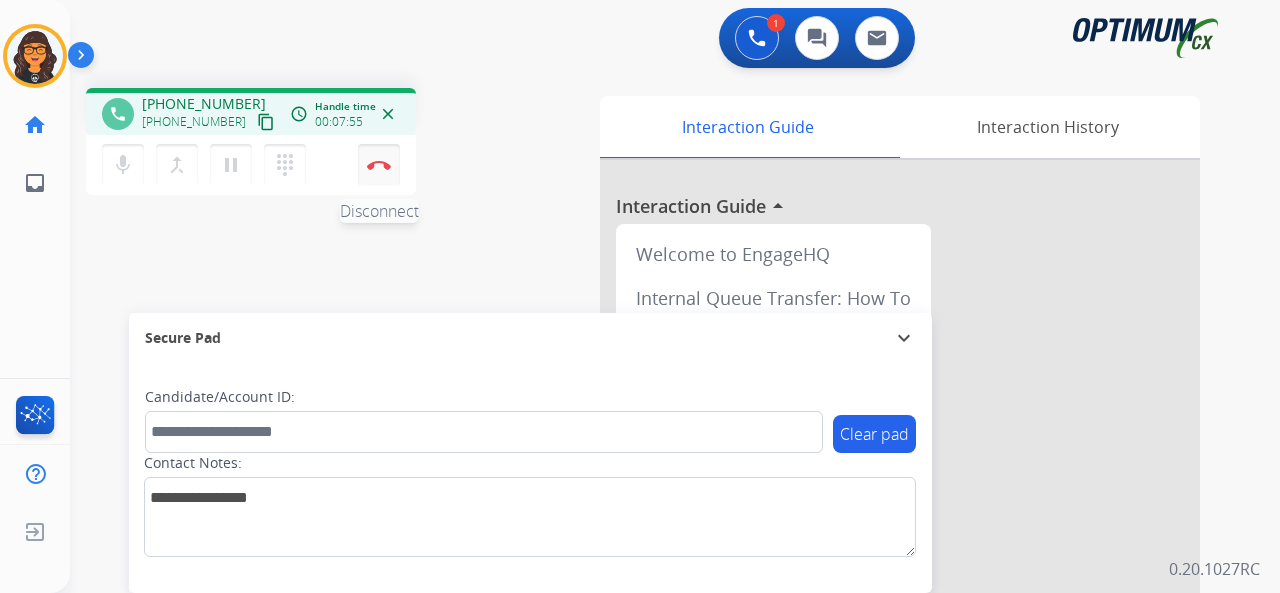 click at bounding box center [379, 165] 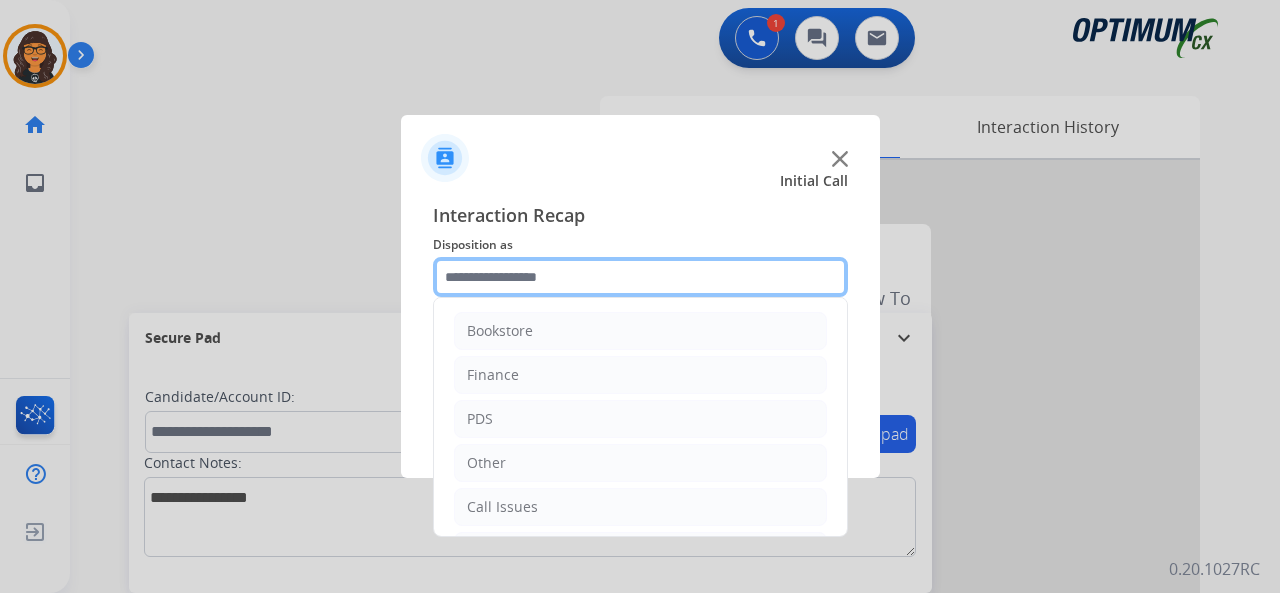 click 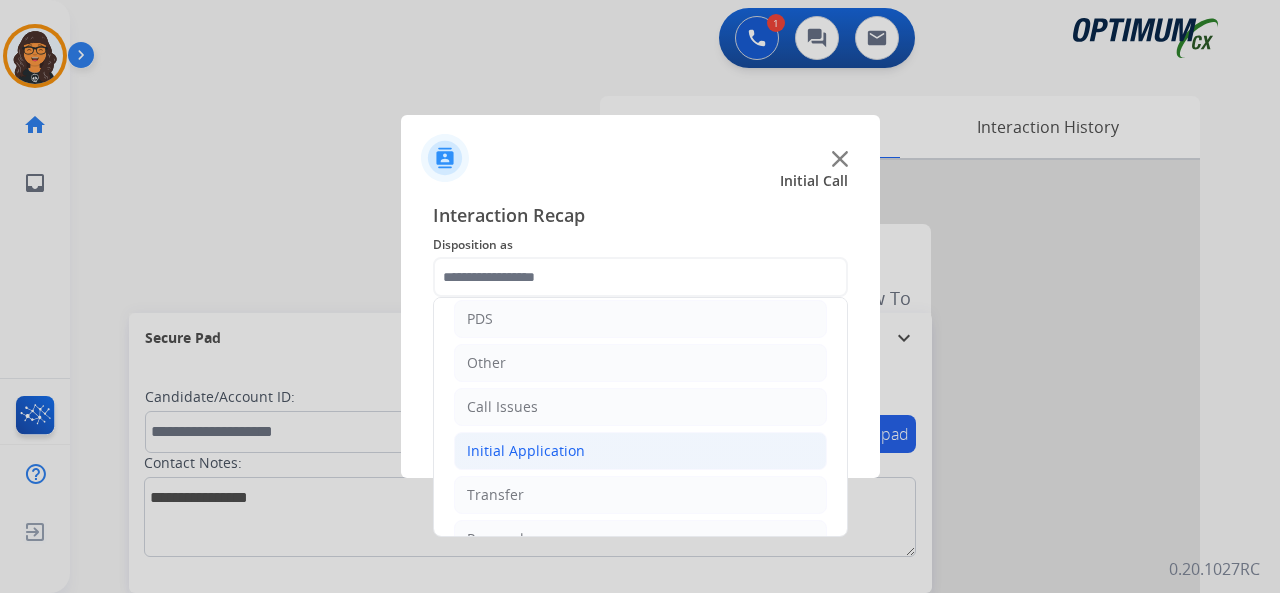 click on "Initial Application" 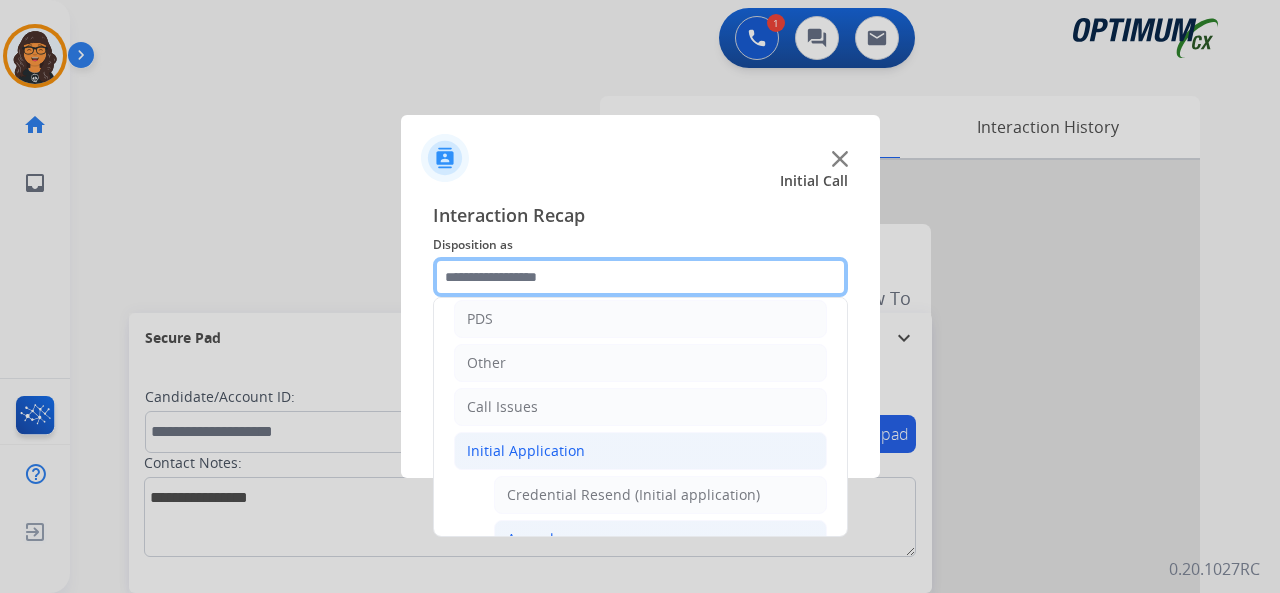 scroll, scrollTop: 200, scrollLeft: 0, axis: vertical 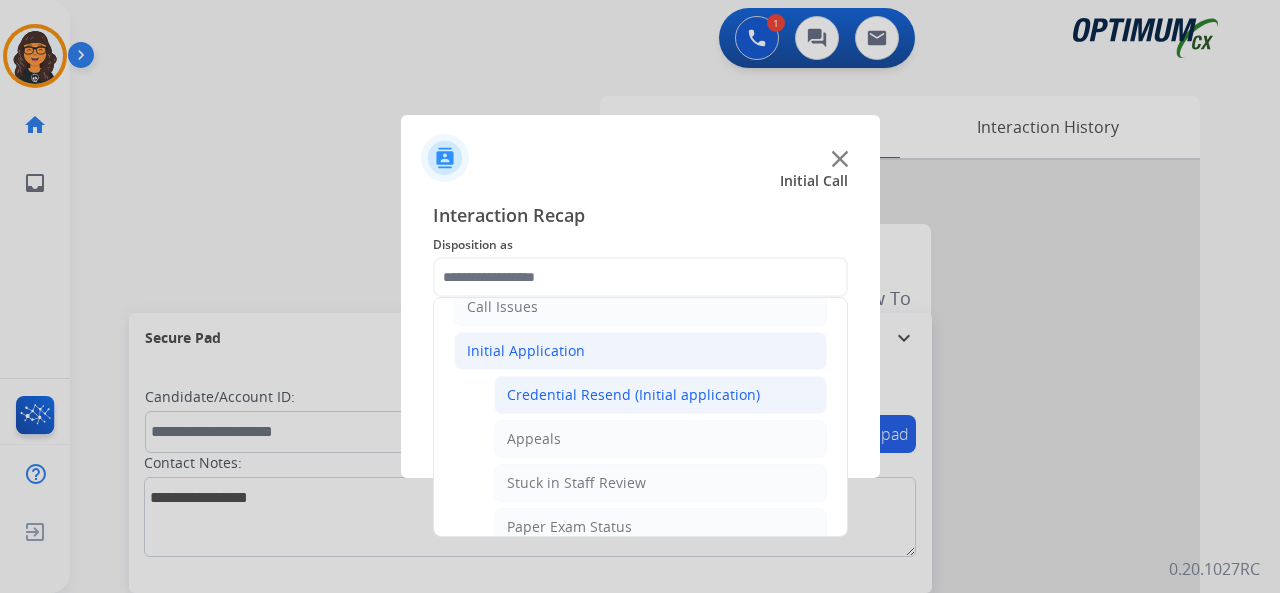 click on "Credential Resend (Initial application)" 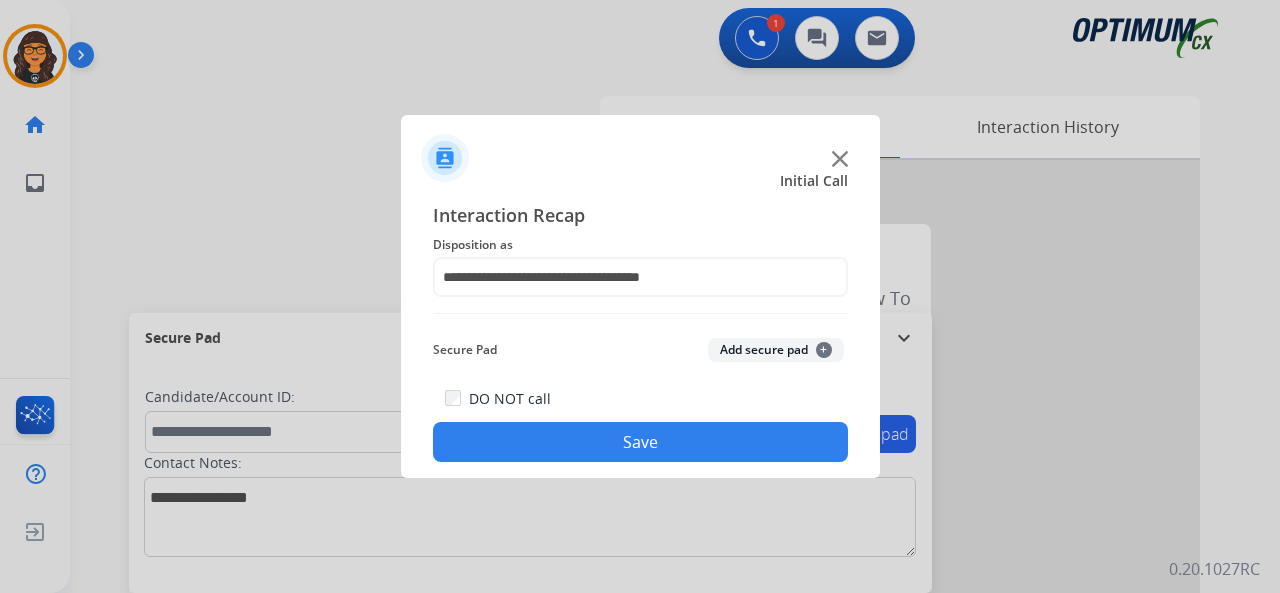 click on "Save" 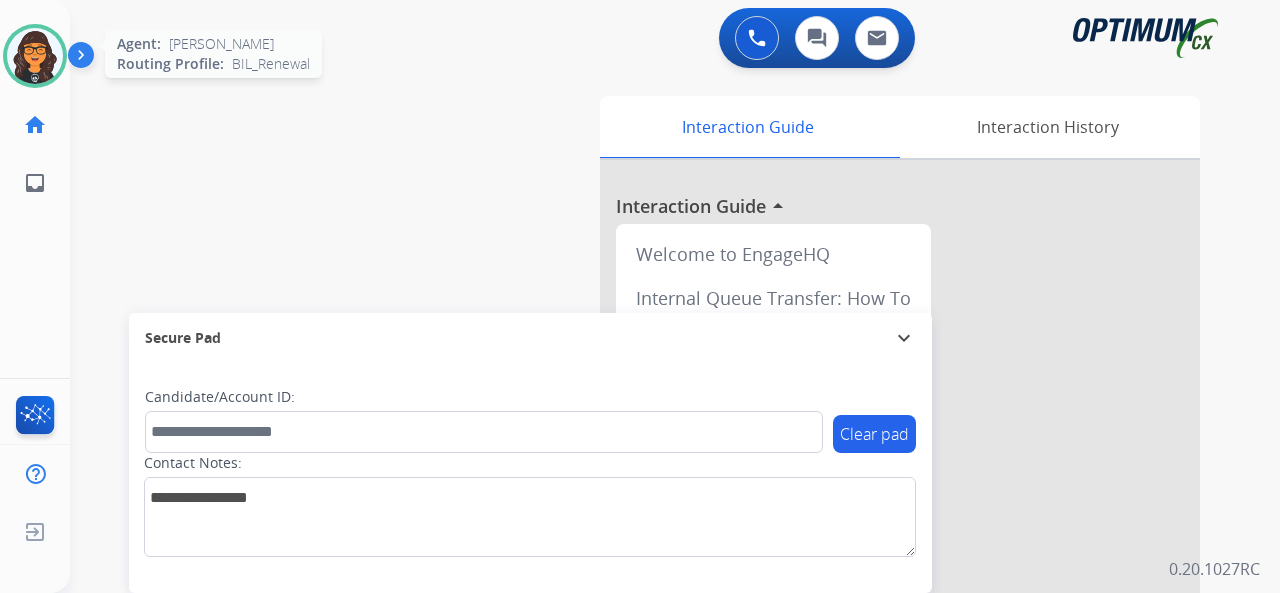 click at bounding box center [35, 56] 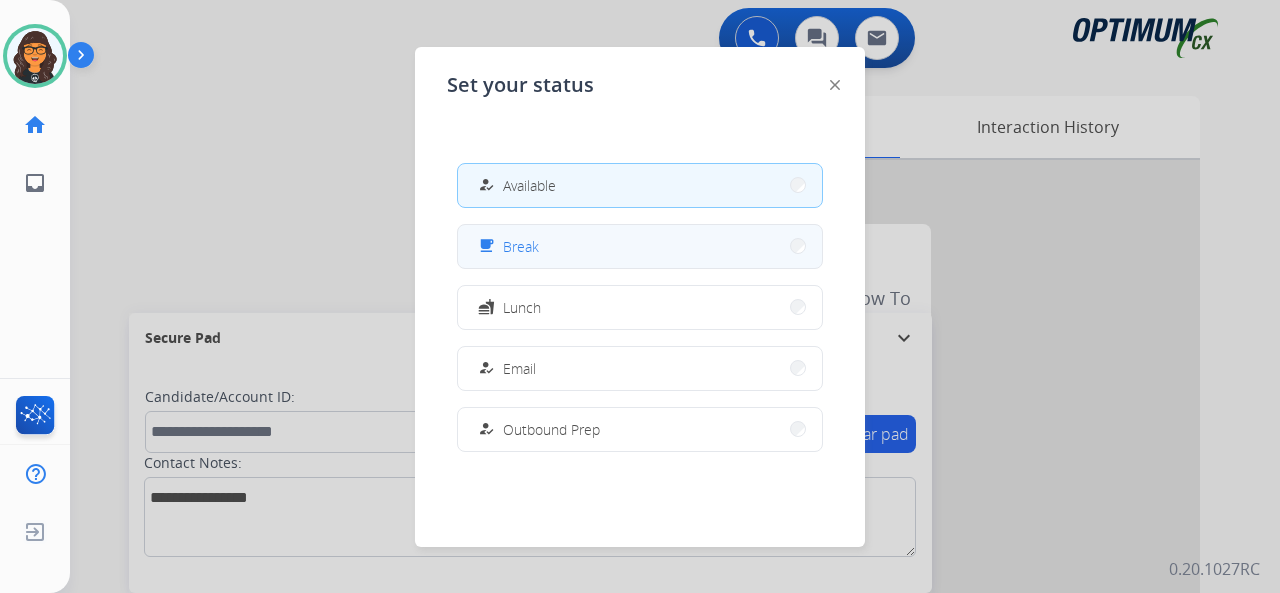 click on "free_breakfast" at bounding box center (488, 246) 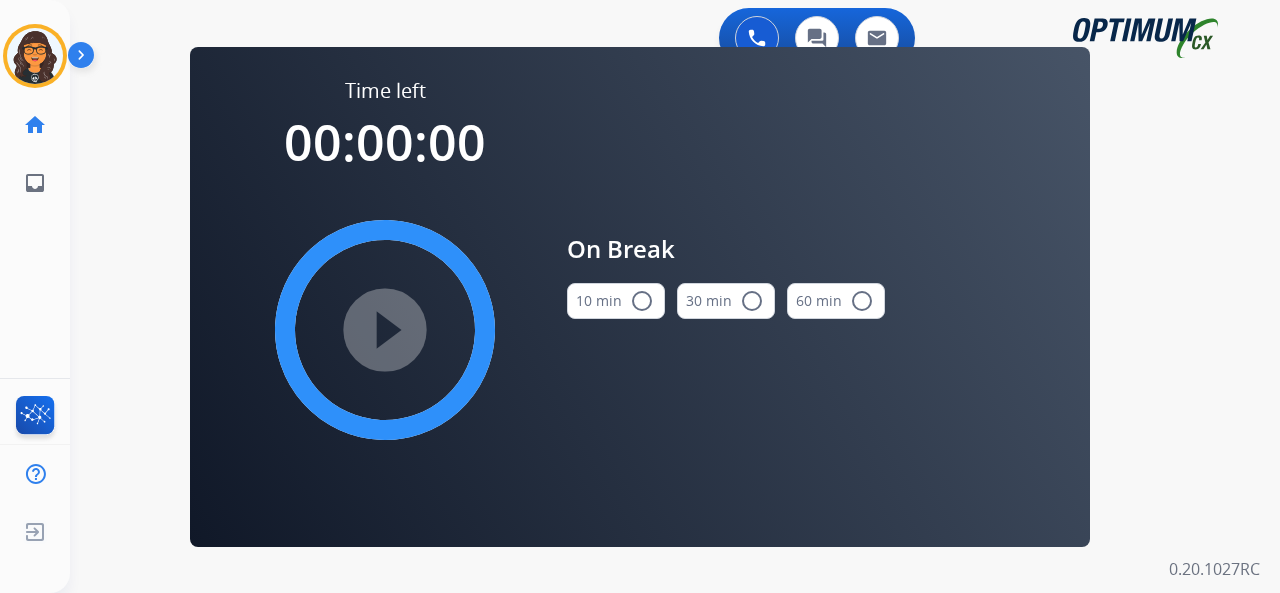 drag, startPoint x: 624, startPoint y: 311, endPoint x: 454, endPoint y: 326, distance: 170.66048 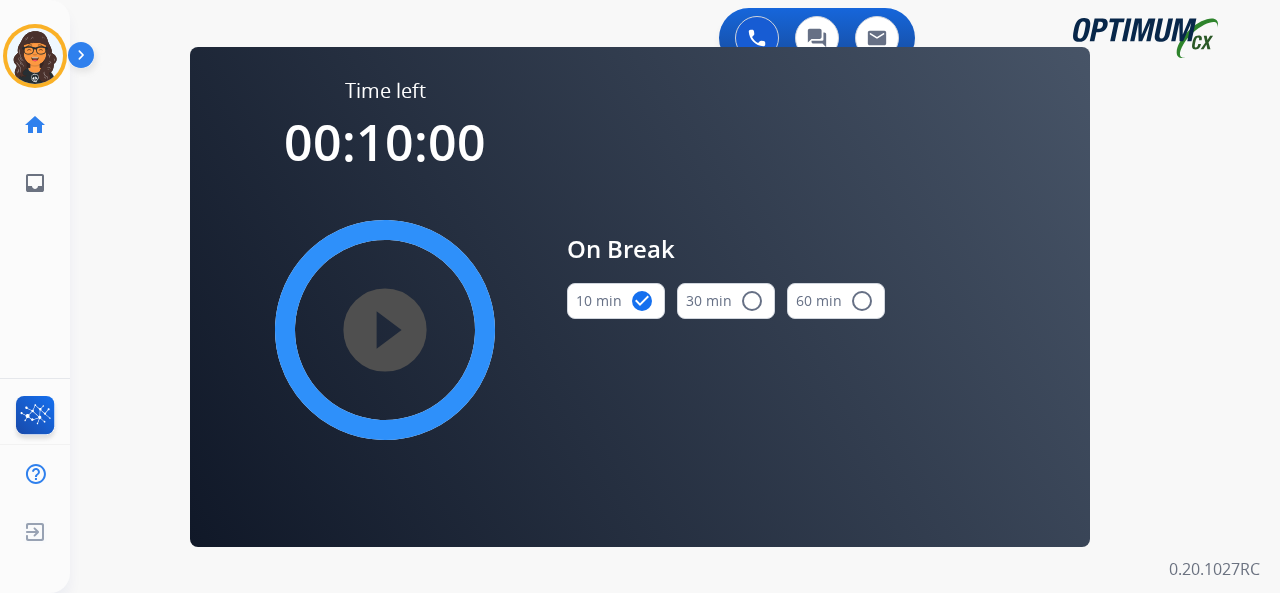 click on "play_circle_filled" at bounding box center (385, 330) 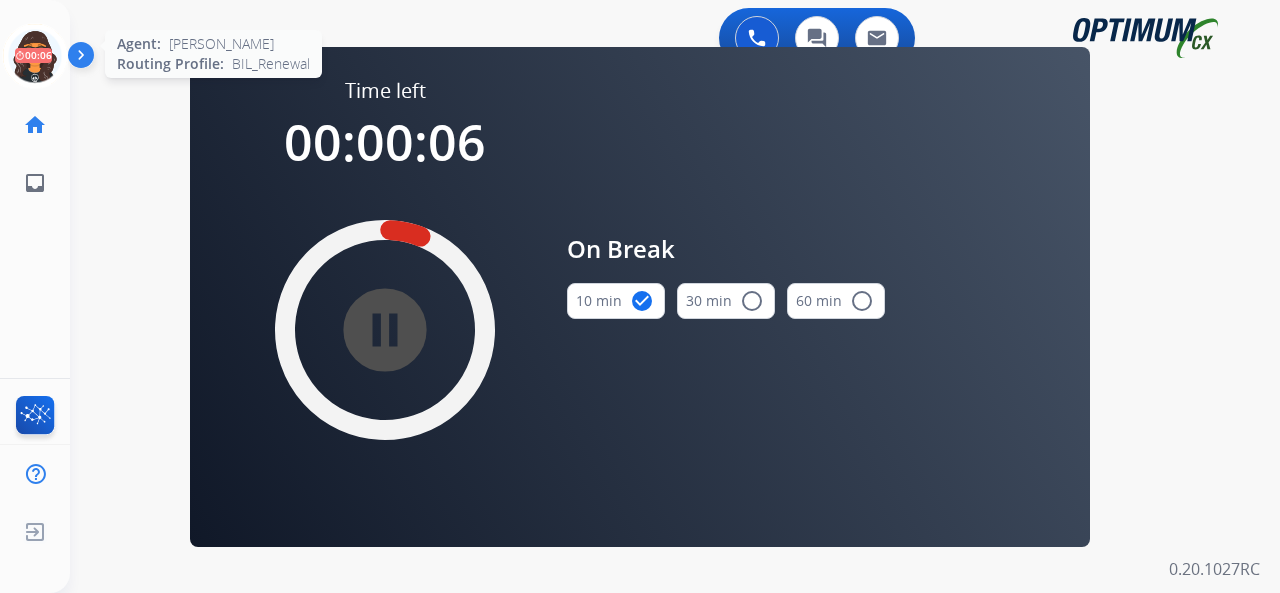 click 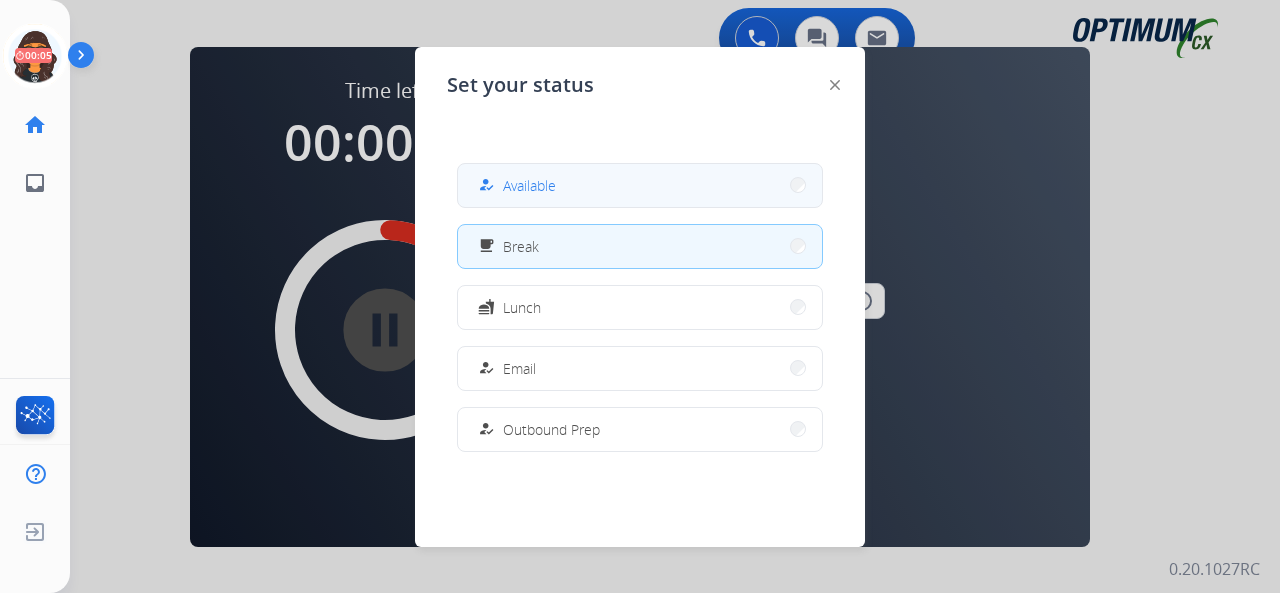 click on "how_to_reg Available" at bounding box center (640, 185) 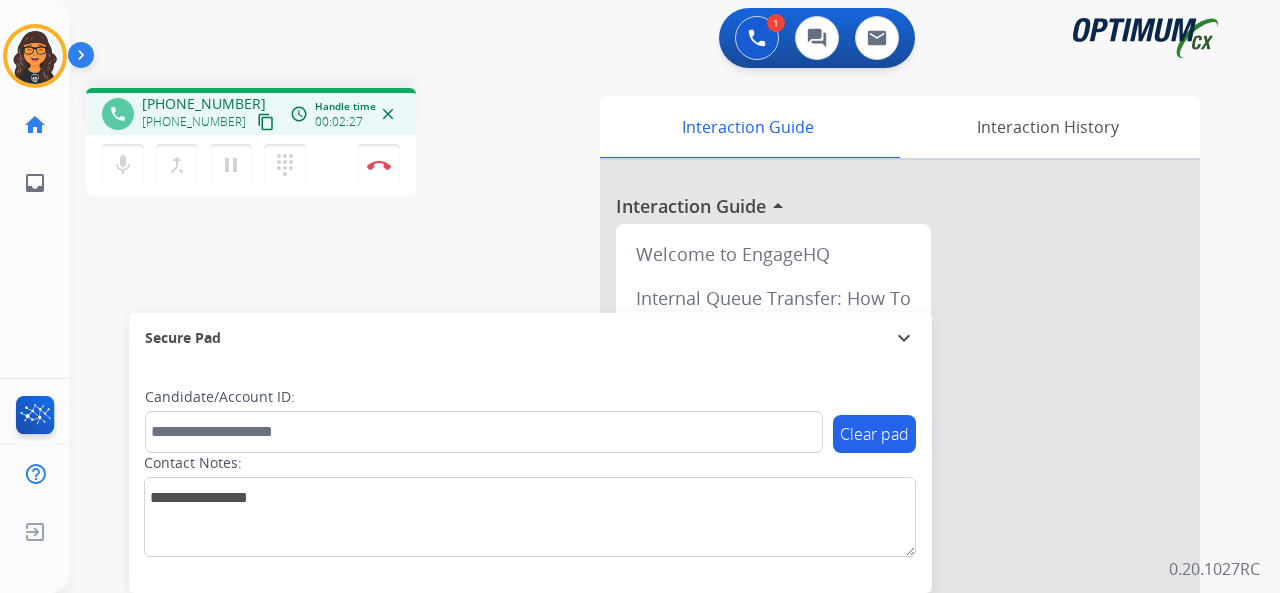 click on "content_copy" at bounding box center (266, 122) 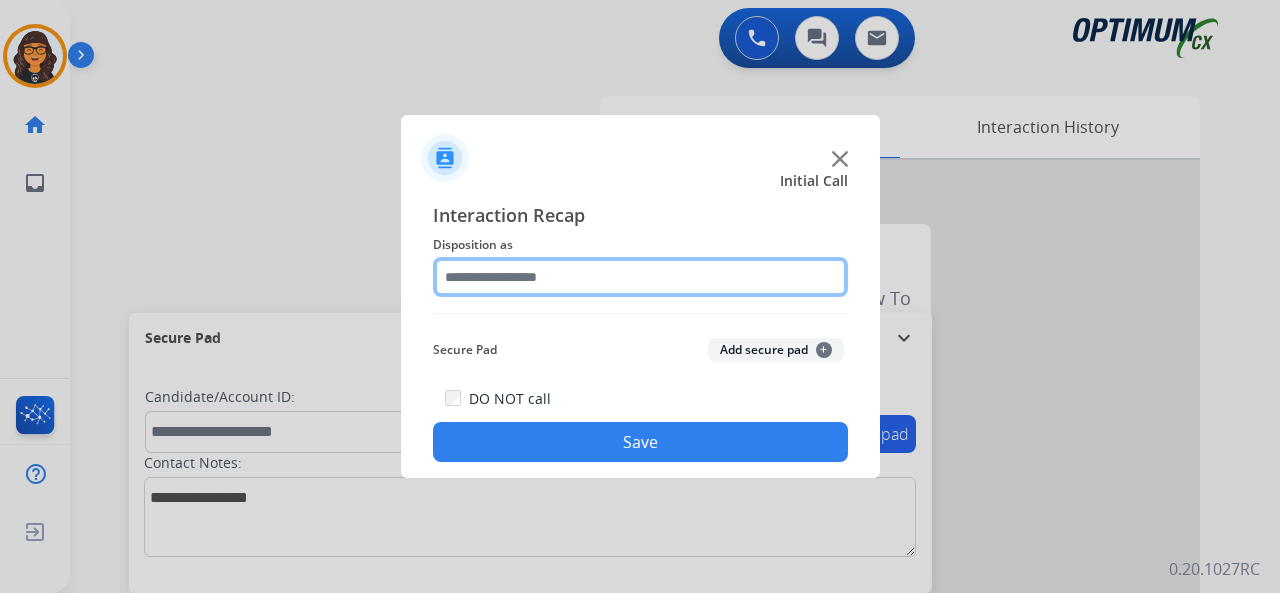 click 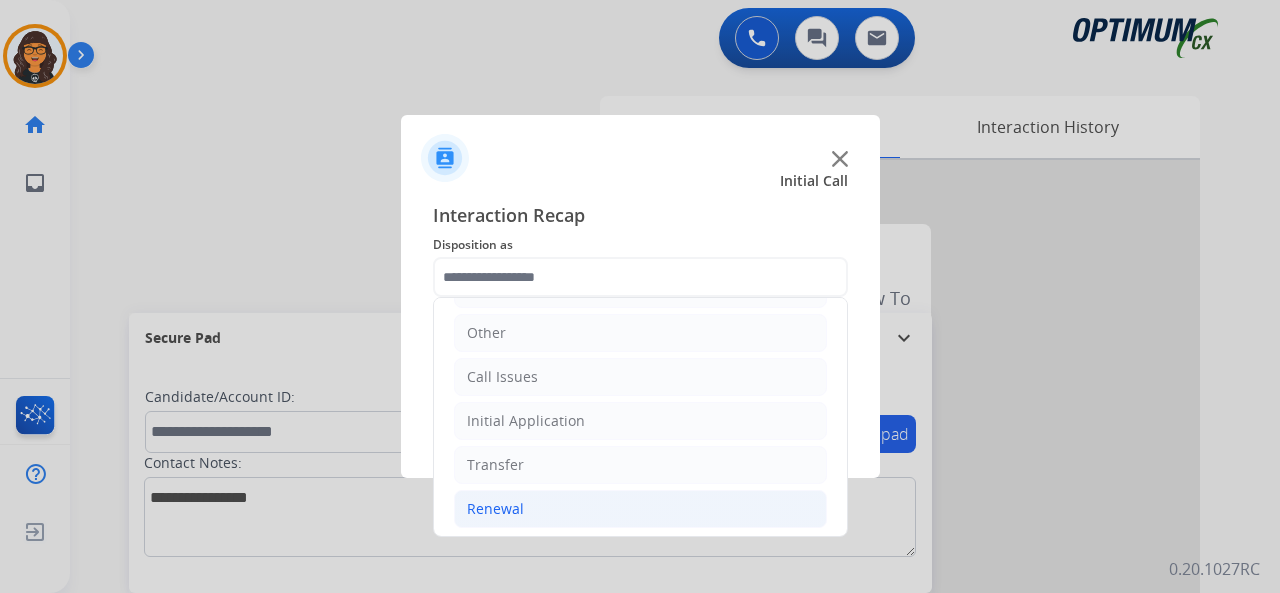 click on "Renewal" 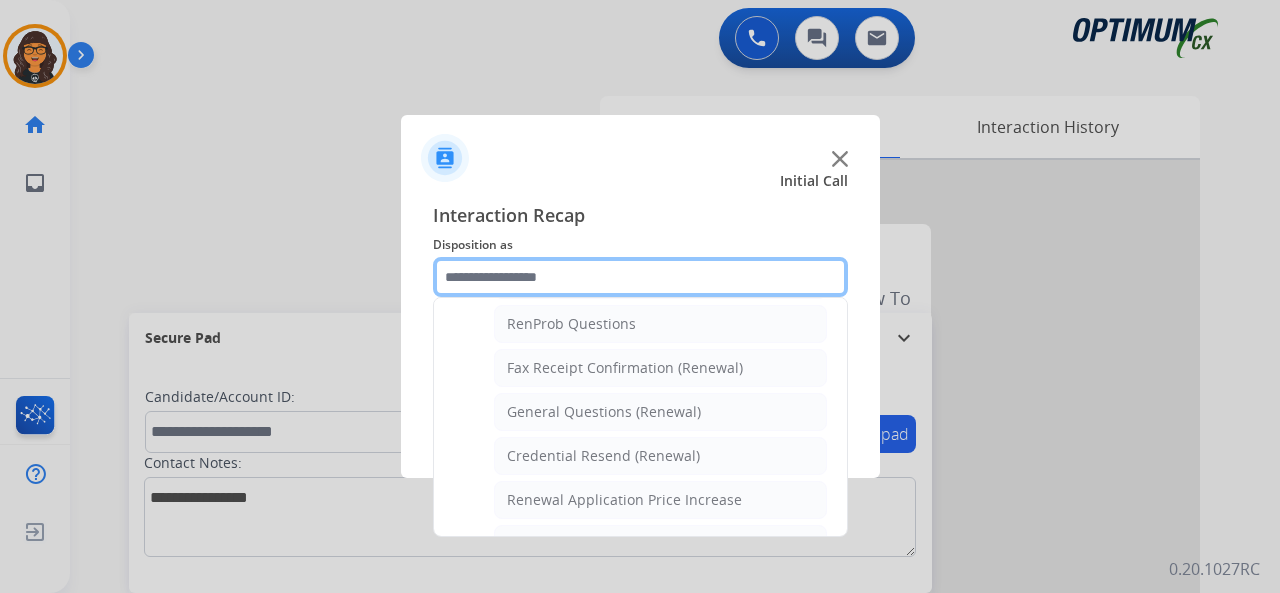 scroll, scrollTop: 530, scrollLeft: 0, axis: vertical 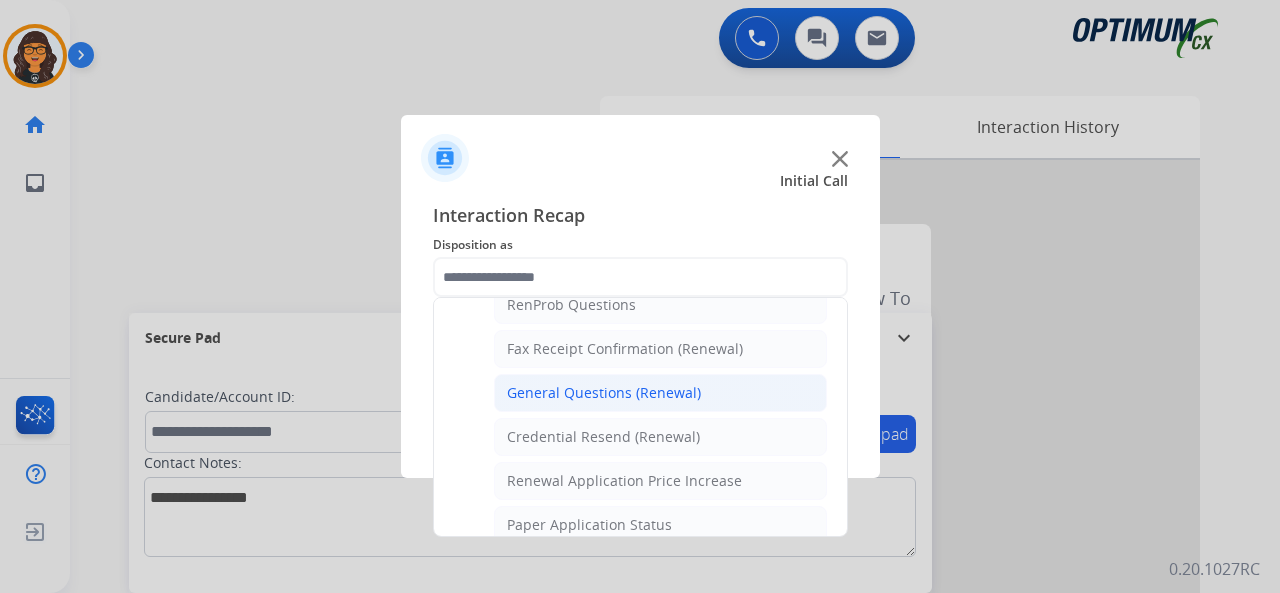 click on "General Questions (Renewal)" 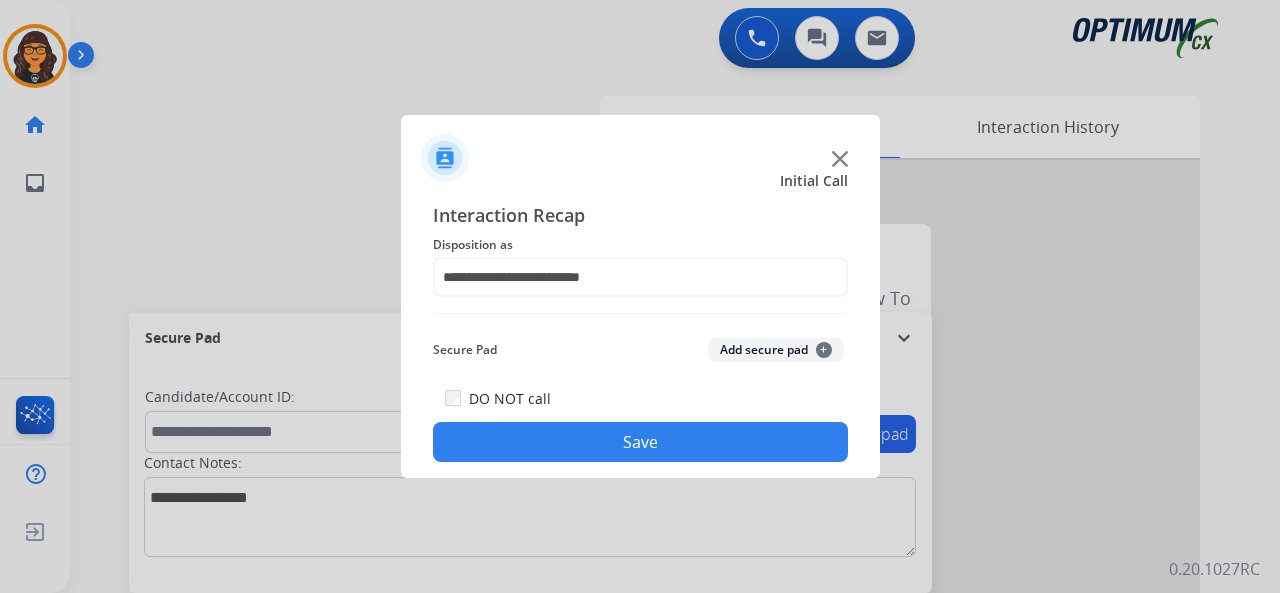 click on "Save" 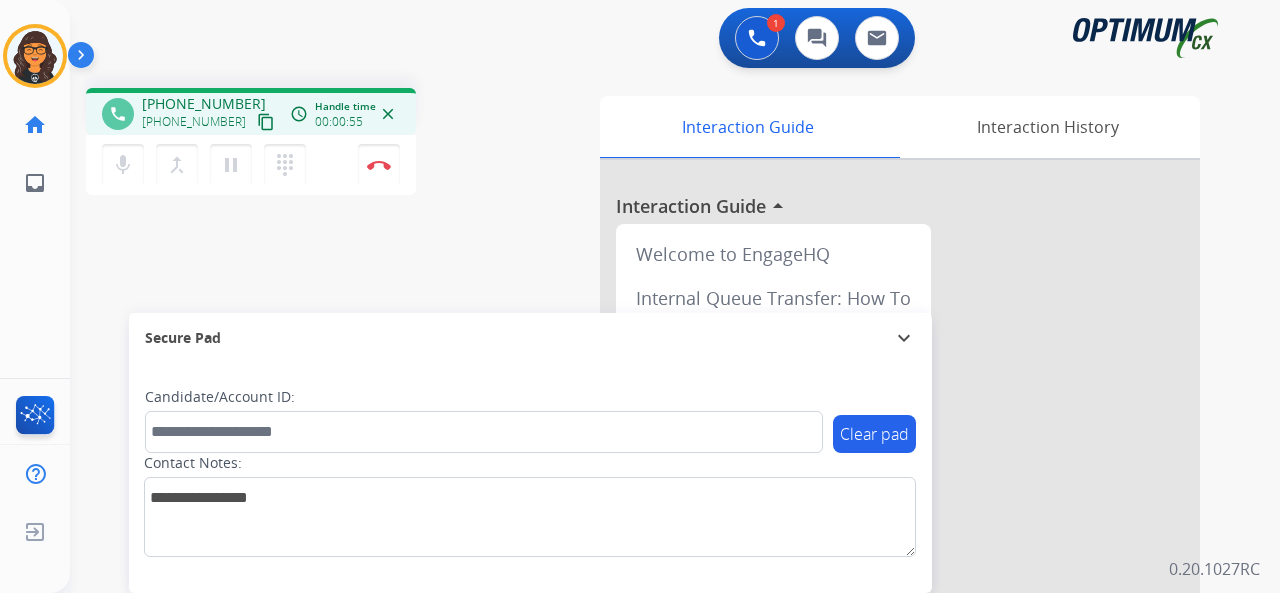 drag, startPoint x: 246, startPoint y: 123, endPoint x: 248, endPoint y: 33, distance: 90.02222 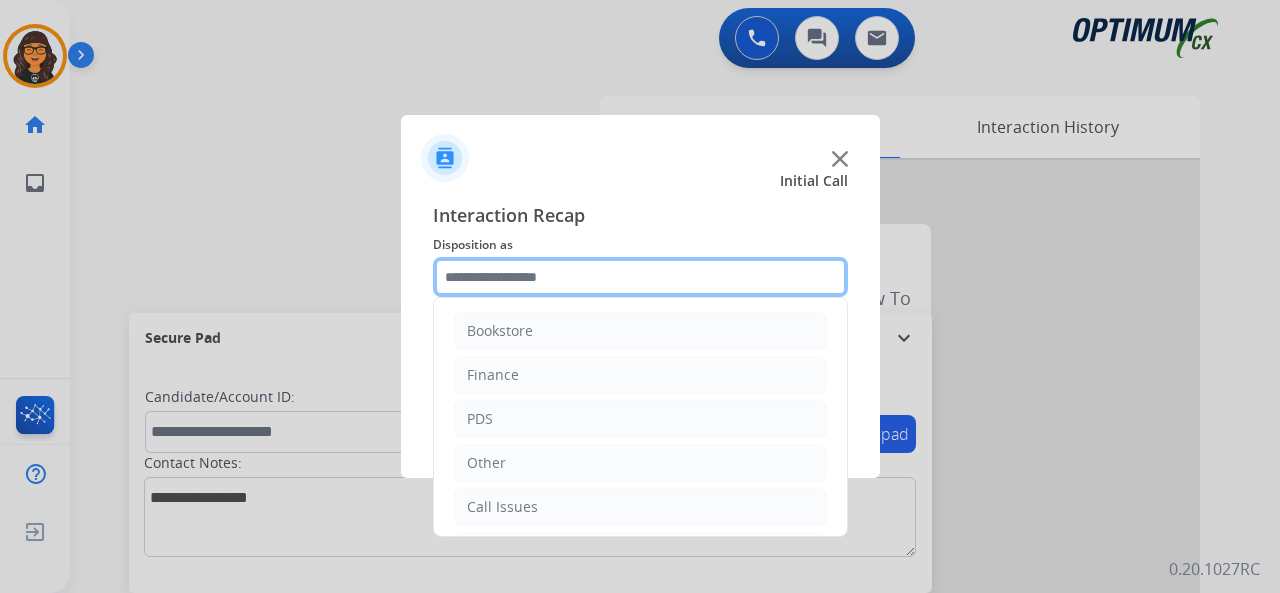 click 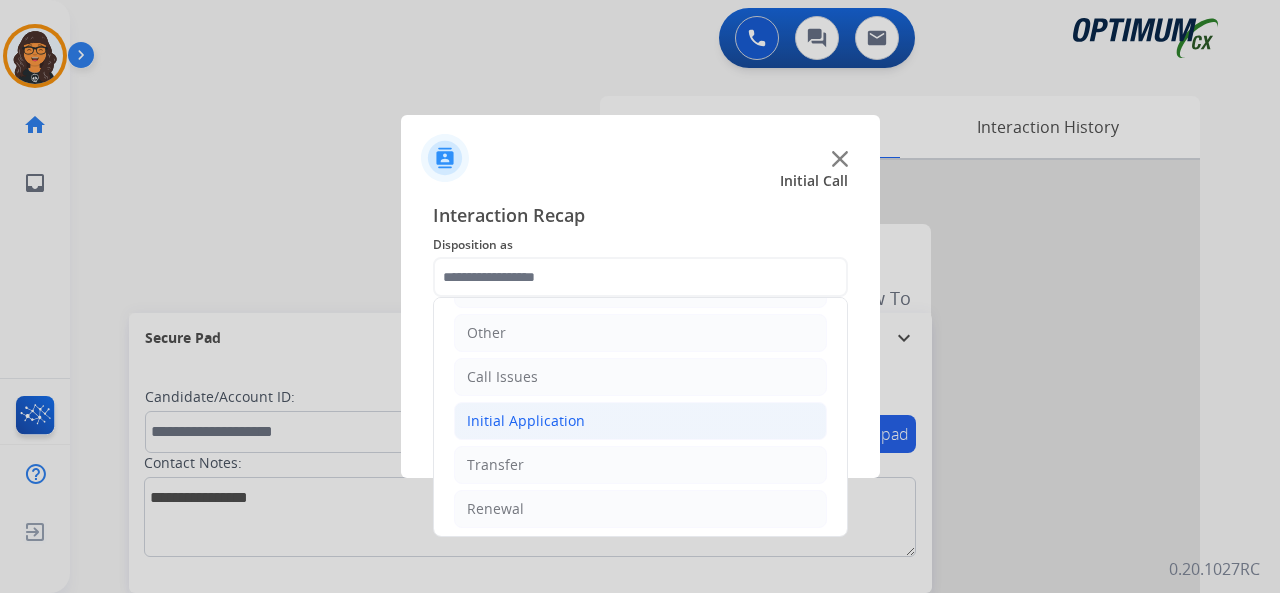 click on "Initial Application" 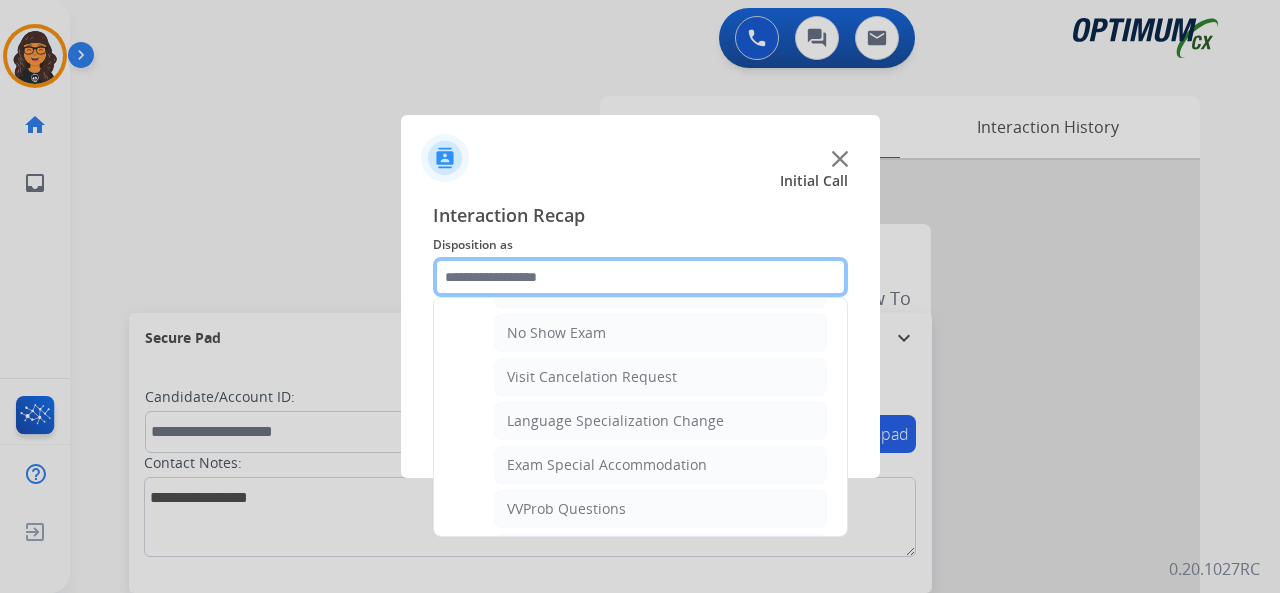 scroll, scrollTop: 930, scrollLeft: 0, axis: vertical 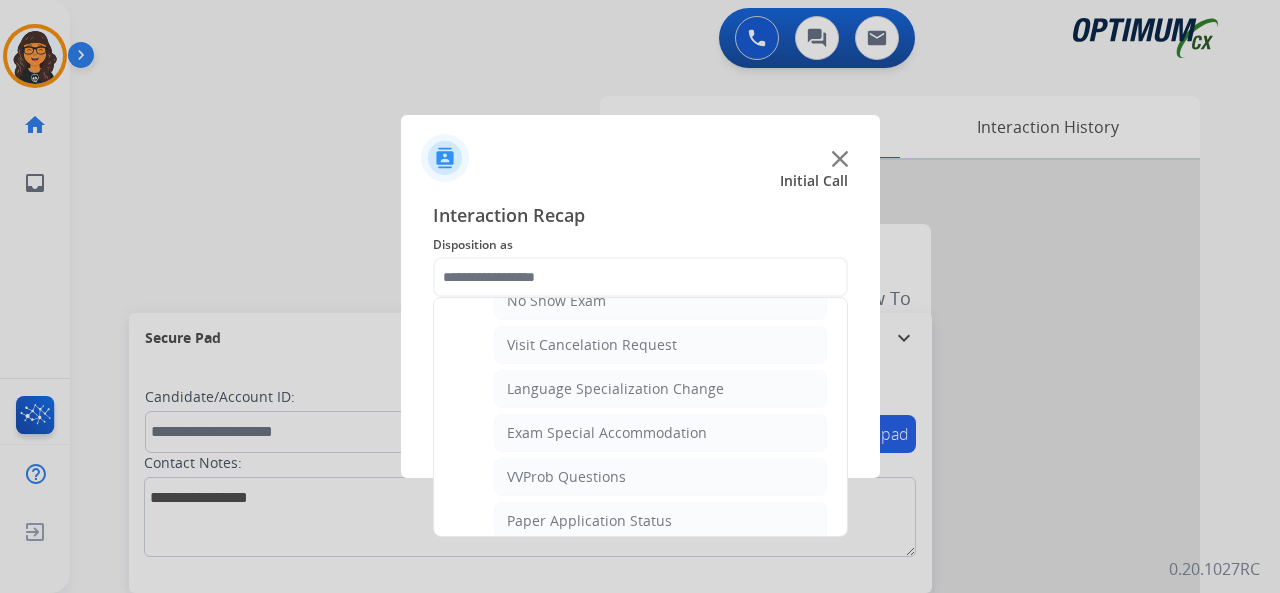 click on "Exam Special Accommodation" 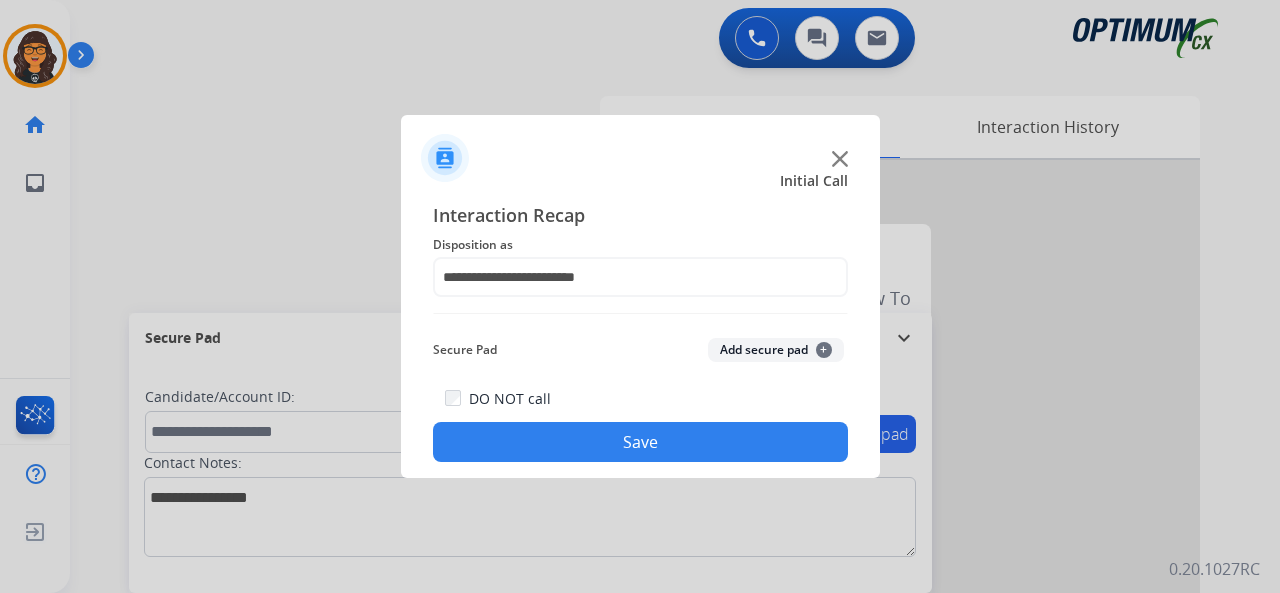 click on "Save" 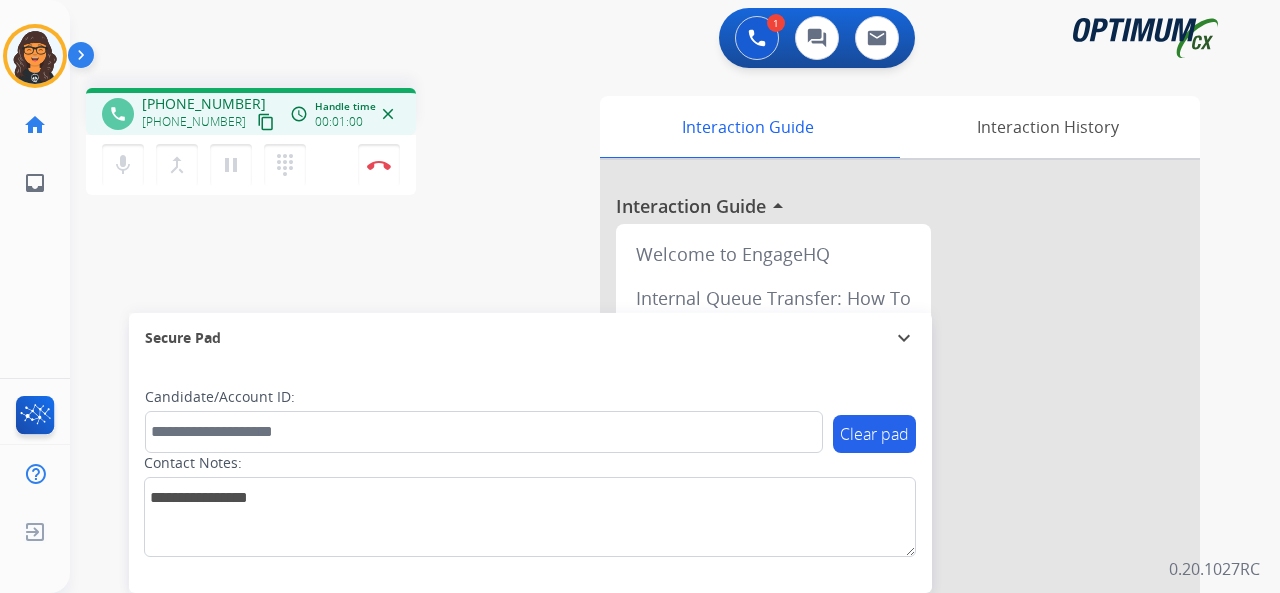 click on "content_copy" at bounding box center [266, 122] 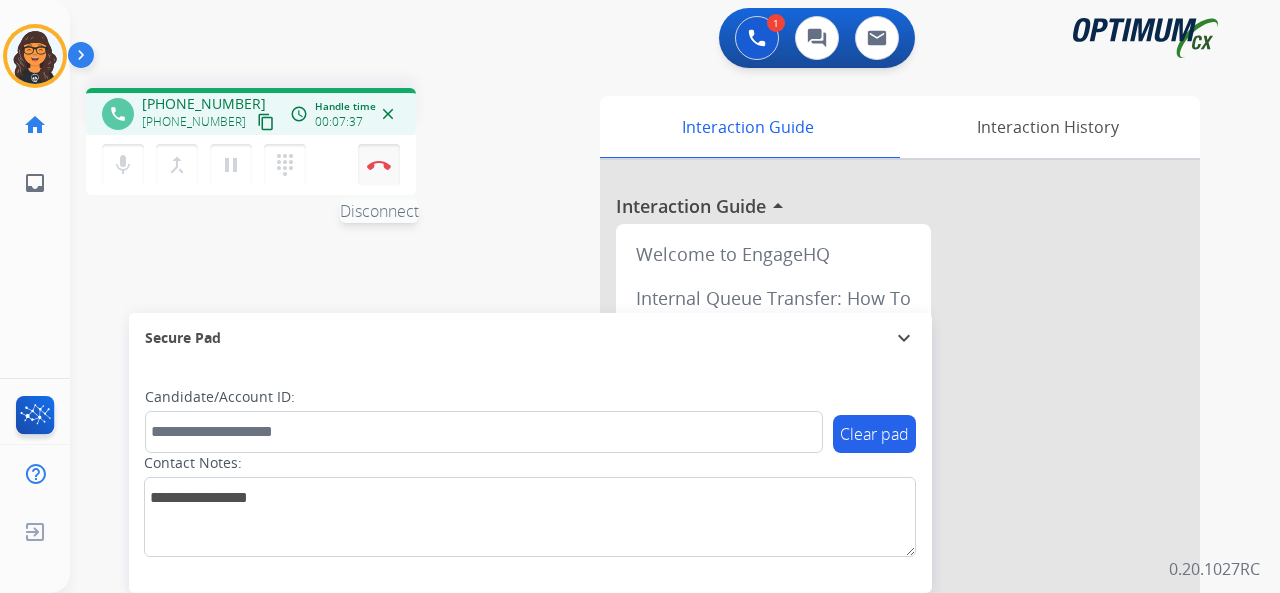 click on "Disconnect" at bounding box center (379, 165) 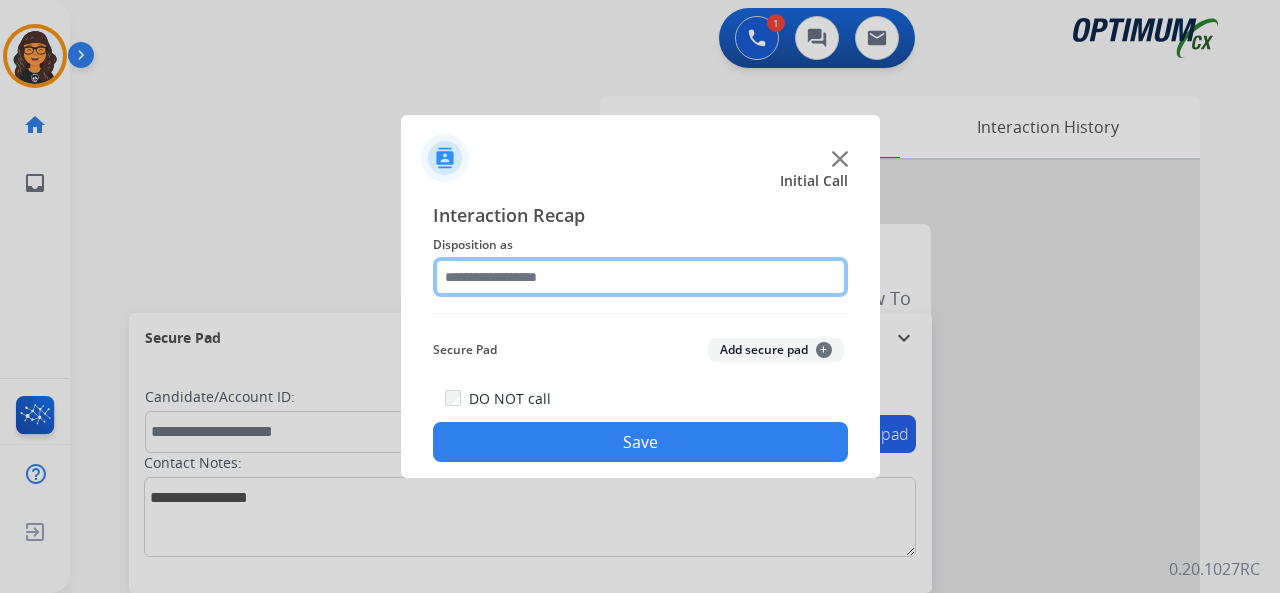 click 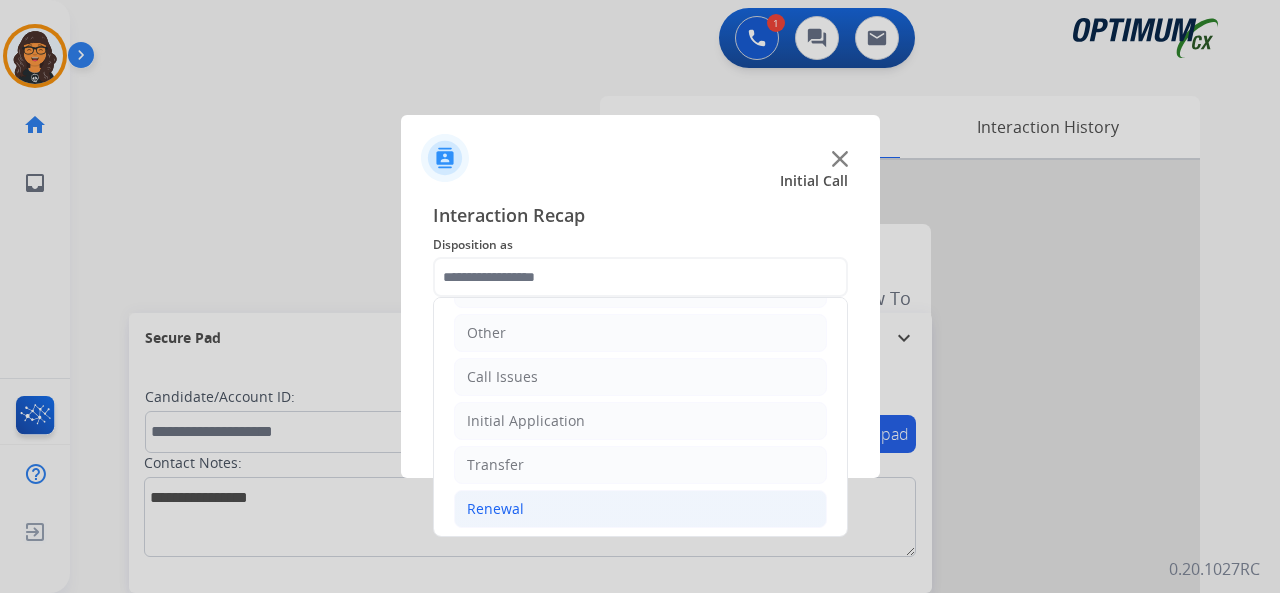 click on "Renewal" 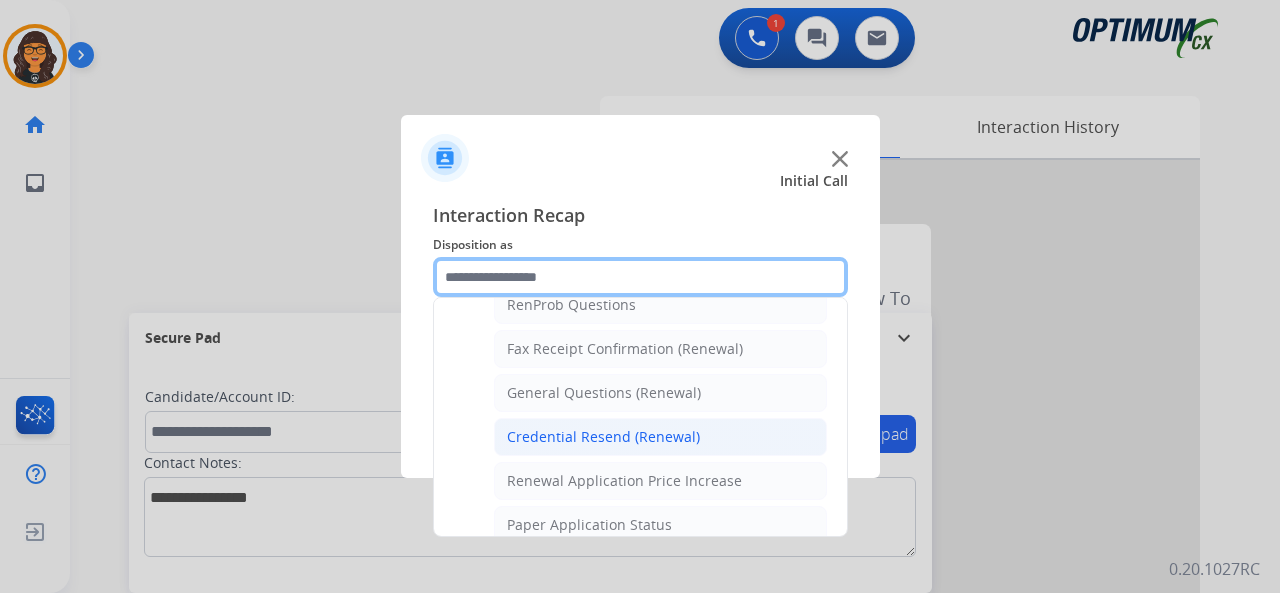 scroll, scrollTop: 630, scrollLeft: 0, axis: vertical 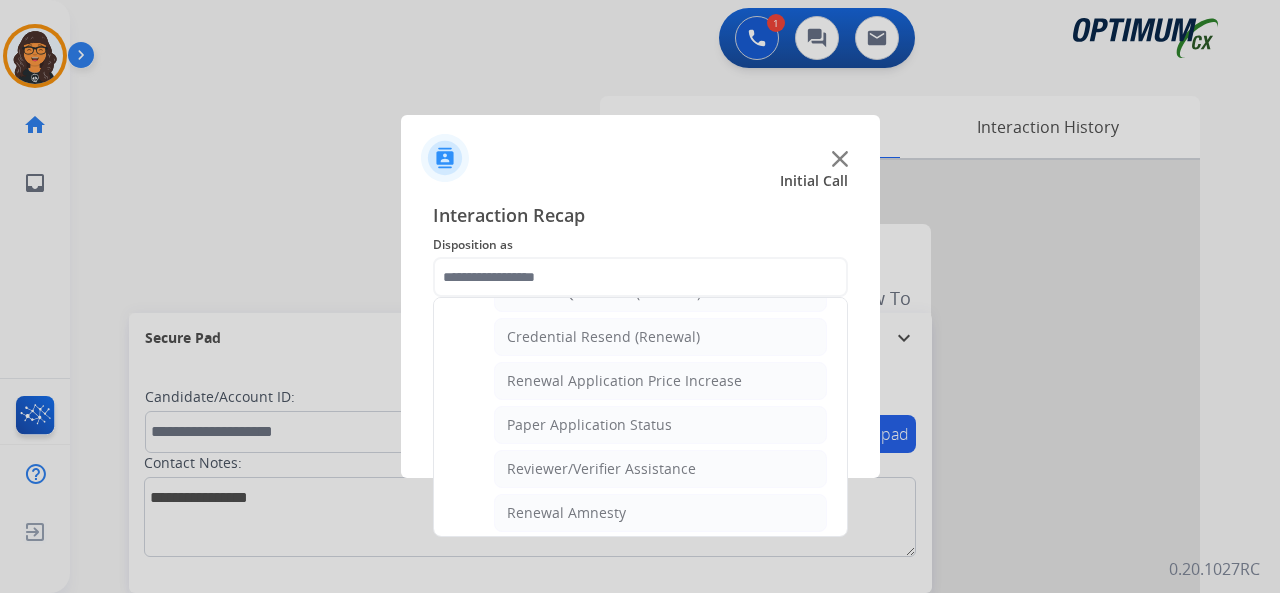 click on "Renewal Amnesty" 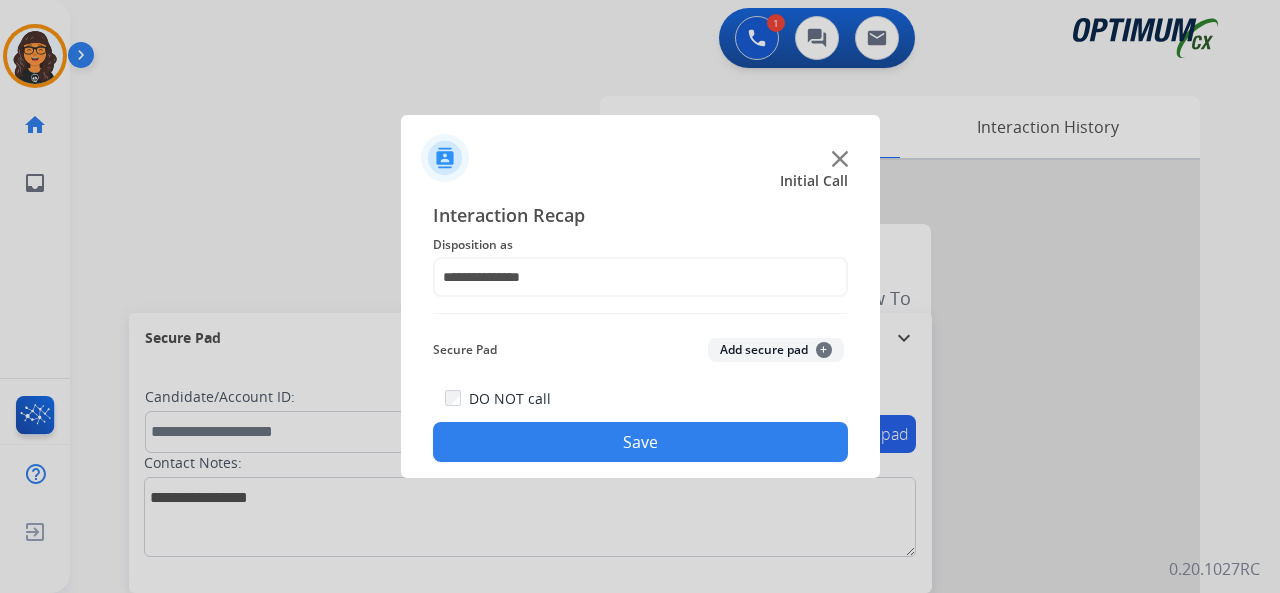 click on "Save" 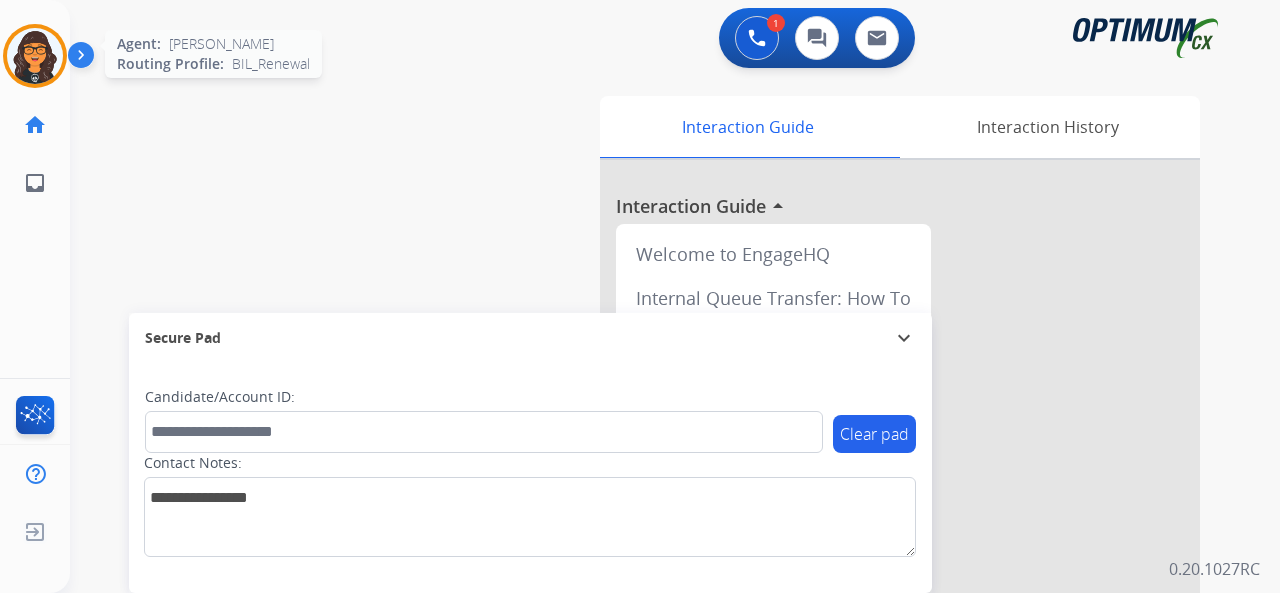 drag, startPoint x: 32, startPoint y: 46, endPoint x: 63, endPoint y: 48, distance: 31.06445 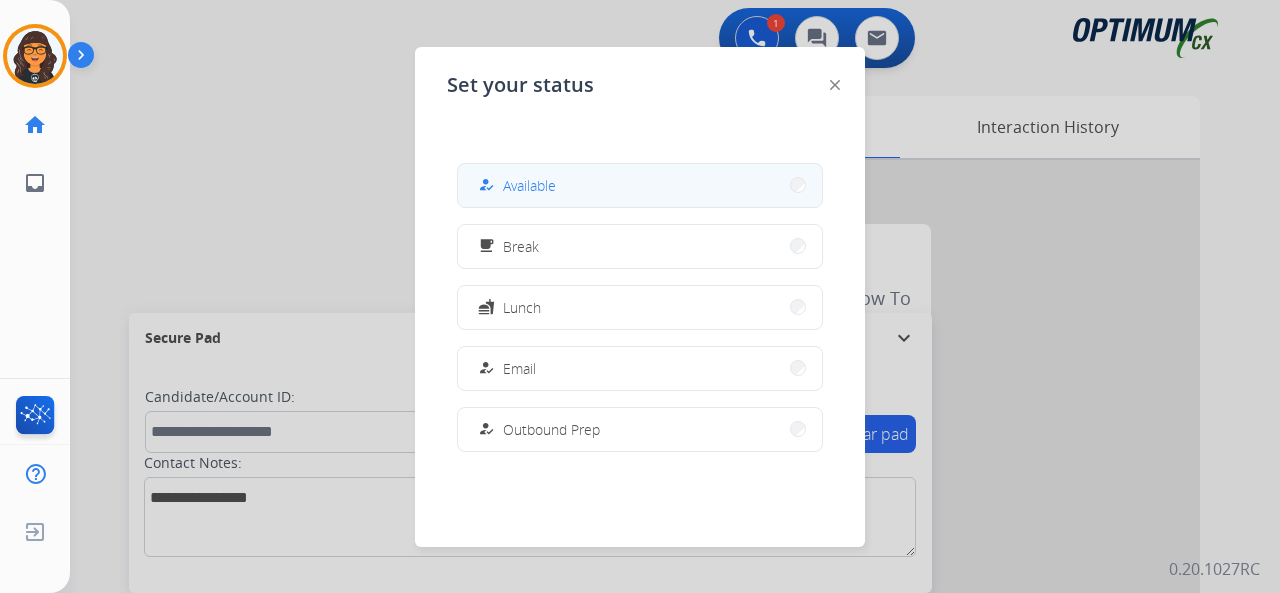 click on "how_to_reg Available" at bounding box center [640, 185] 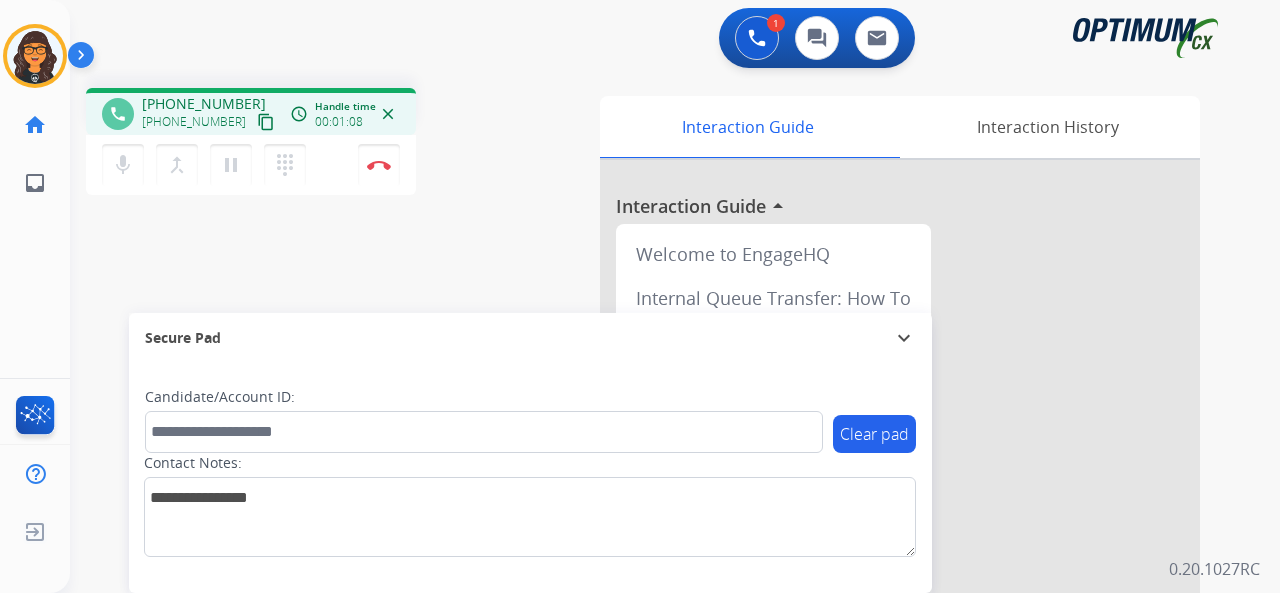 click on "content_copy" at bounding box center [266, 122] 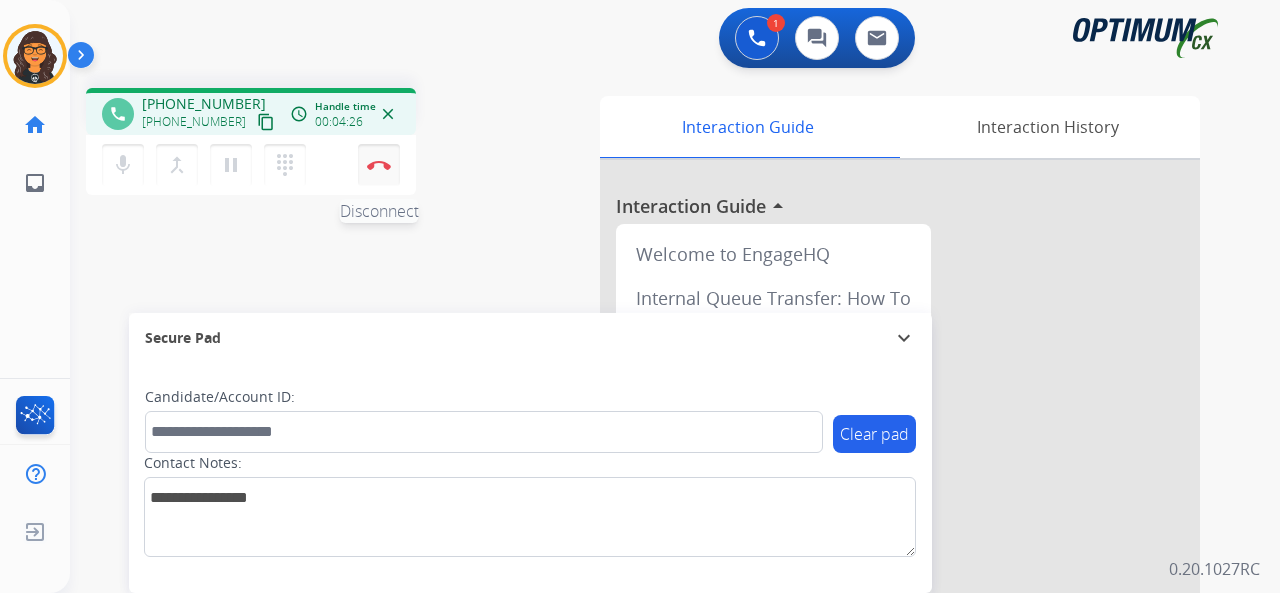 click at bounding box center (379, 165) 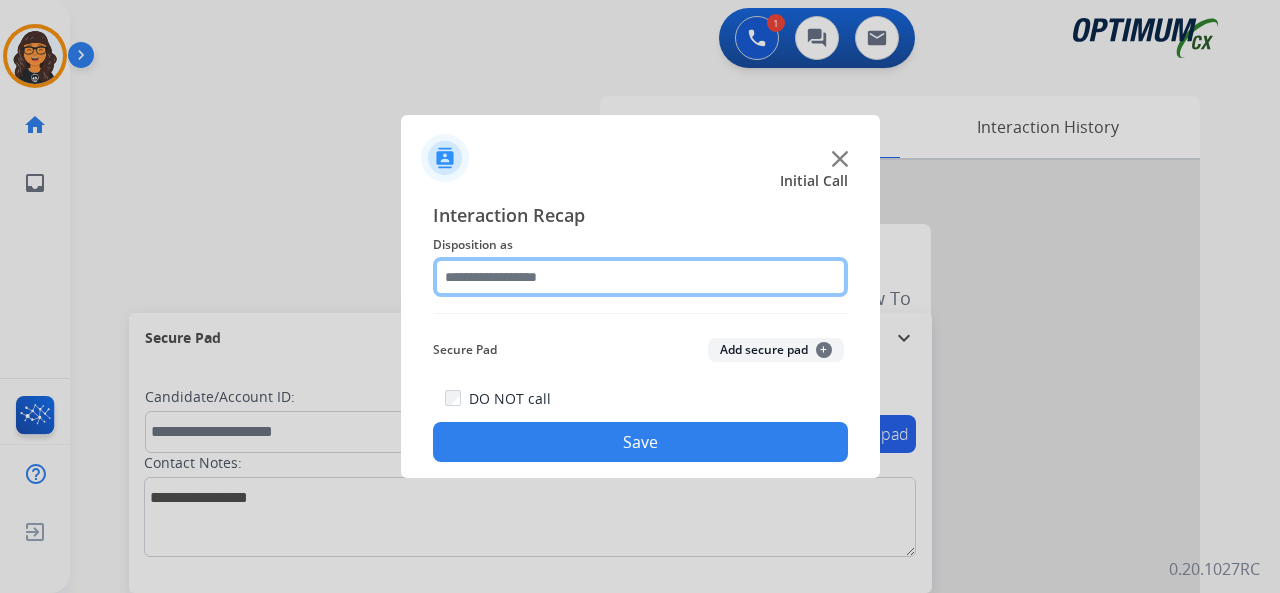 click 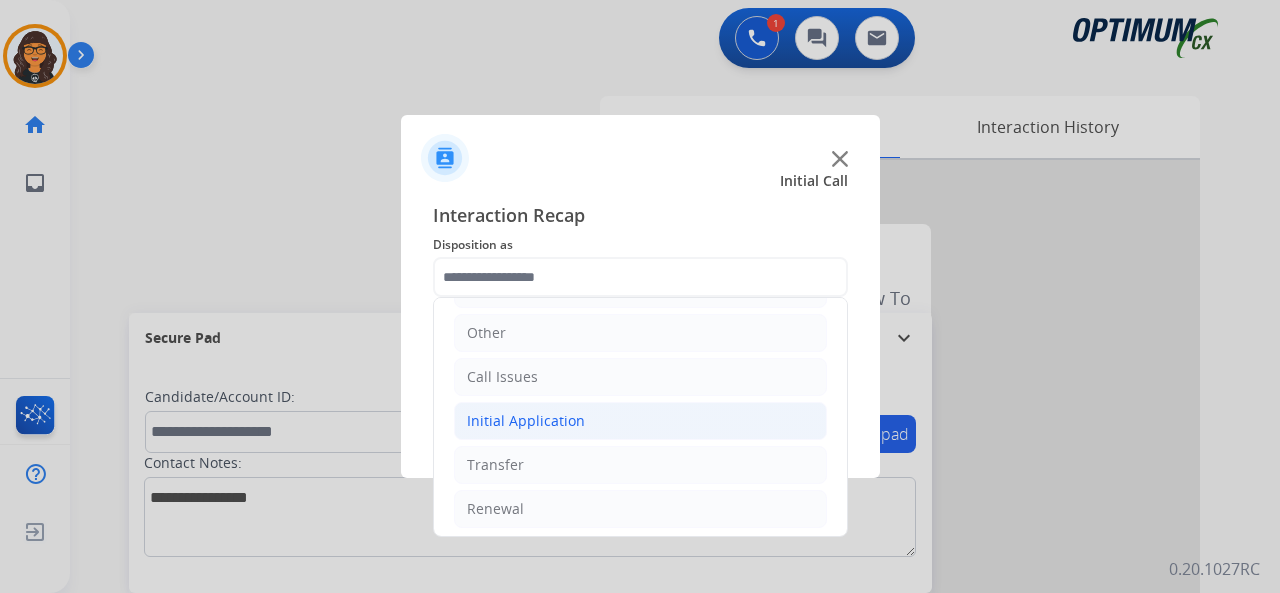 click on "Initial Application" 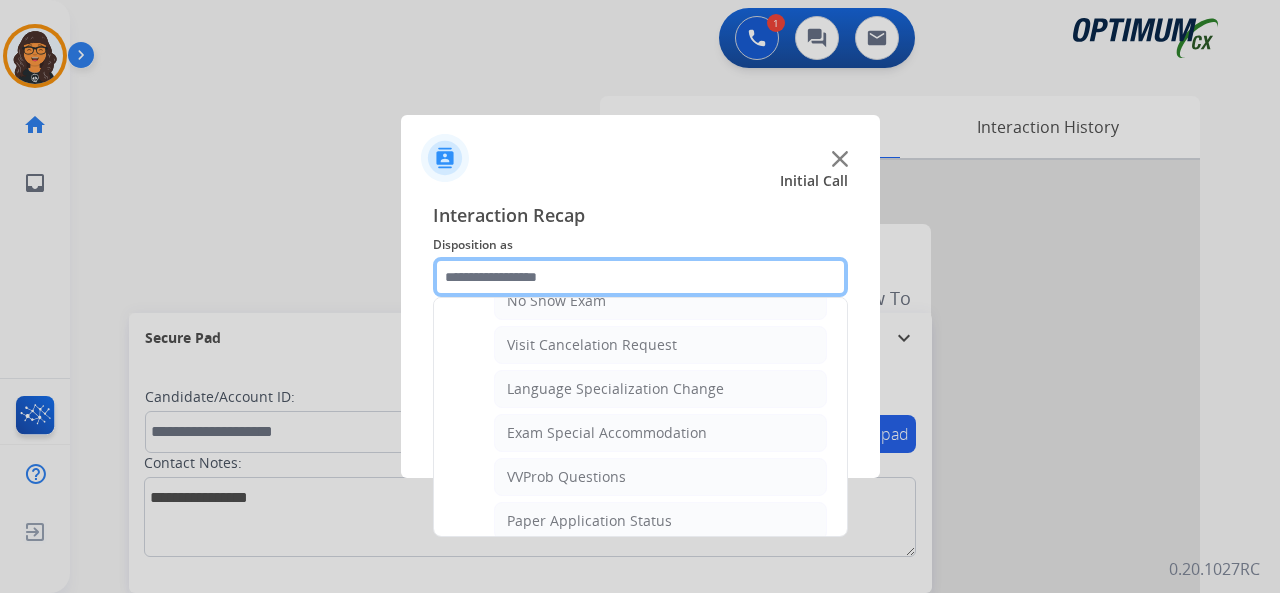 scroll, scrollTop: 1030, scrollLeft: 0, axis: vertical 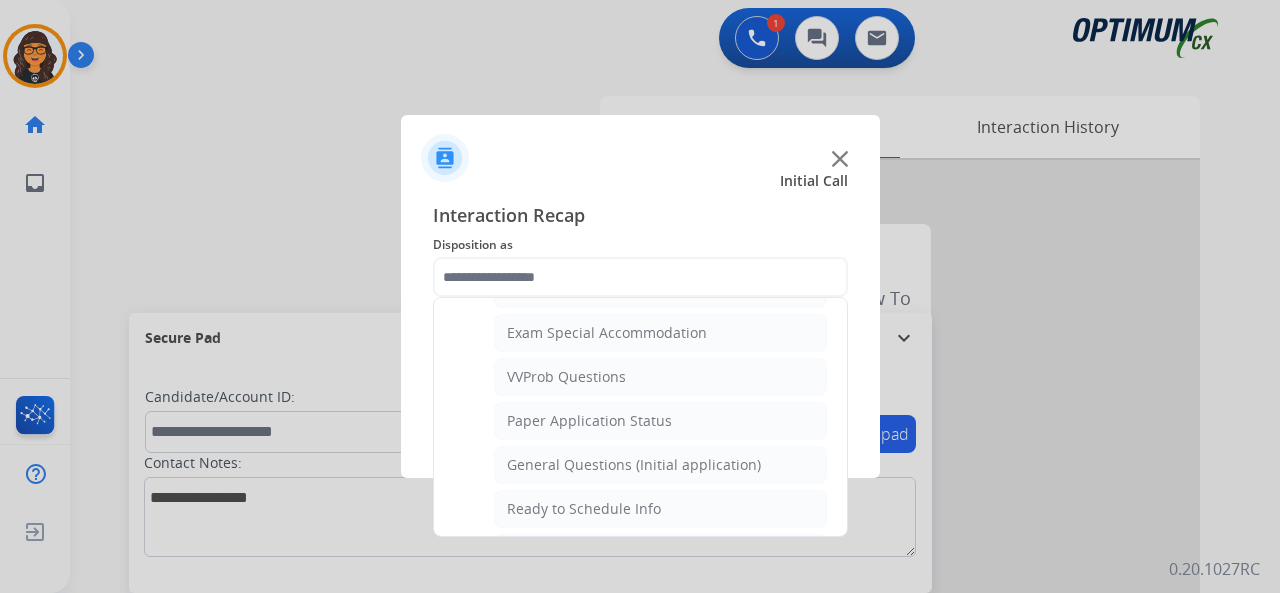 click on "General Questions (Initial application)" 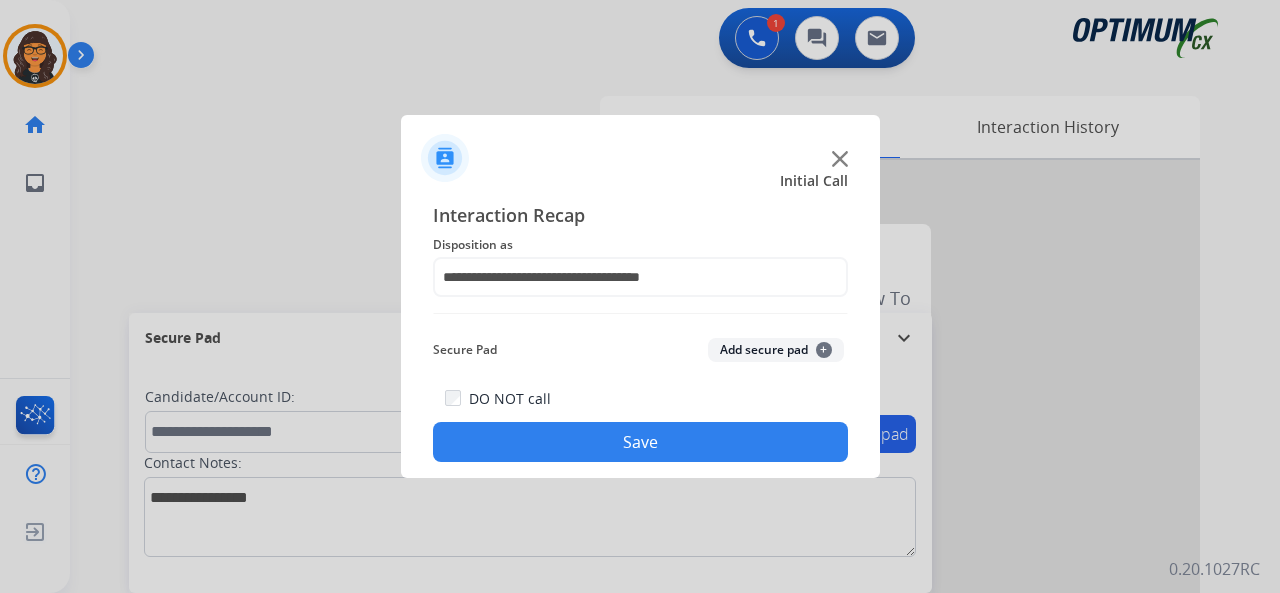 click on "Save" 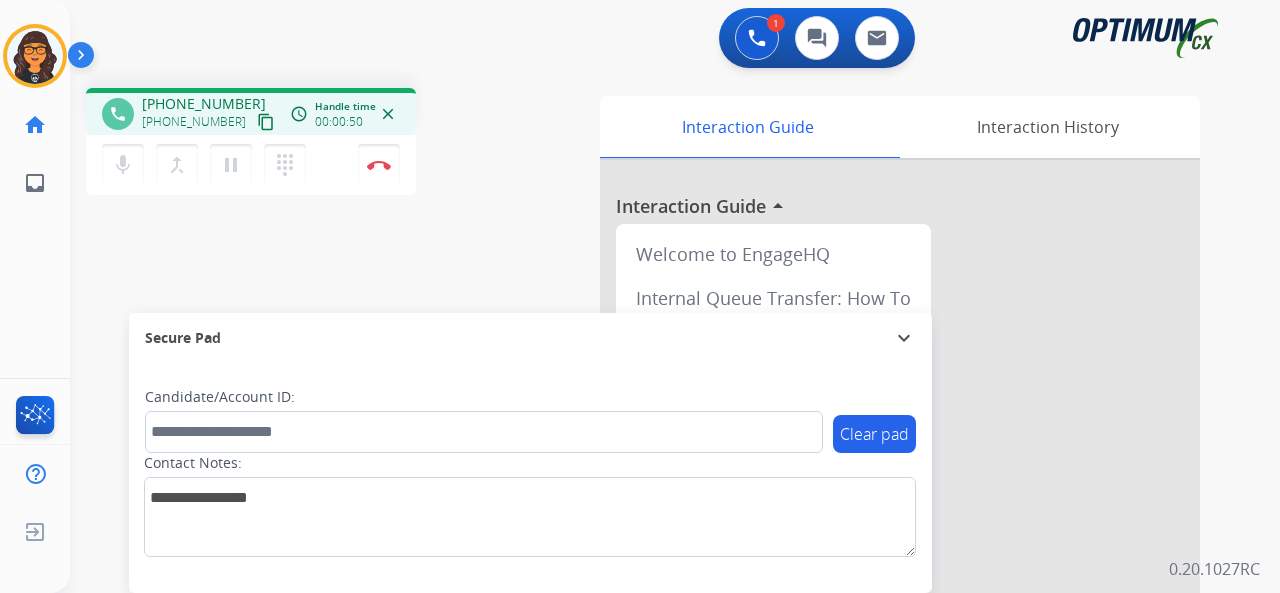 click on "content_copy" at bounding box center [266, 122] 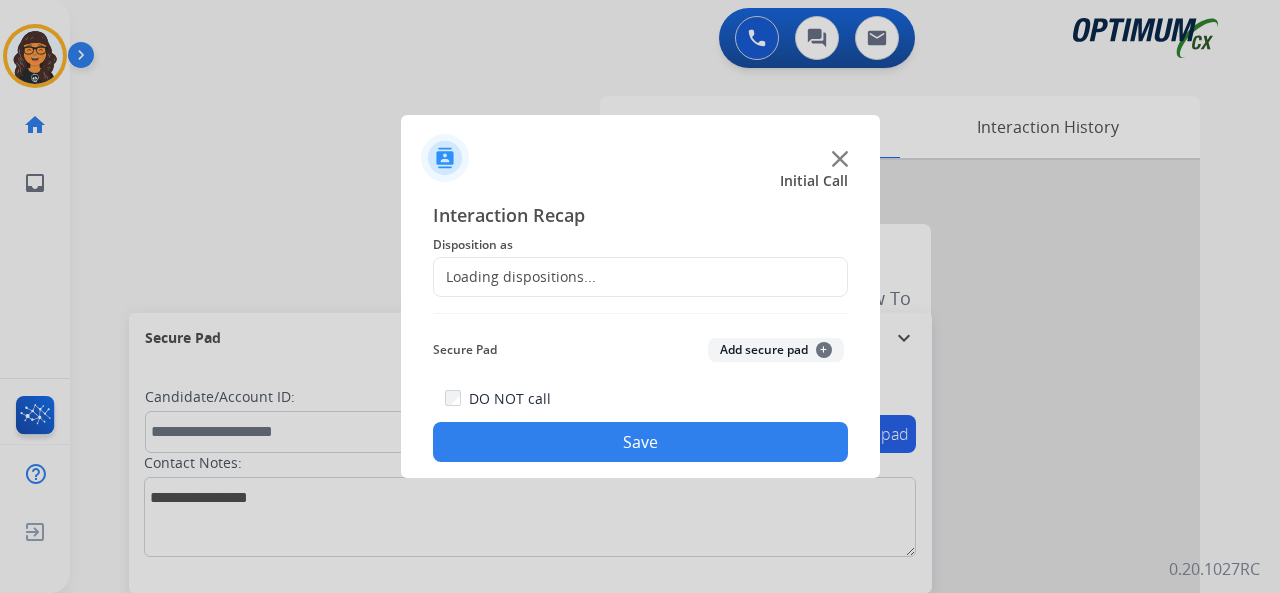 click at bounding box center [640, 296] 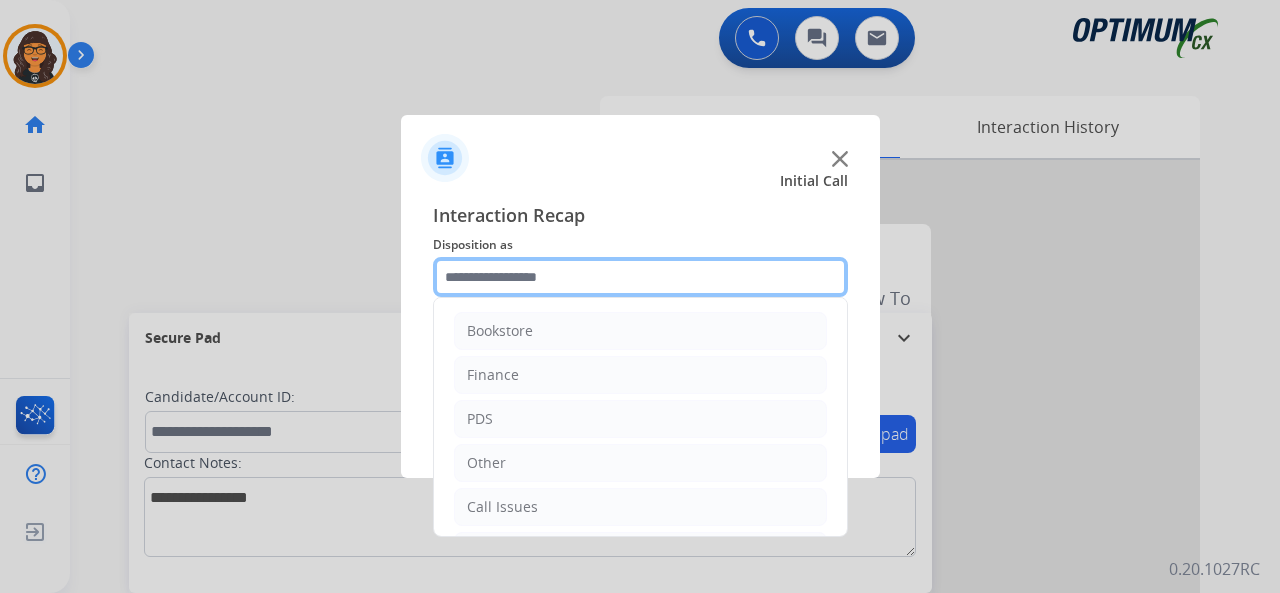 click 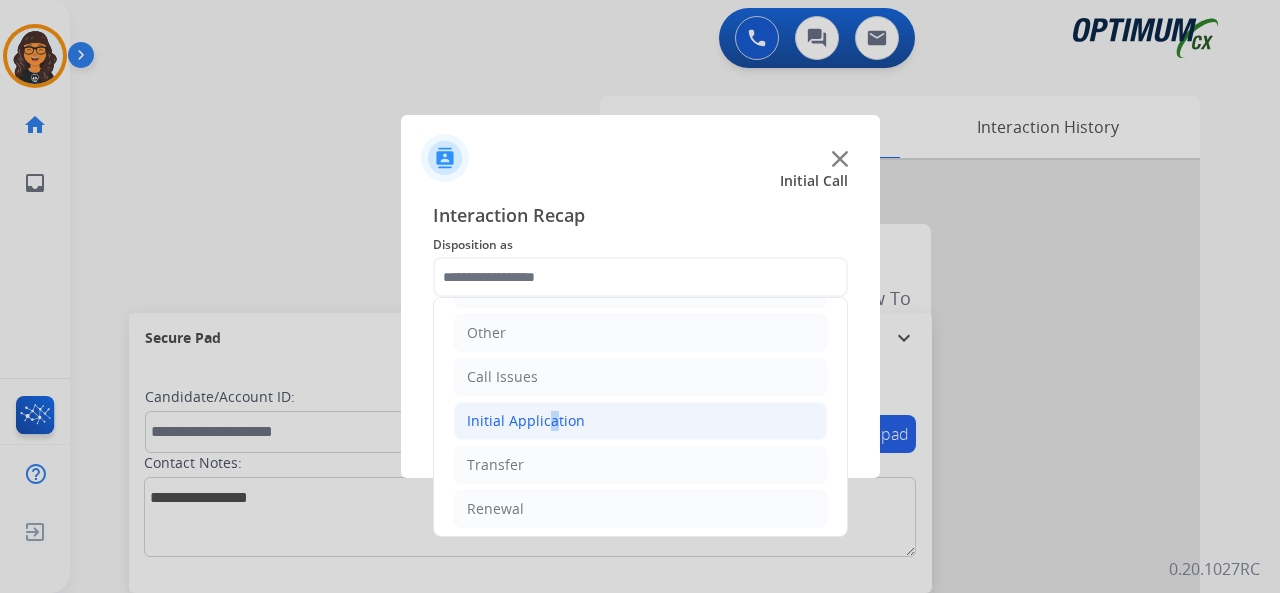 click on "Initial Application" 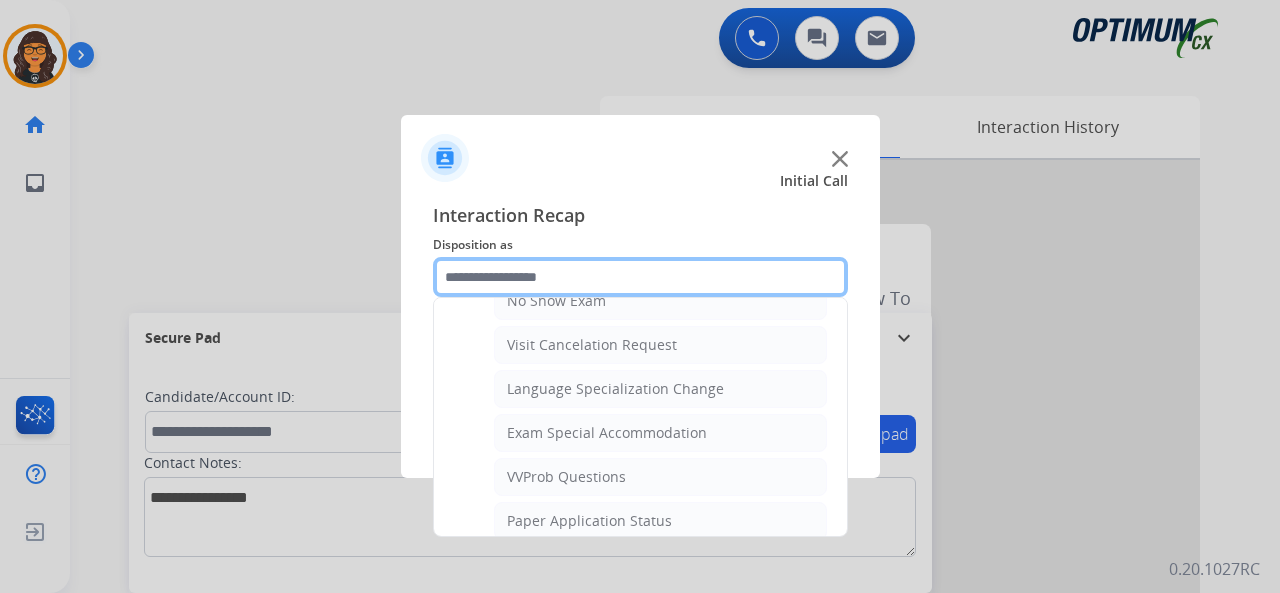 scroll, scrollTop: 1030, scrollLeft: 0, axis: vertical 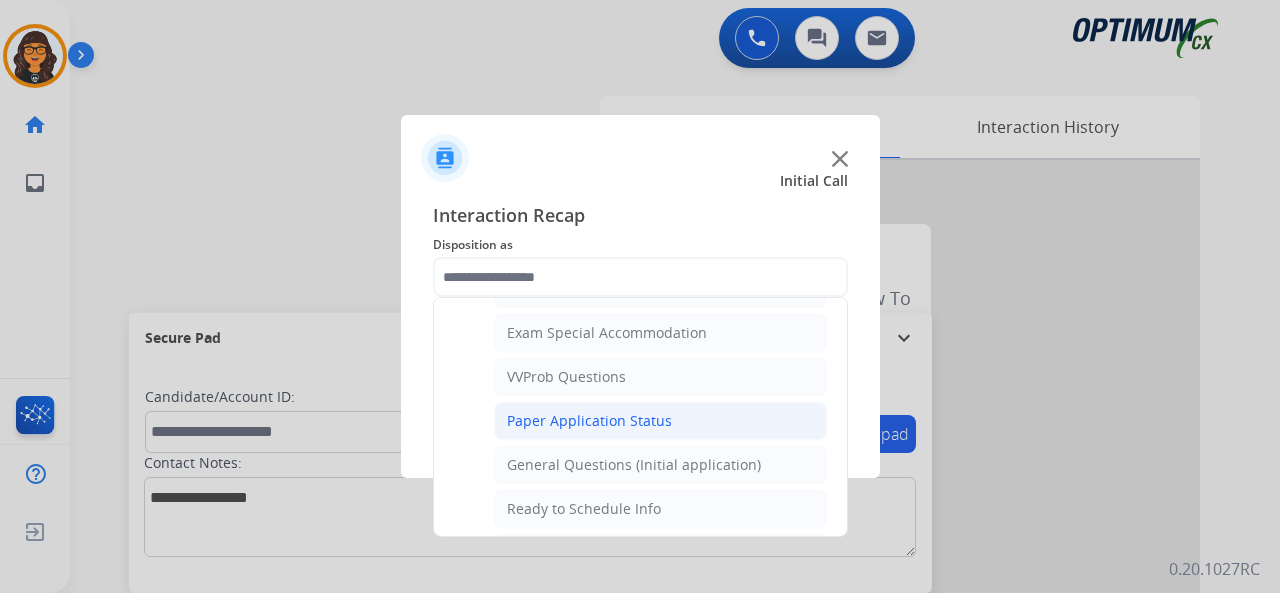 click on "Paper Application Status" 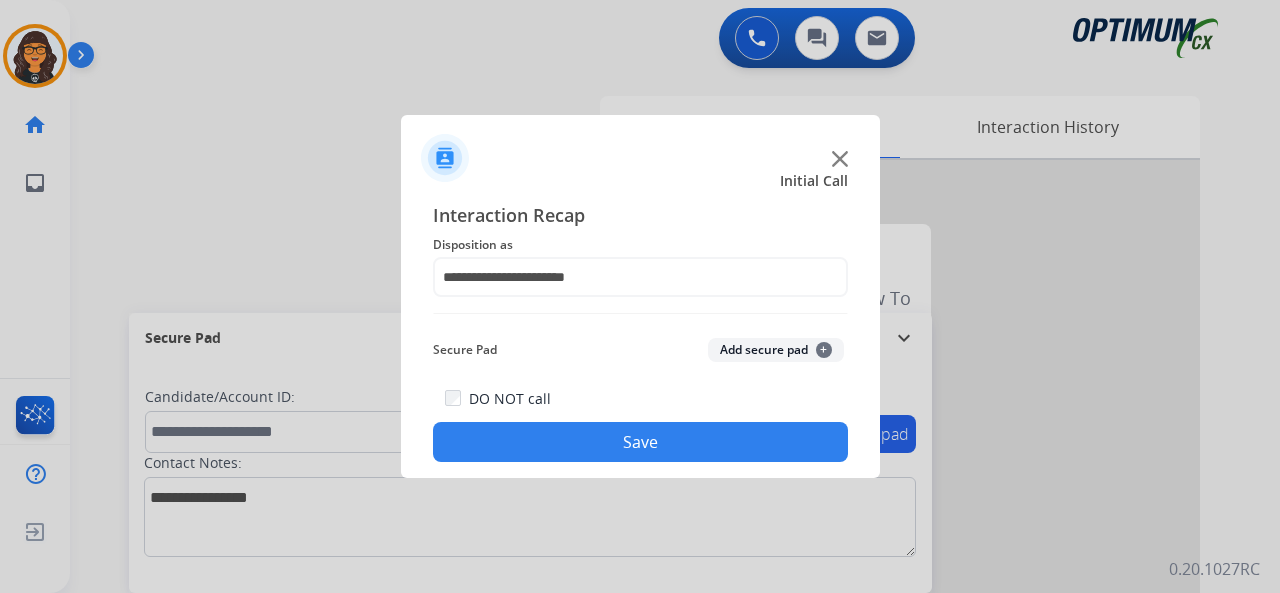 click on "Save" 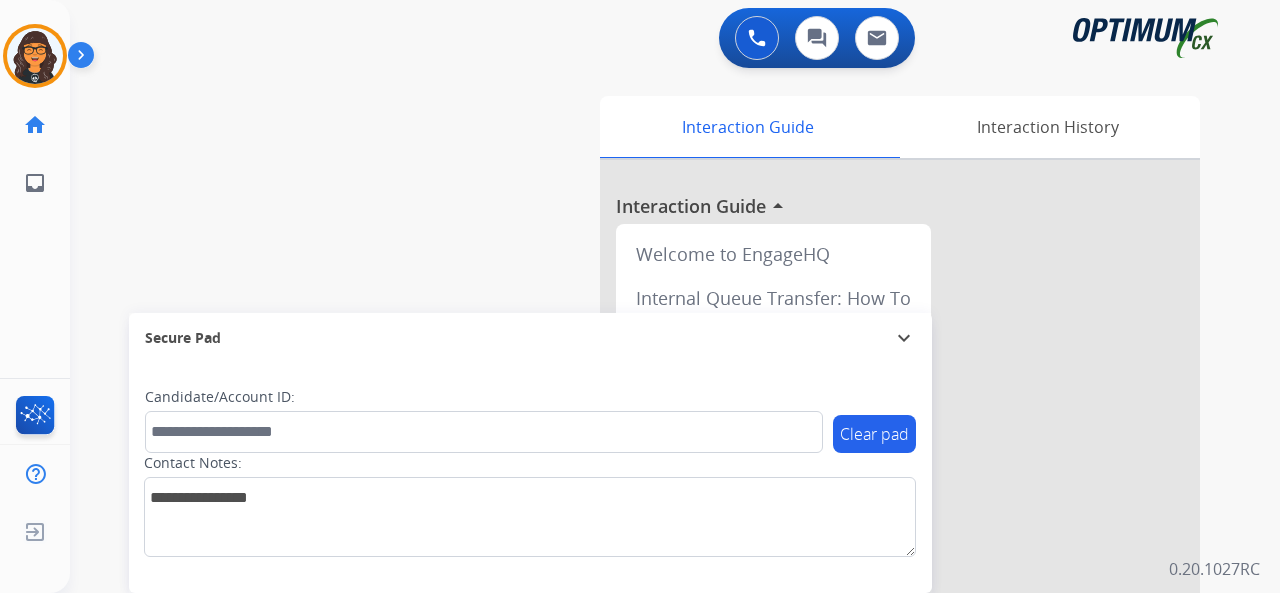 drag, startPoint x: 20, startPoint y: 46, endPoint x: 74, endPoint y: 65, distance: 57.245087 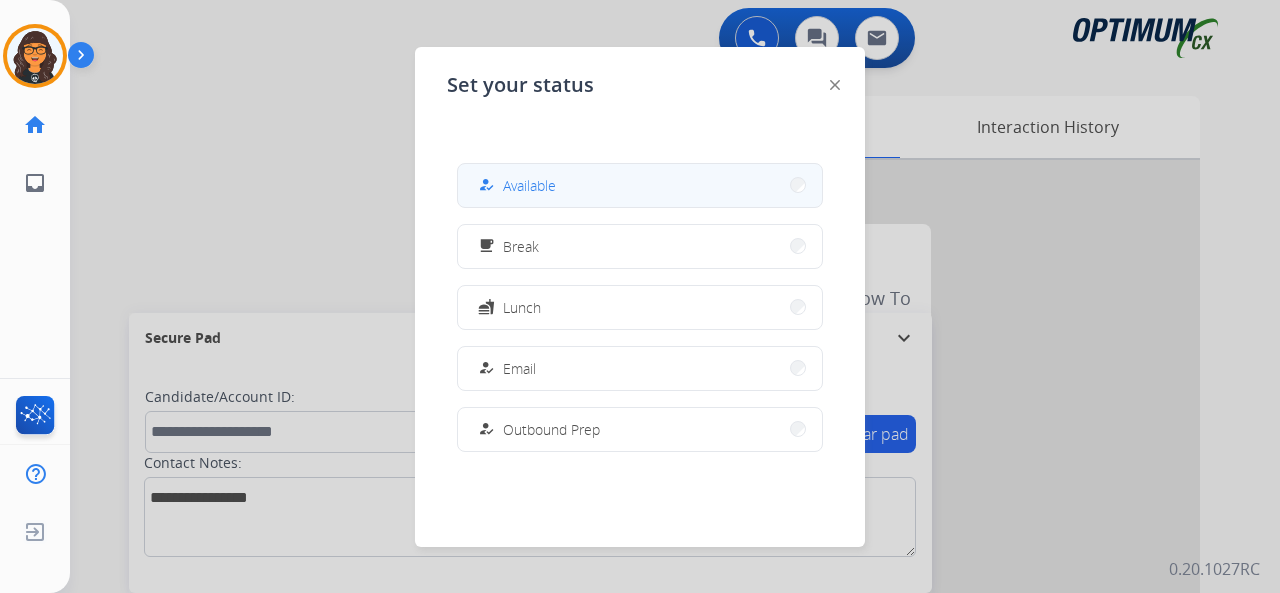 click on "Available" at bounding box center [529, 185] 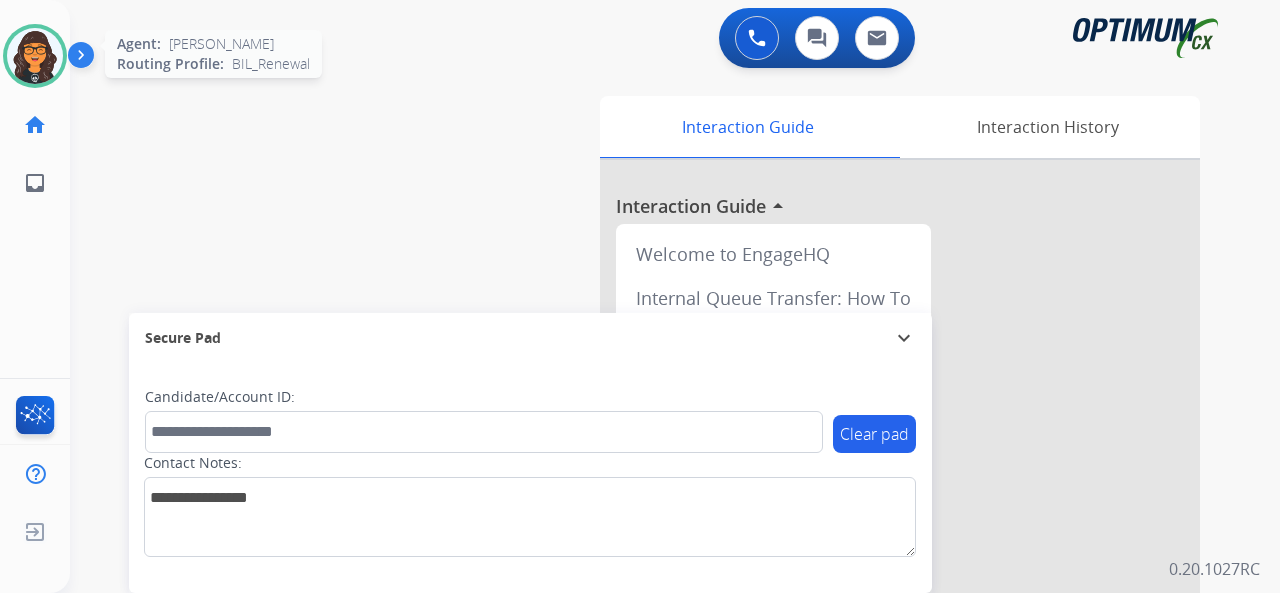 drag, startPoint x: 14, startPoint y: 54, endPoint x: 26, endPoint y: 56, distance: 12.165525 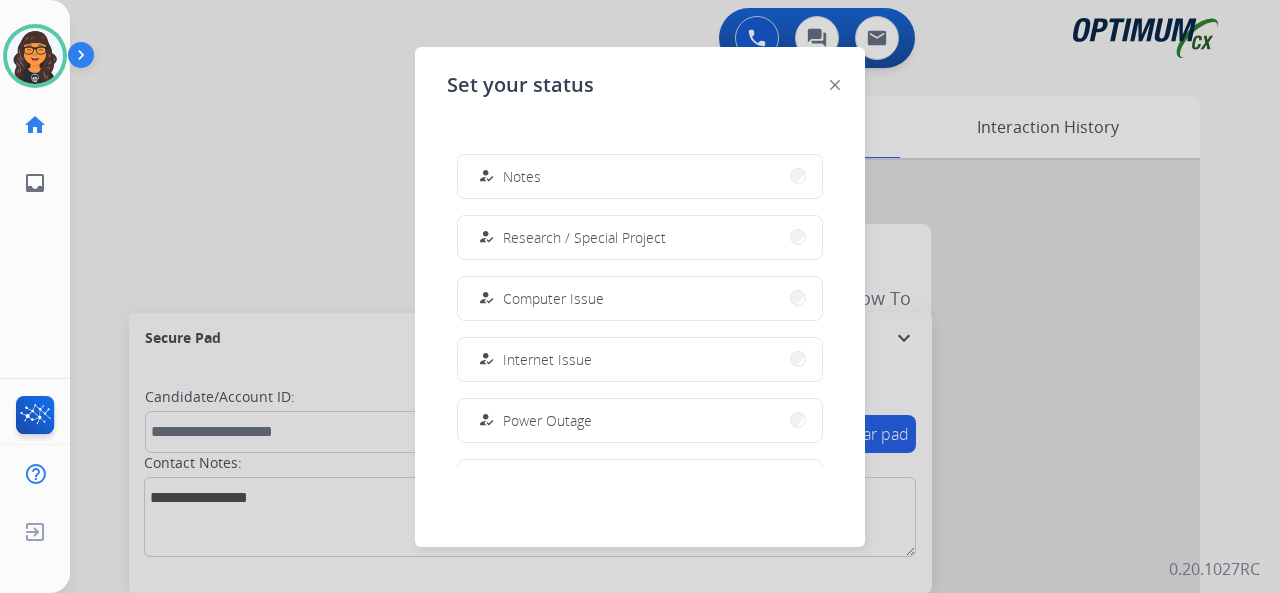 scroll, scrollTop: 499, scrollLeft: 0, axis: vertical 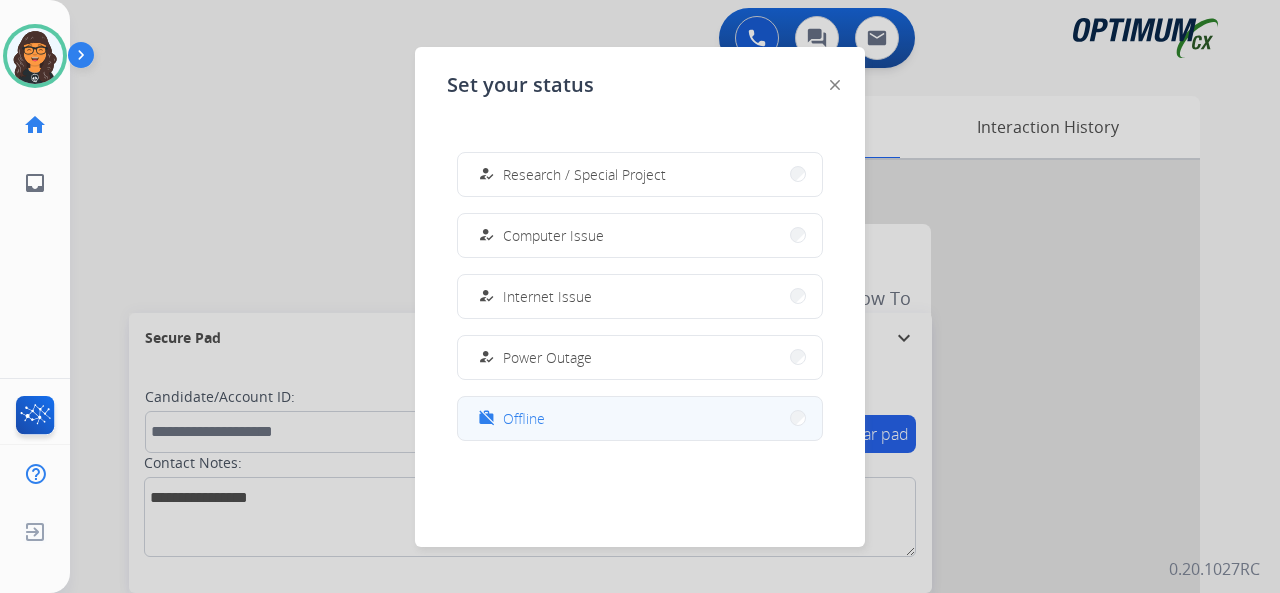 click on "work_off Offline" at bounding box center (640, 418) 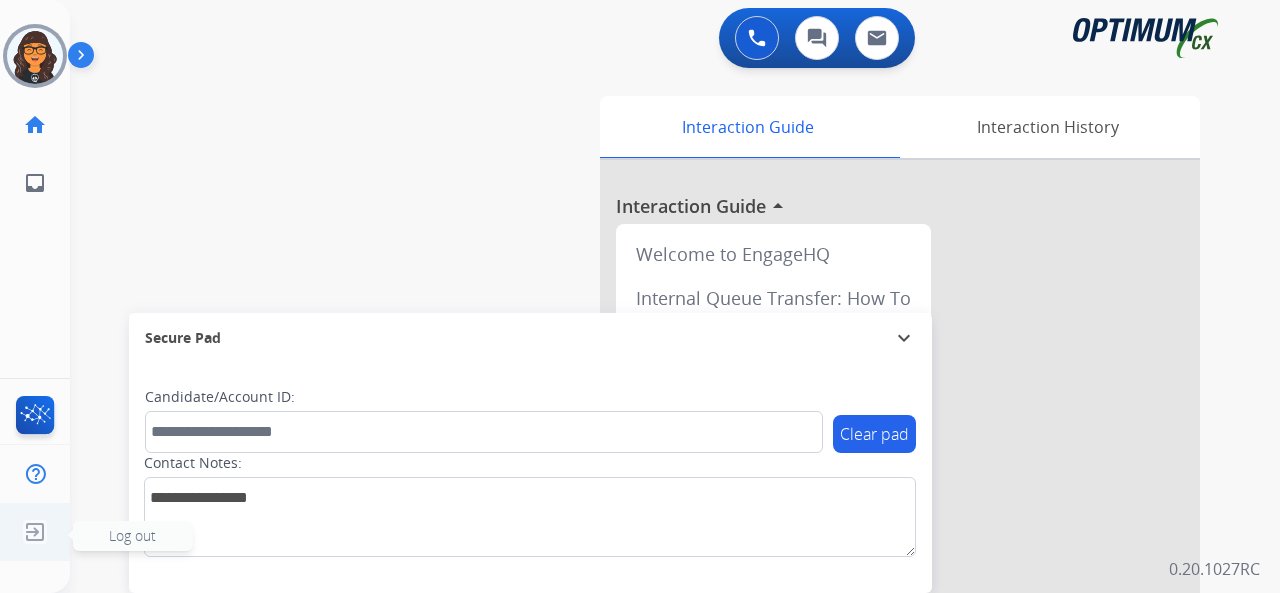 click 